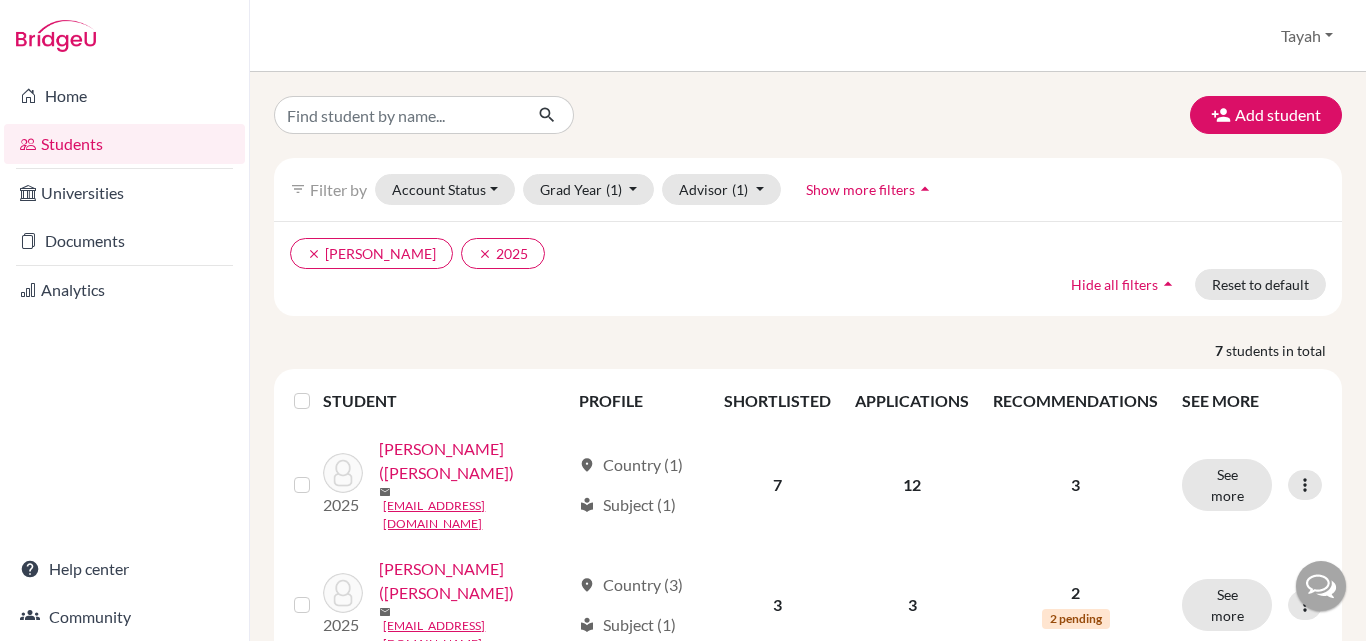 scroll, scrollTop: 0, scrollLeft: 0, axis: both 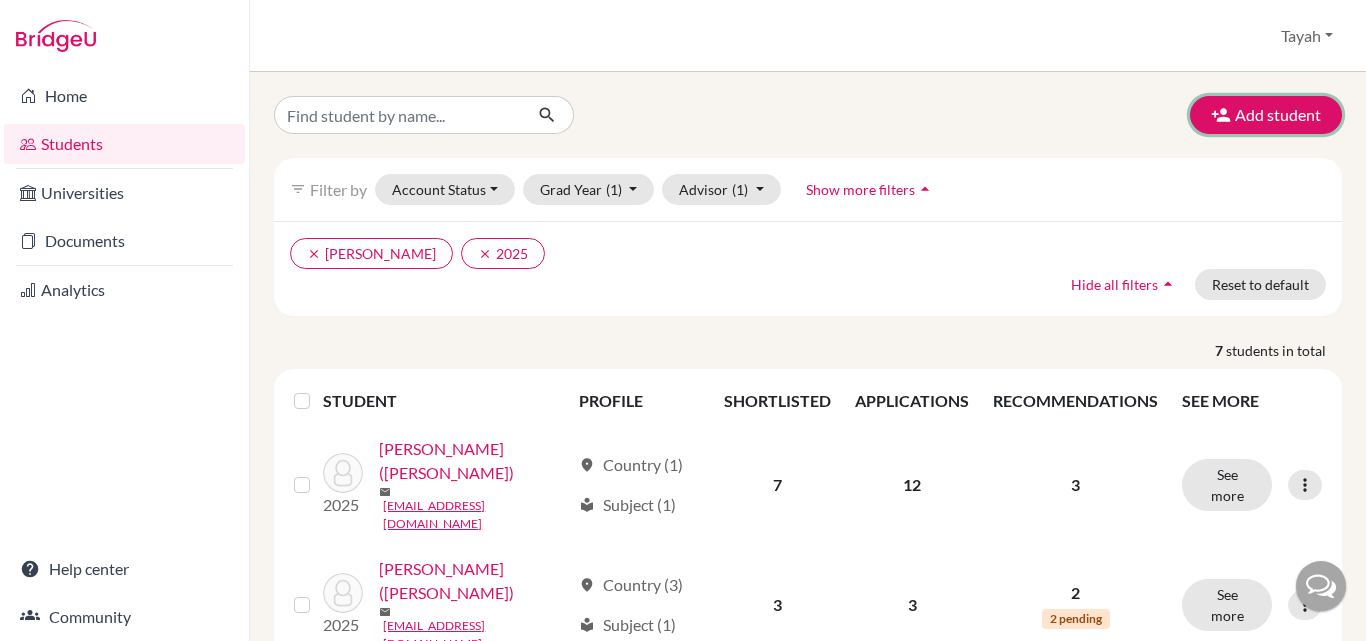 click on "Add student" at bounding box center (1266, 115) 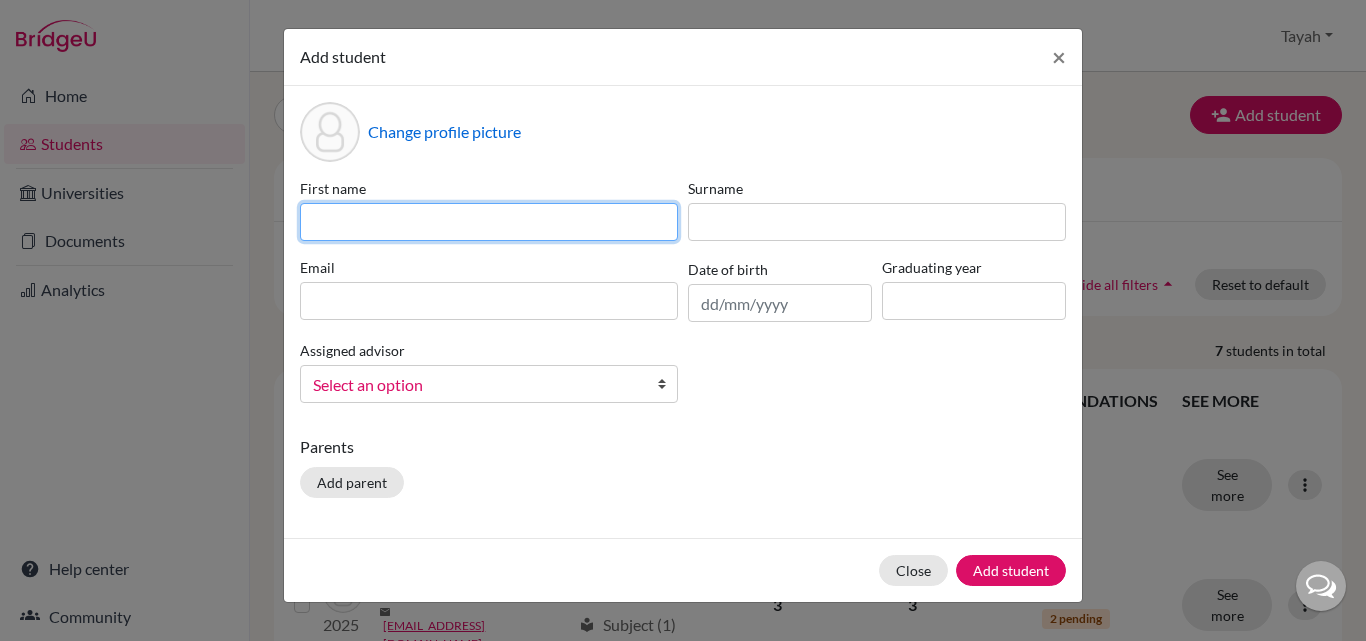 click at bounding box center (489, 222) 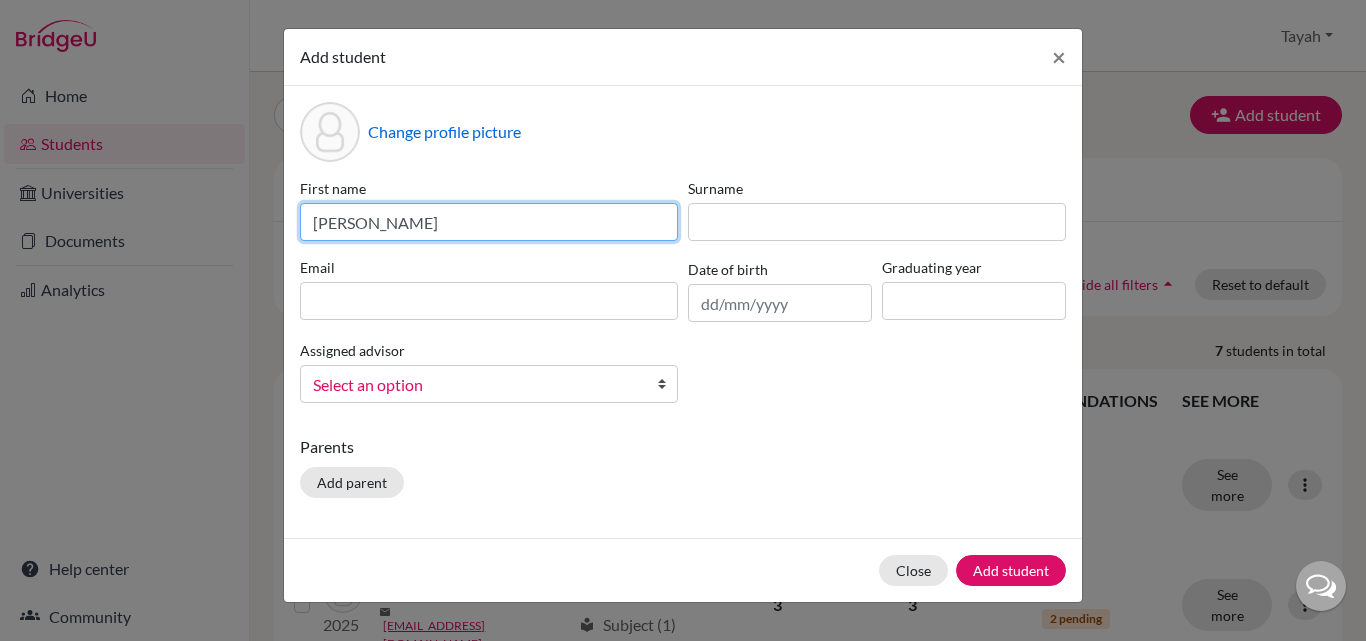 type on "[PERSON_NAME]" 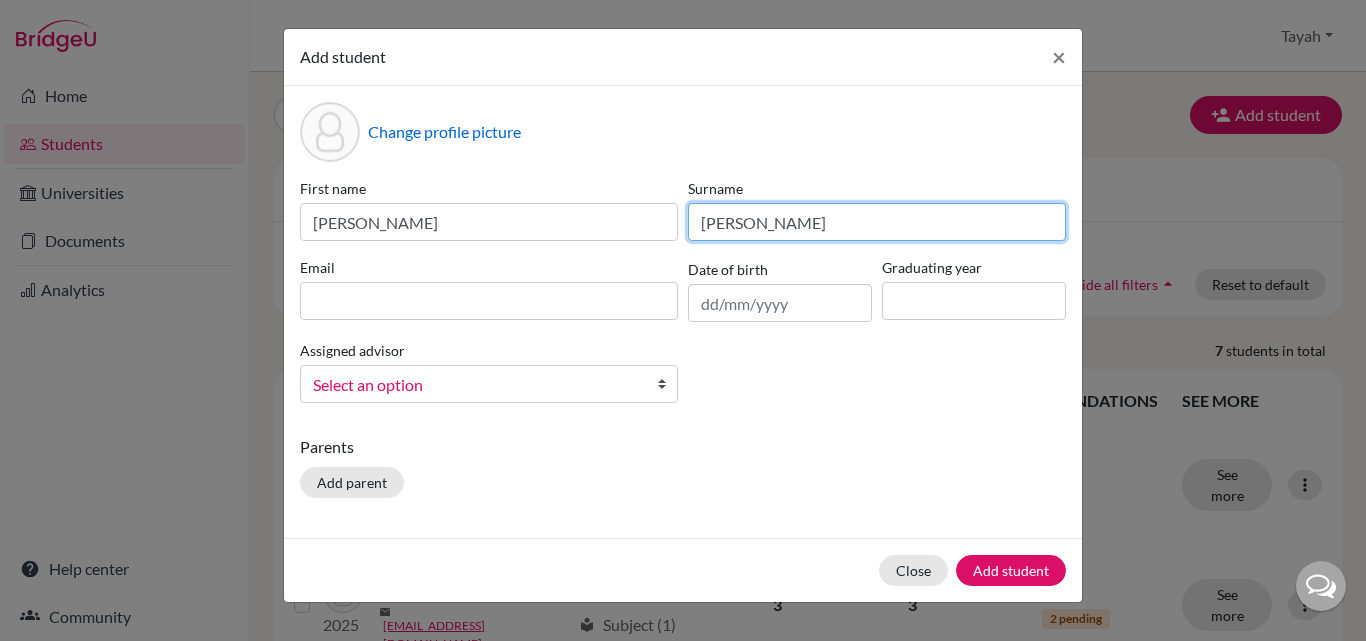 type on "[PERSON_NAME]" 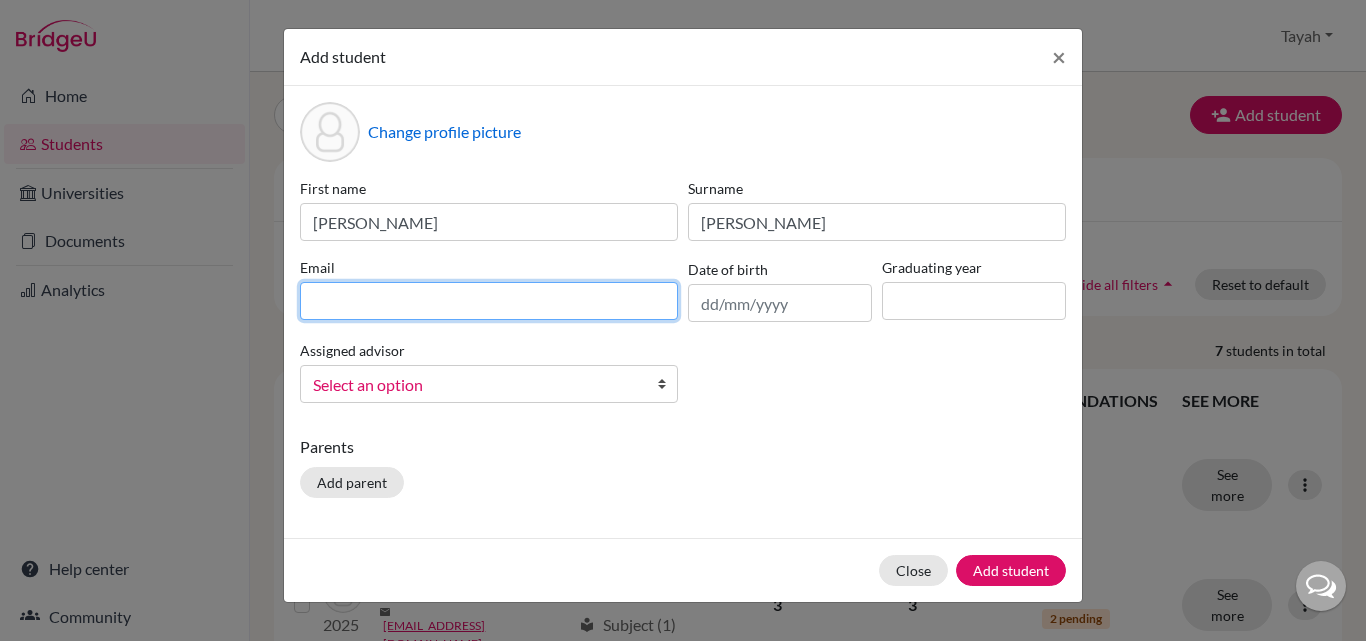 click at bounding box center (489, 301) 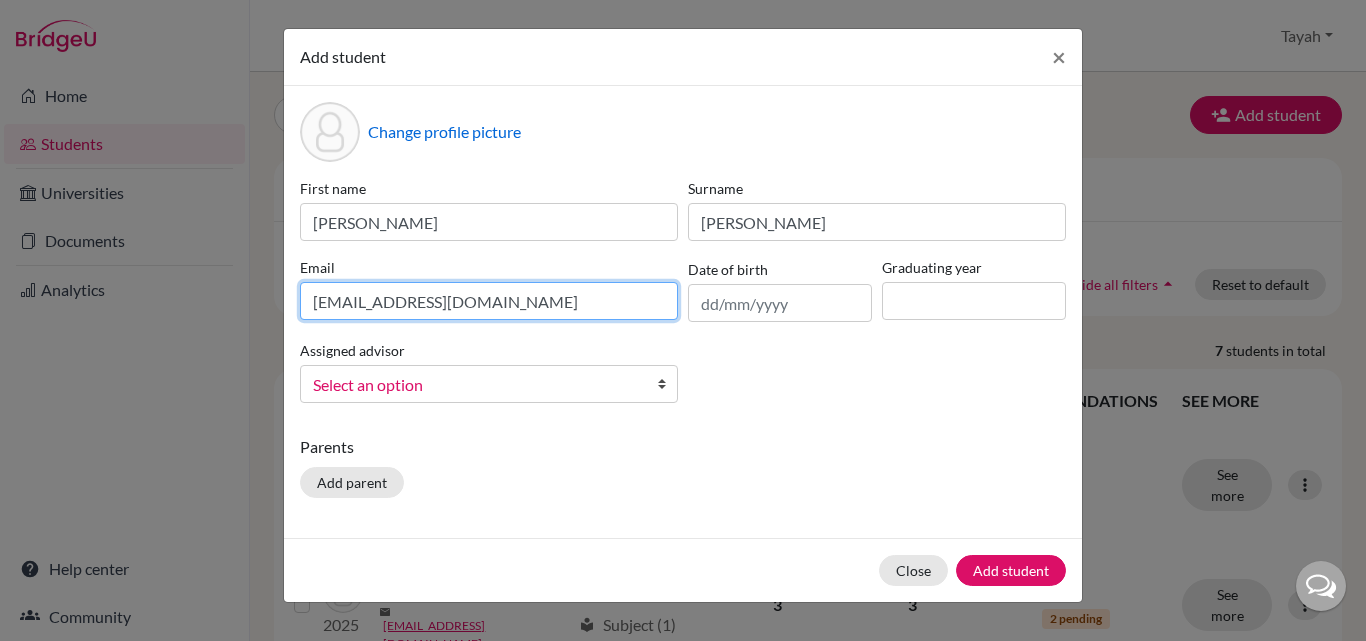 type on "[EMAIL_ADDRESS][DOMAIN_NAME]" 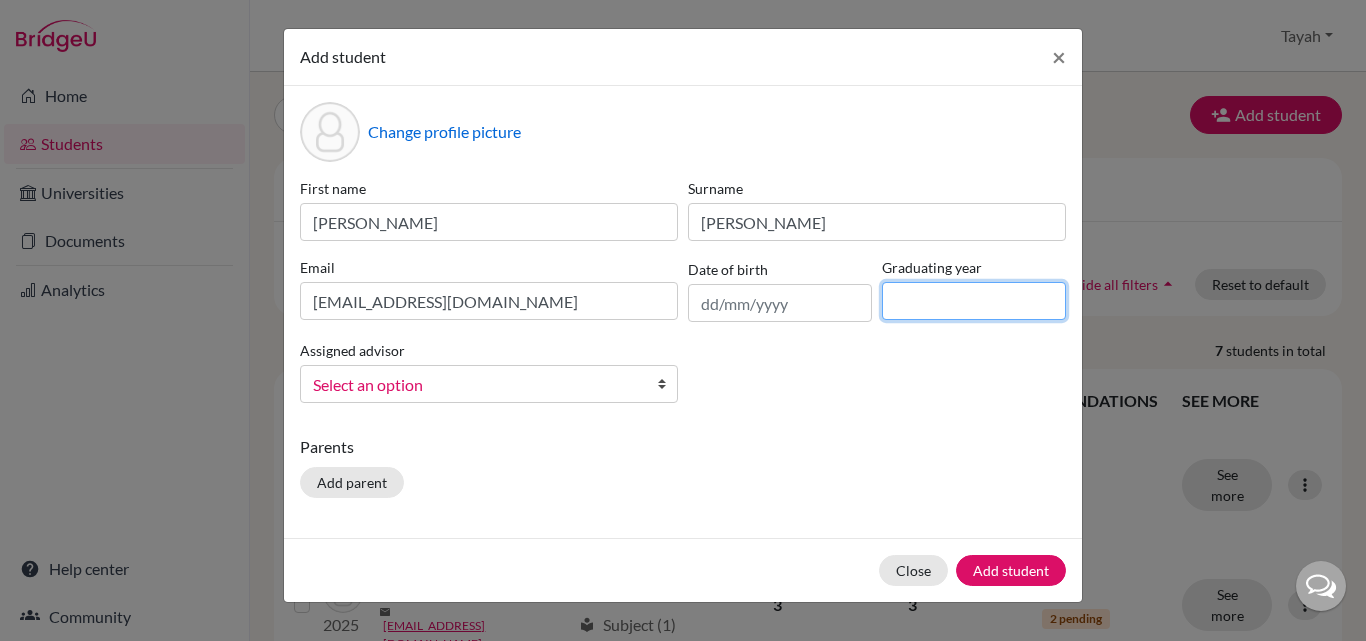 click at bounding box center (974, 301) 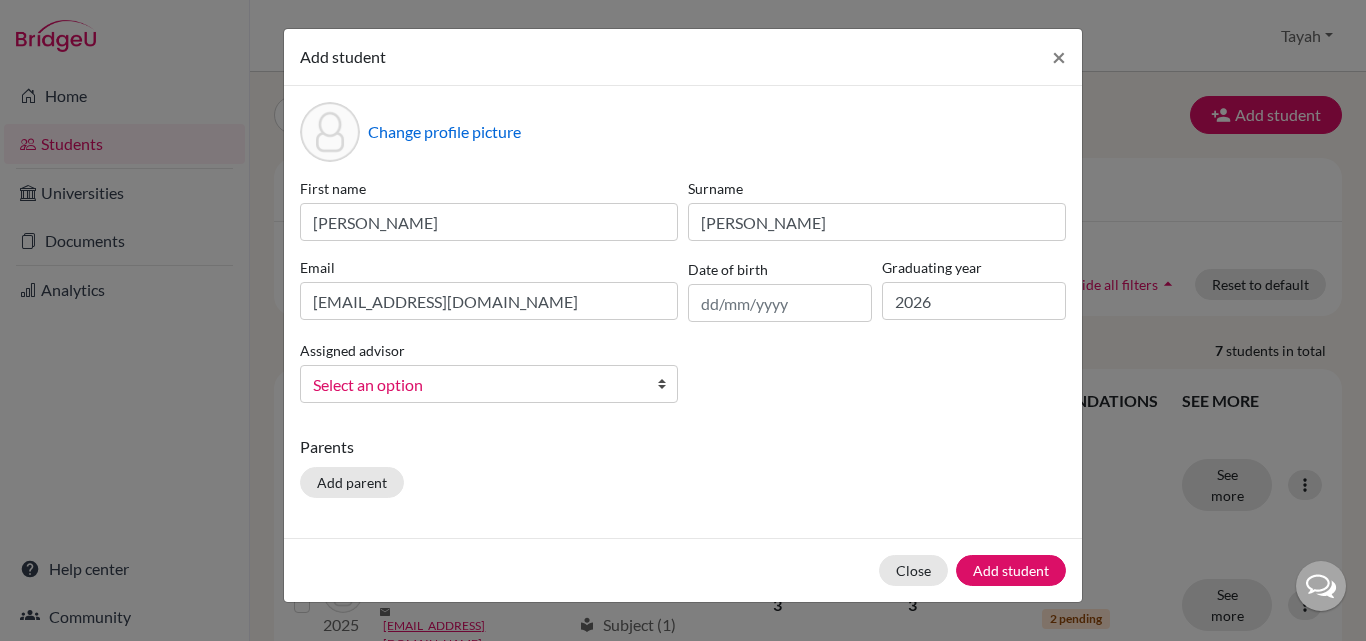 click on "Select an option" at bounding box center (476, 385) 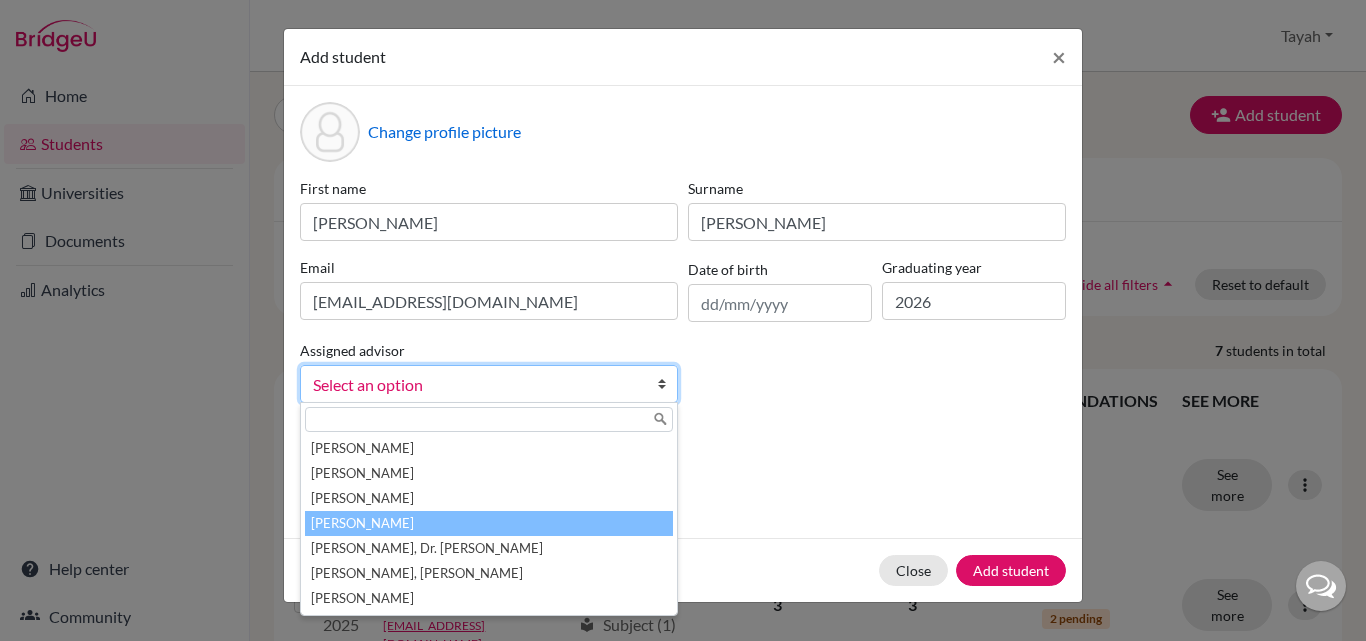 click on "[PERSON_NAME]" at bounding box center [489, 523] 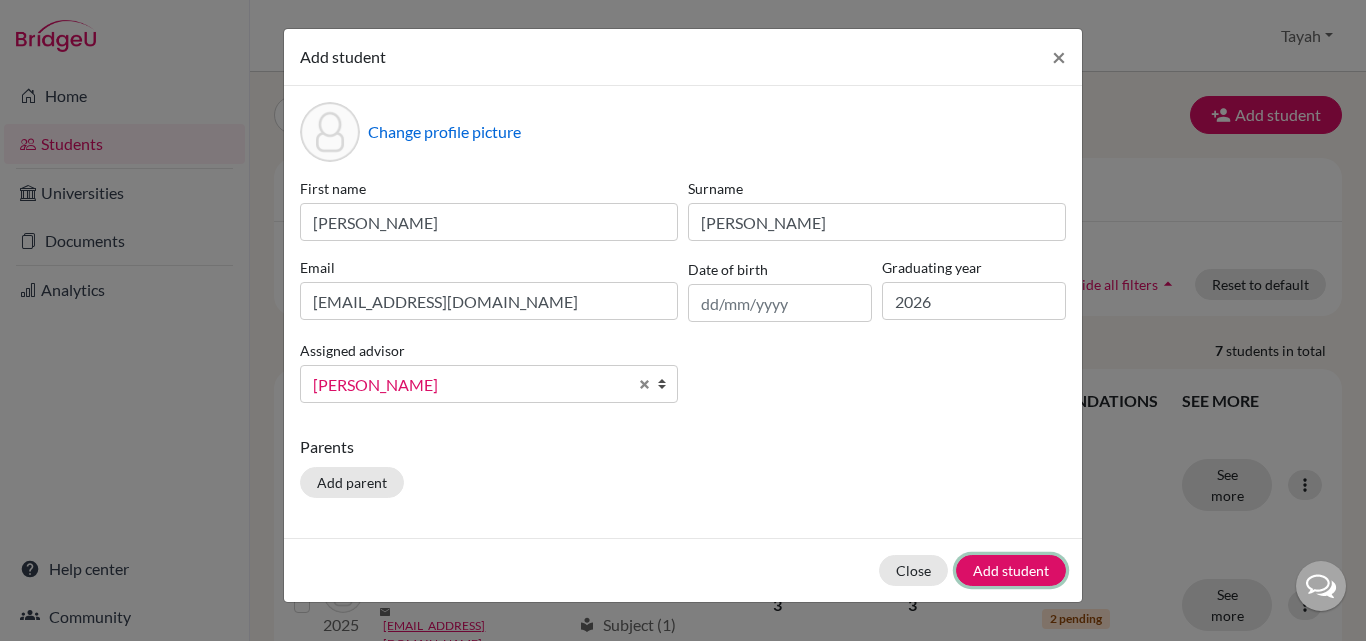 click on "Add student" at bounding box center (1011, 570) 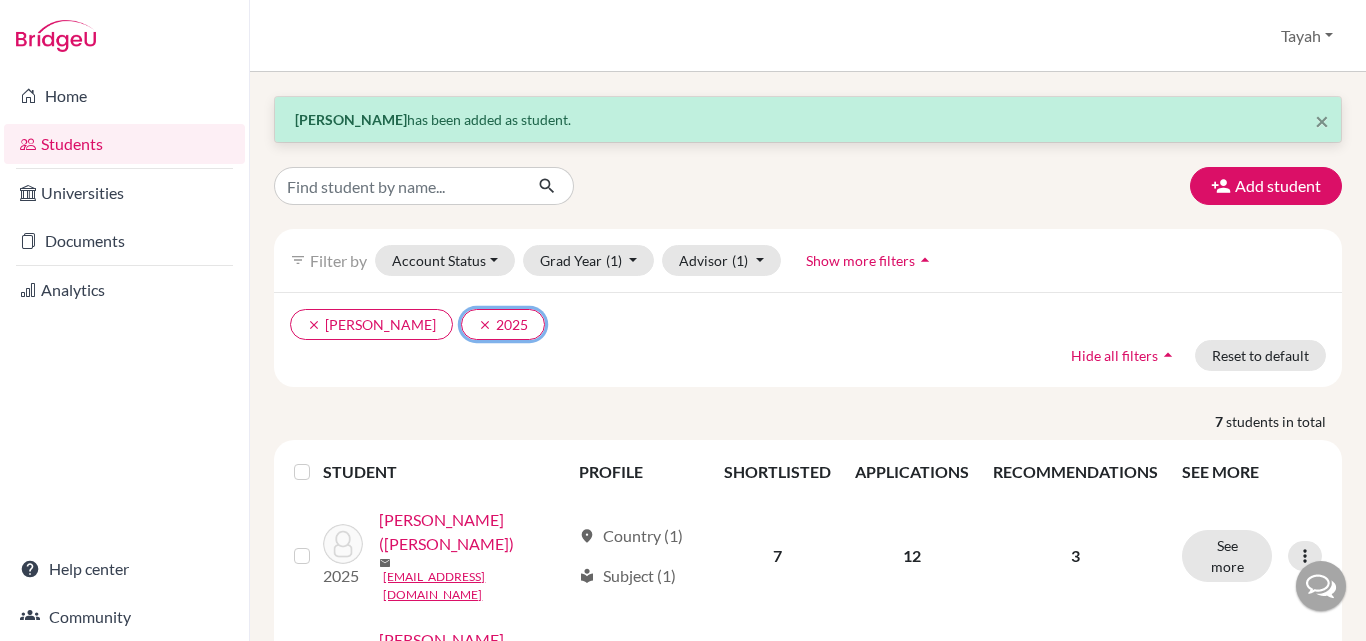 click on "clear" at bounding box center (485, 325) 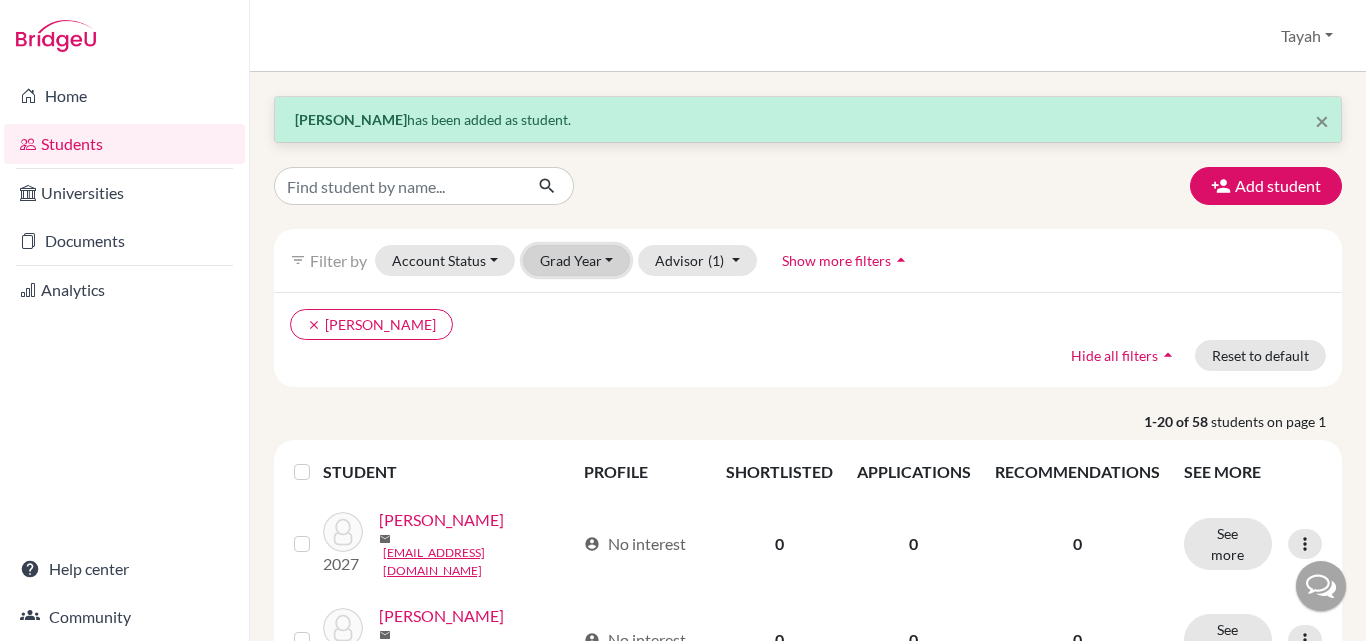 click on "Grad Year" at bounding box center [577, 260] 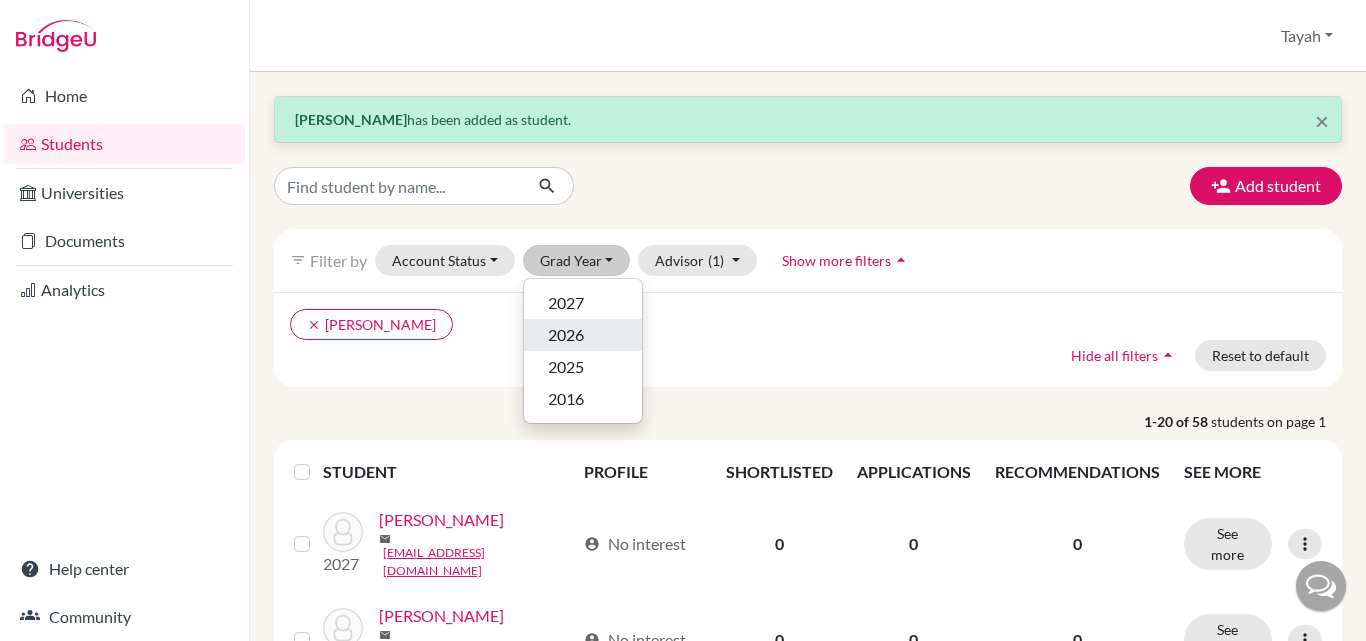 click on "2026" at bounding box center (566, 335) 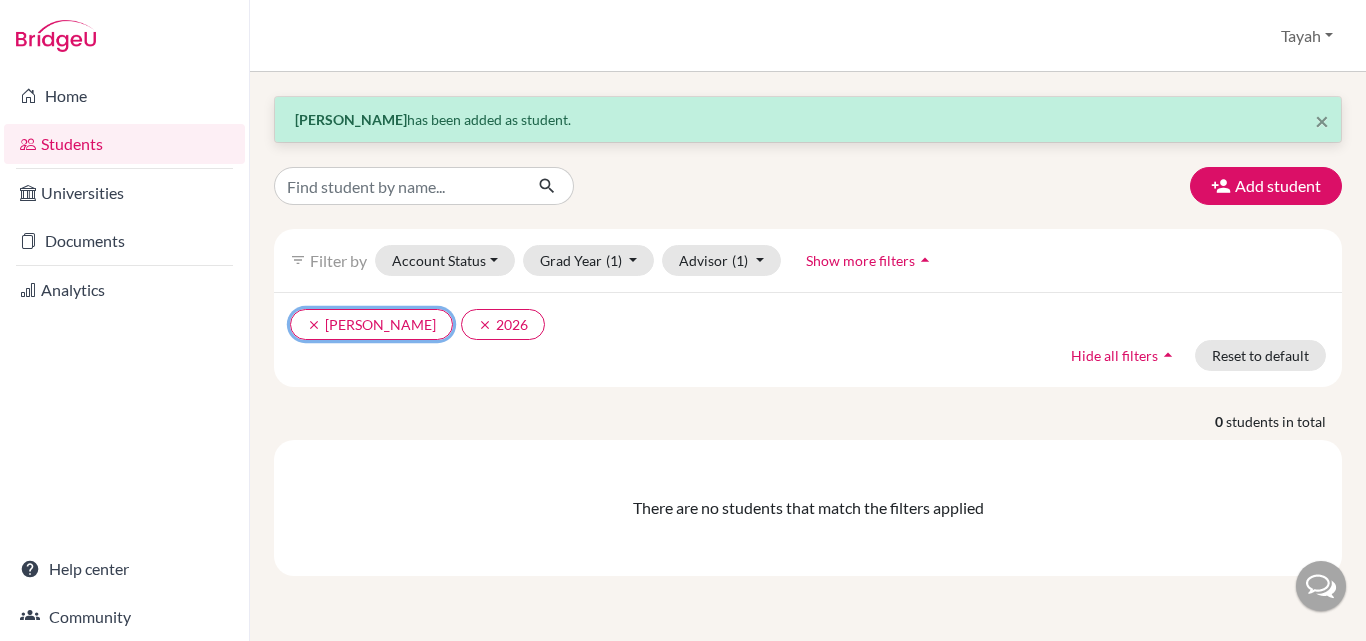 click on "clear [PERSON_NAME]" at bounding box center [371, 324] 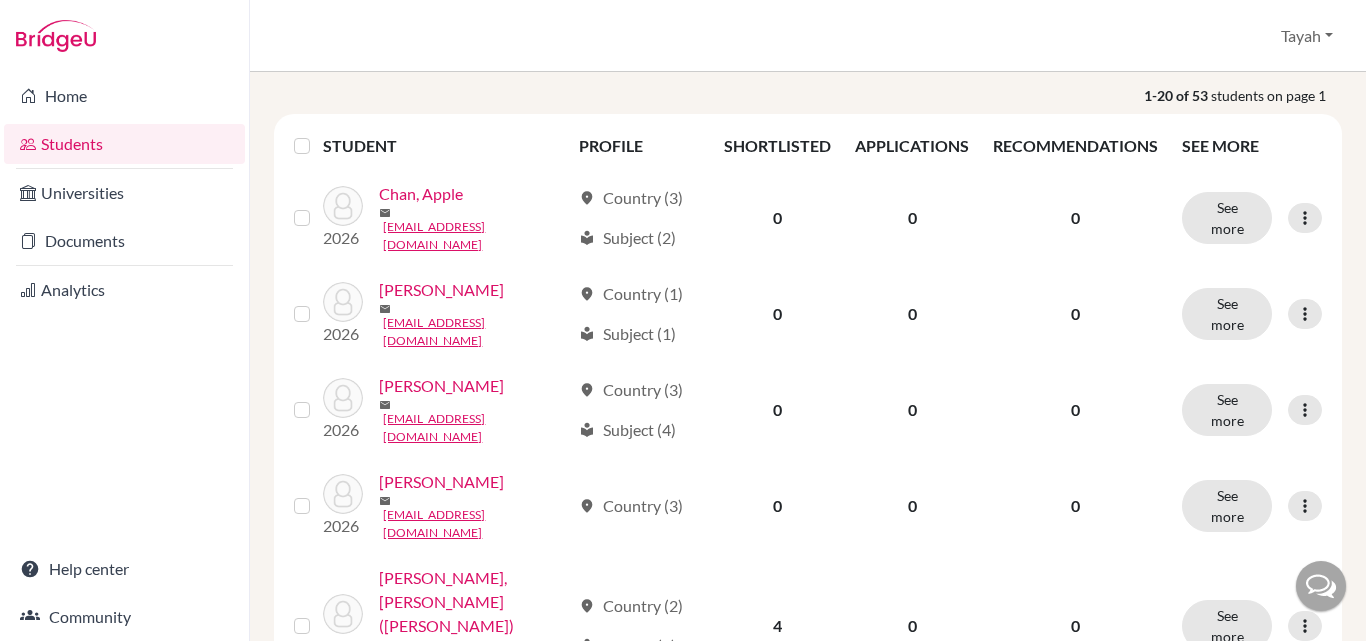 scroll, scrollTop: 326, scrollLeft: 0, axis: vertical 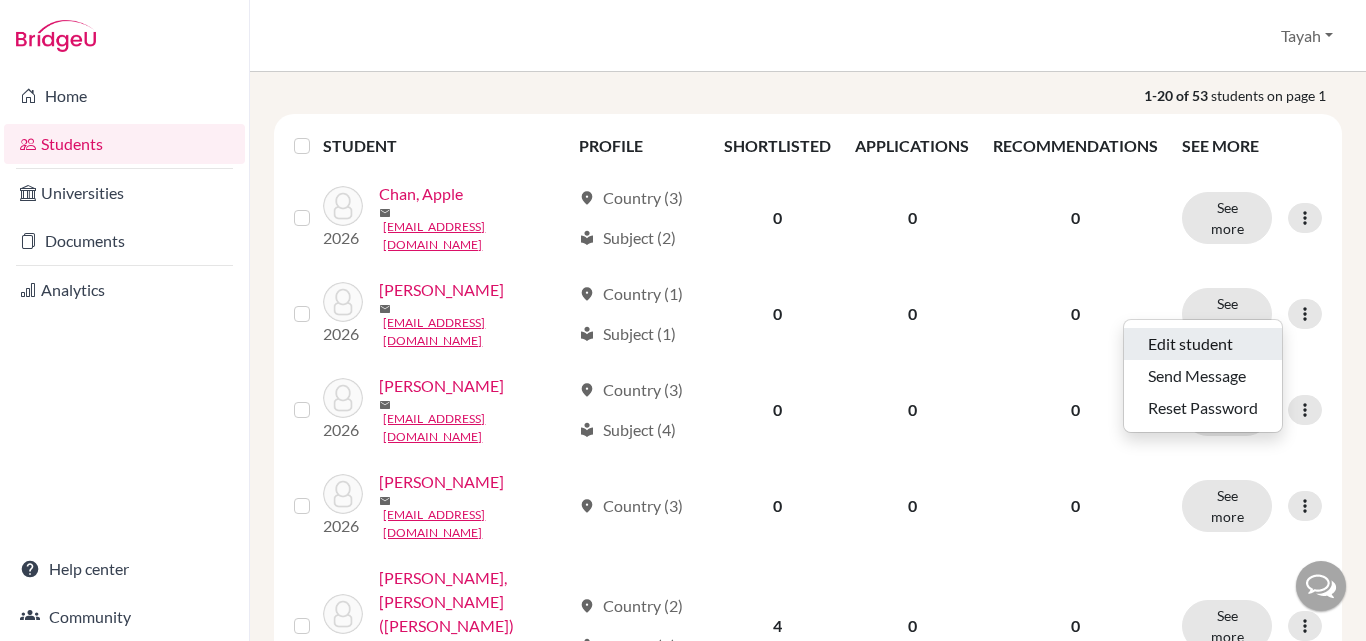 click on "Edit student" at bounding box center (1203, 344) 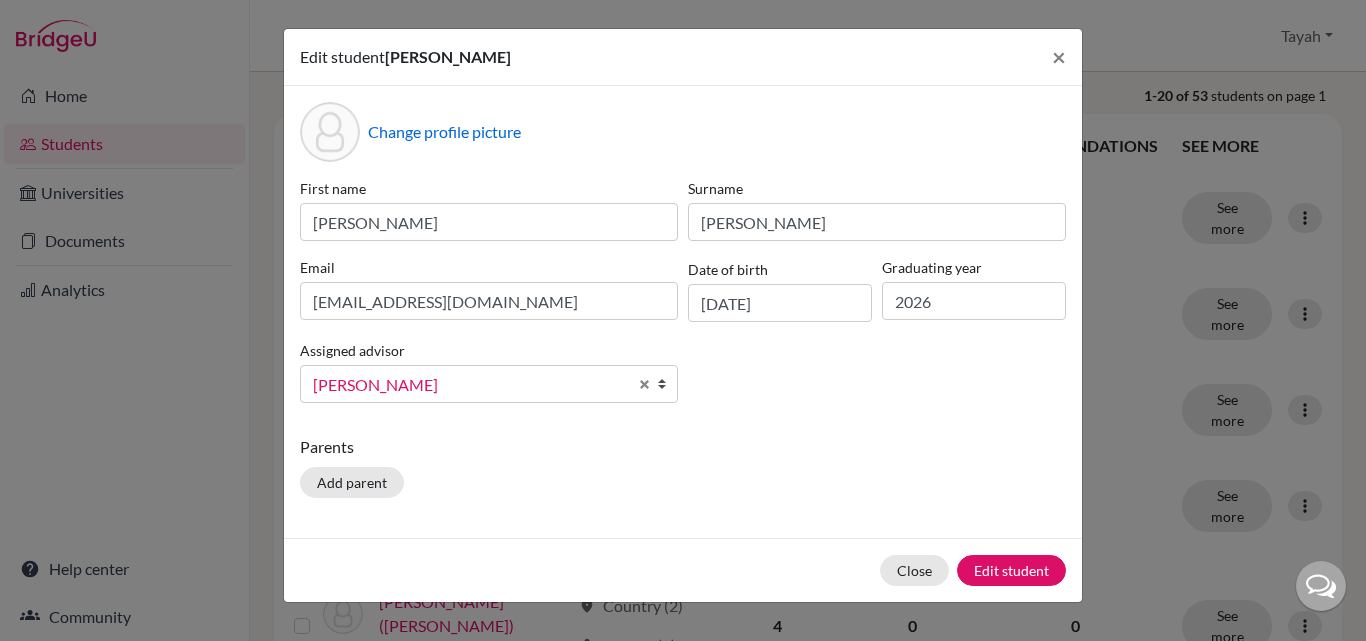 click on "[PERSON_NAME]" at bounding box center (470, 385) 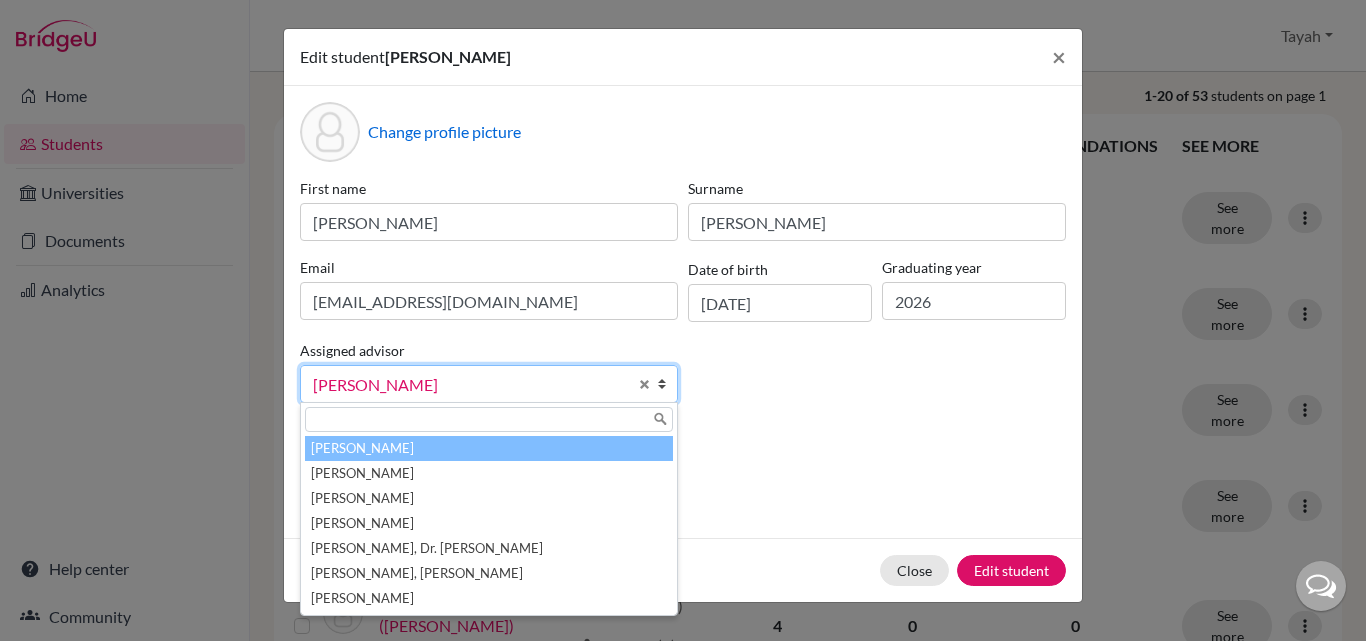 click on "[PERSON_NAME]" at bounding box center [489, 448] 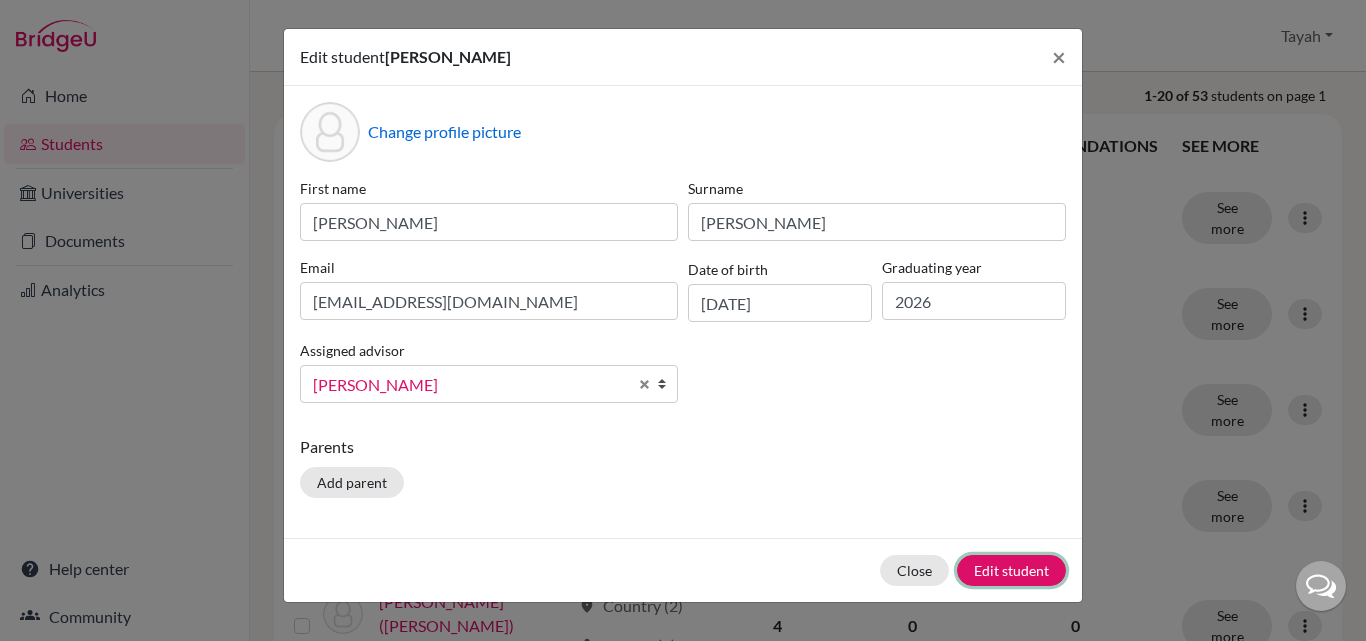 click on "Edit student" at bounding box center [1011, 570] 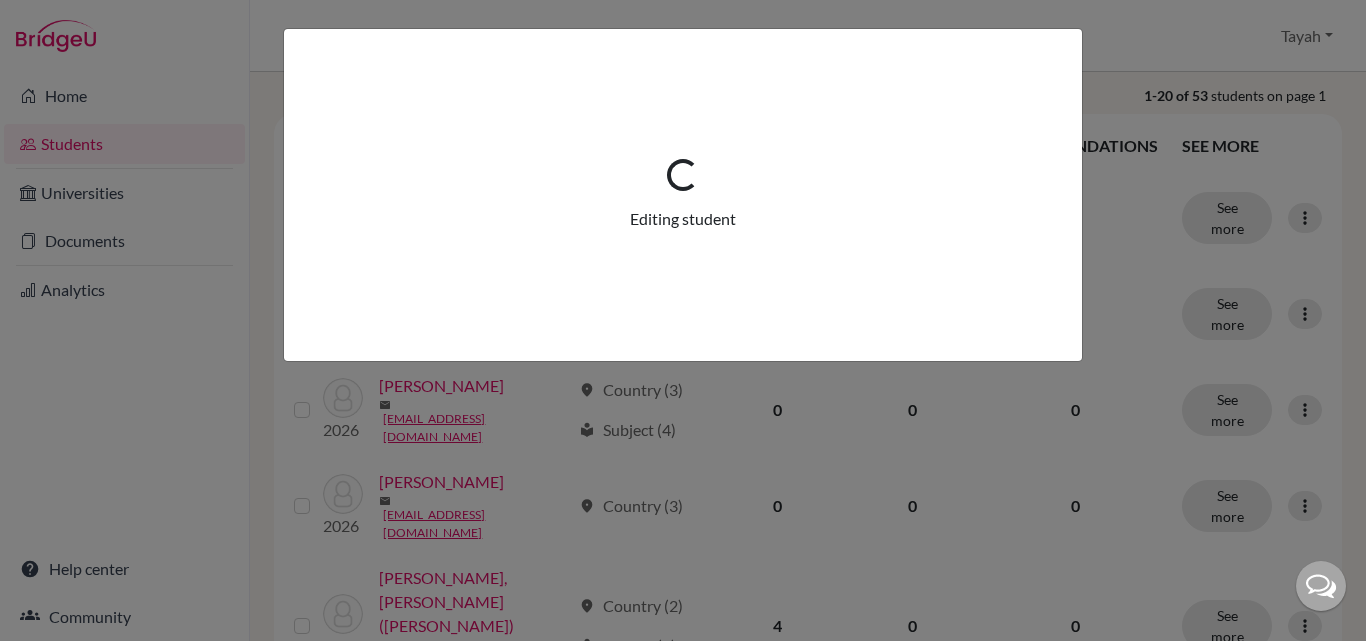 scroll, scrollTop: 0, scrollLeft: 0, axis: both 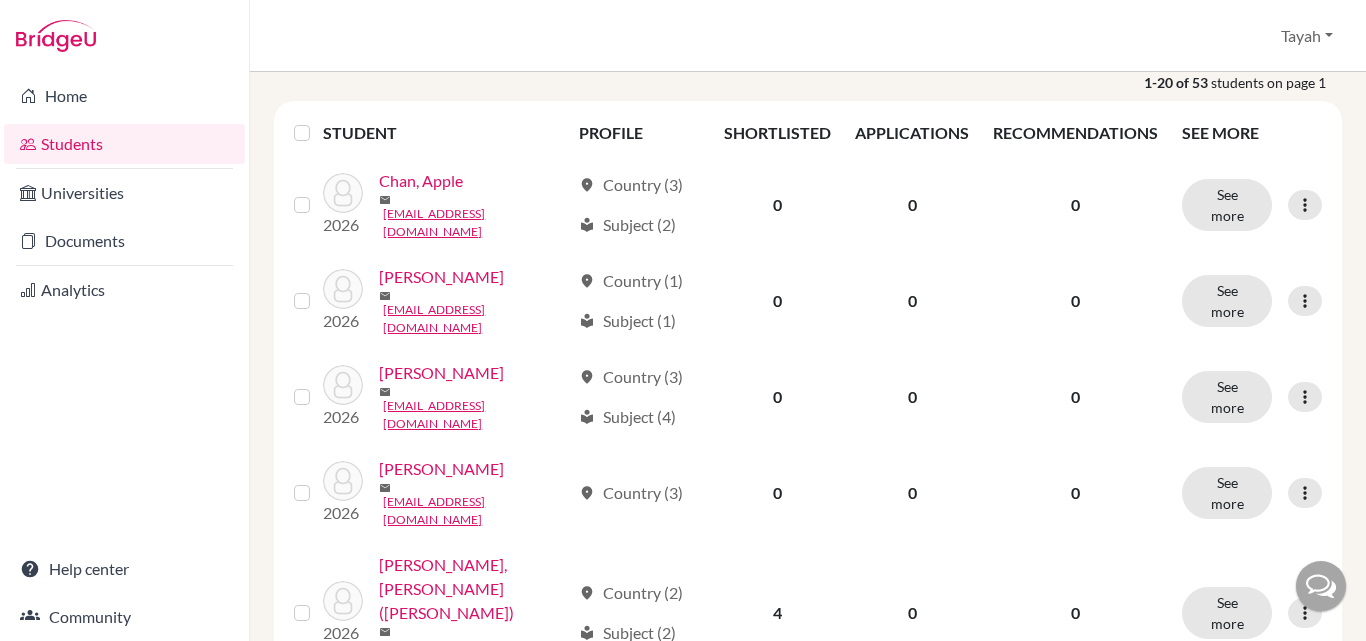 click at bounding box center (1305, 397) 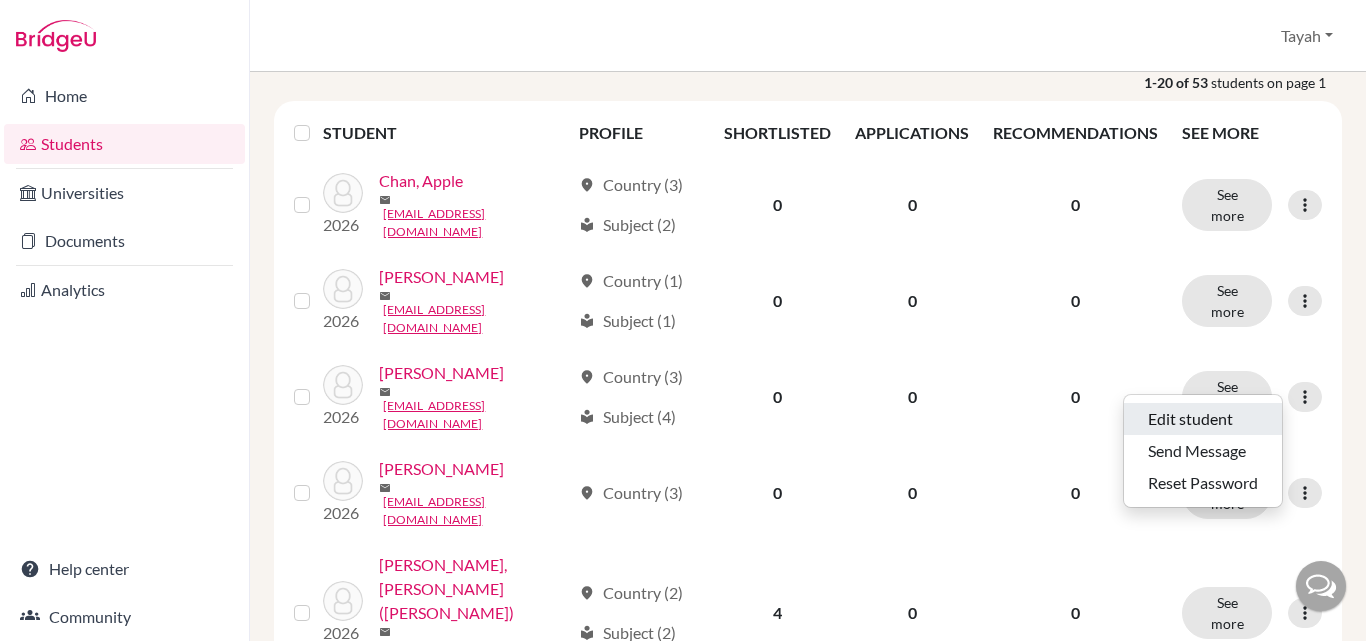 click on "Edit student" at bounding box center (1203, 419) 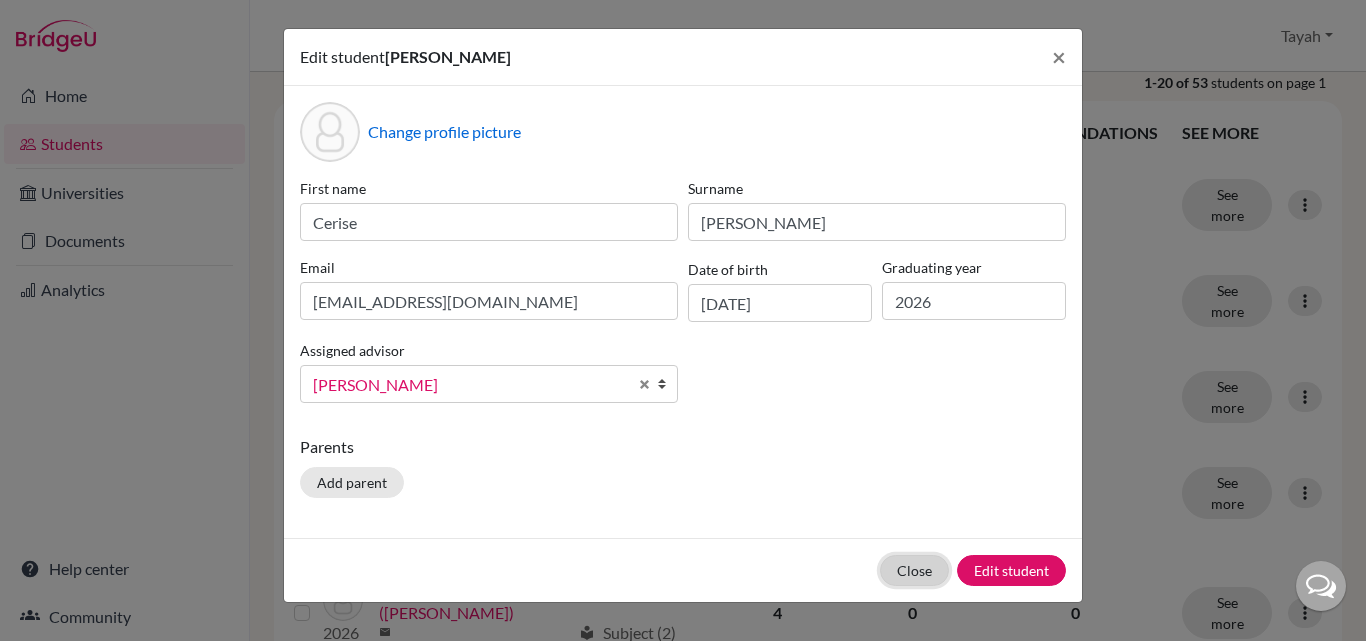 click on "Close" at bounding box center [914, 570] 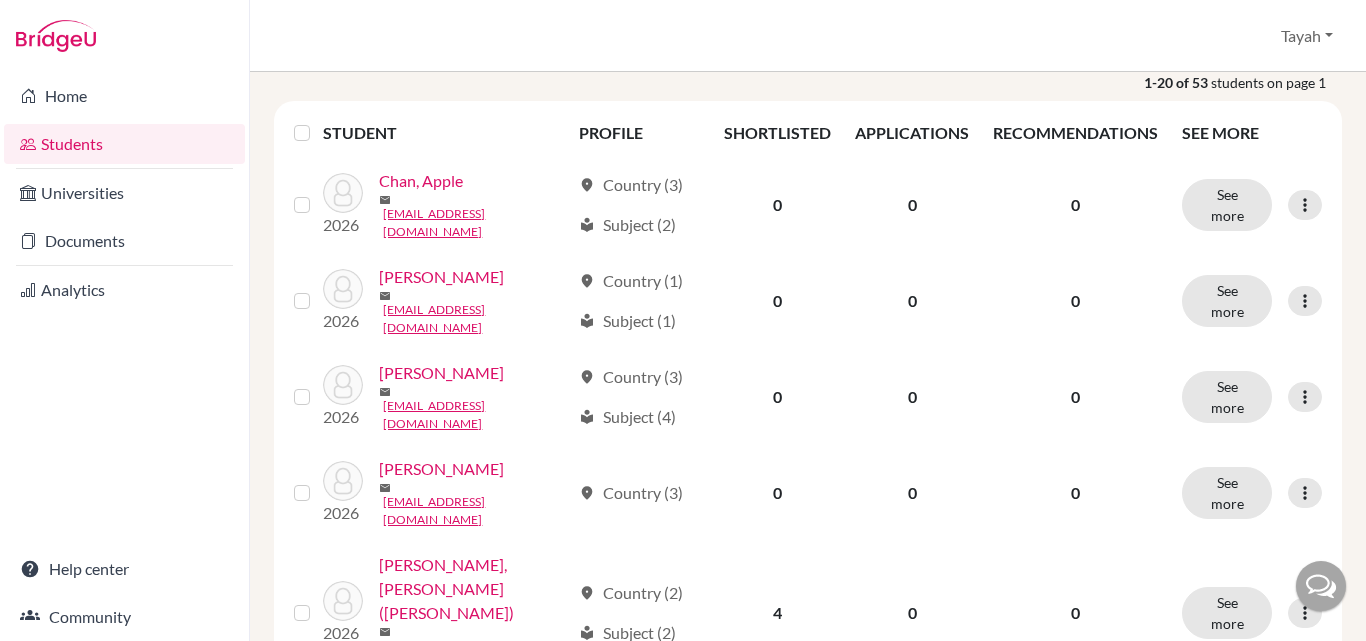 click at bounding box center [1305, 397] 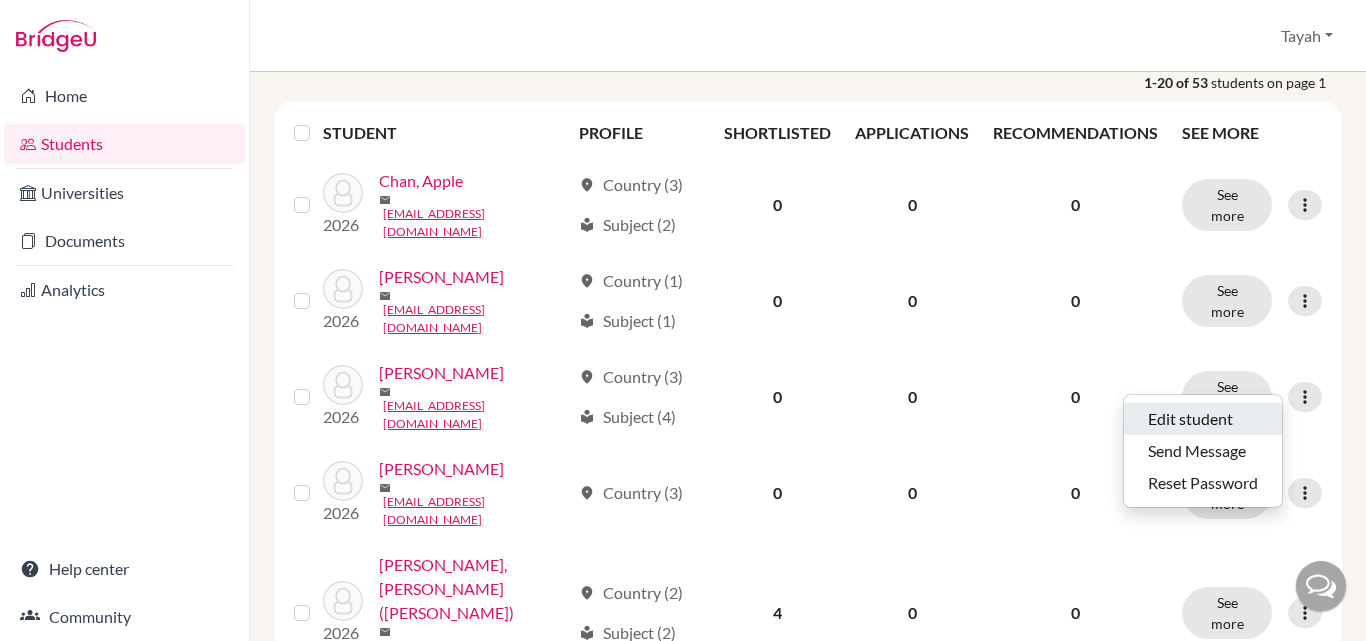click on "Edit student" at bounding box center [1203, 419] 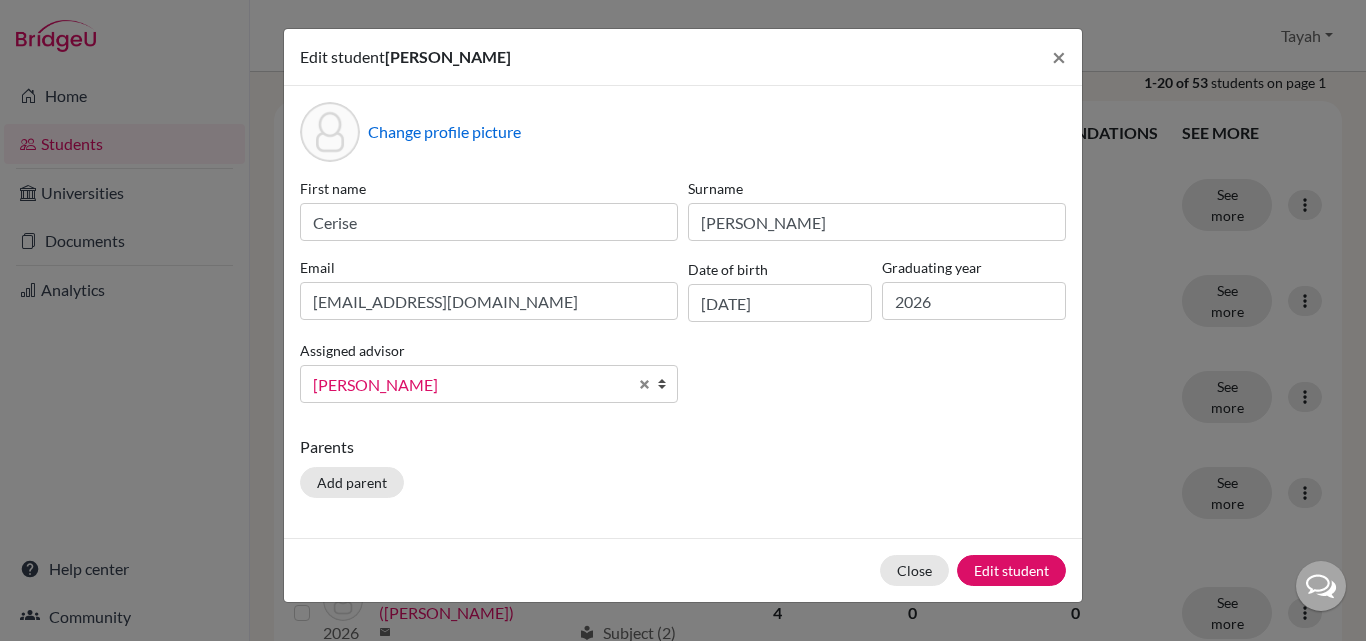 click on "[PERSON_NAME]" at bounding box center (470, 385) 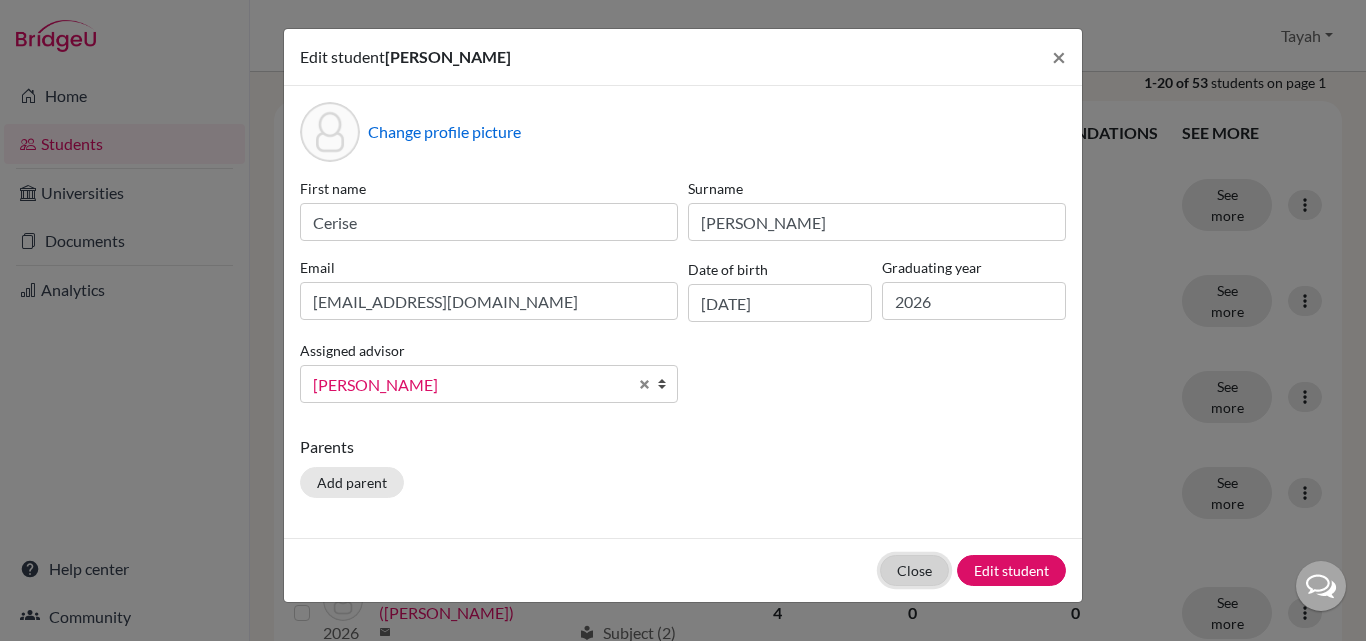 click on "Close" at bounding box center (914, 570) 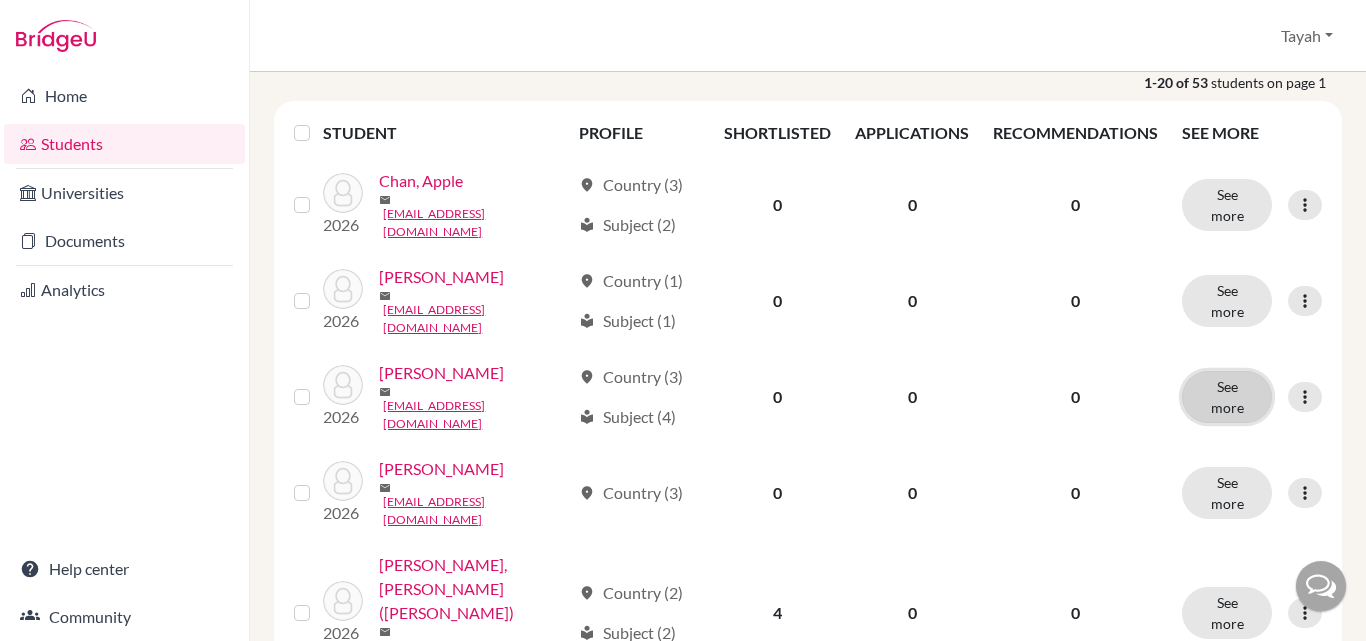 click on "See more" at bounding box center [1227, 397] 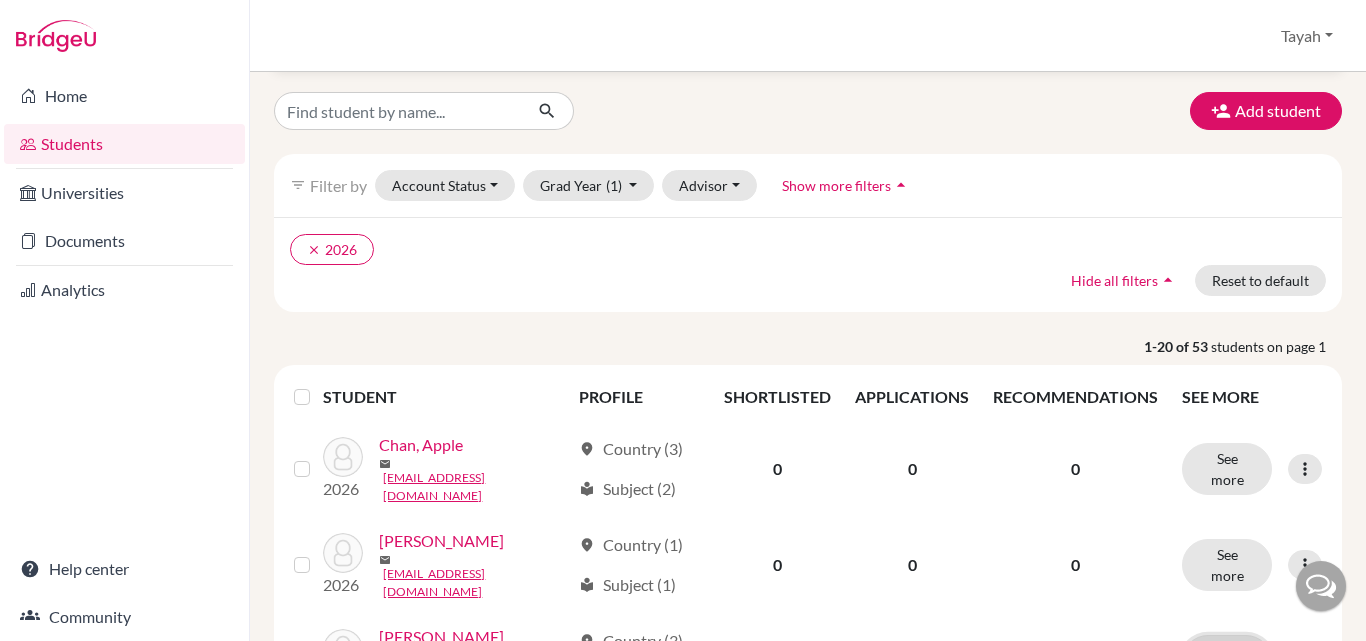 scroll, scrollTop: 0, scrollLeft: 0, axis: both 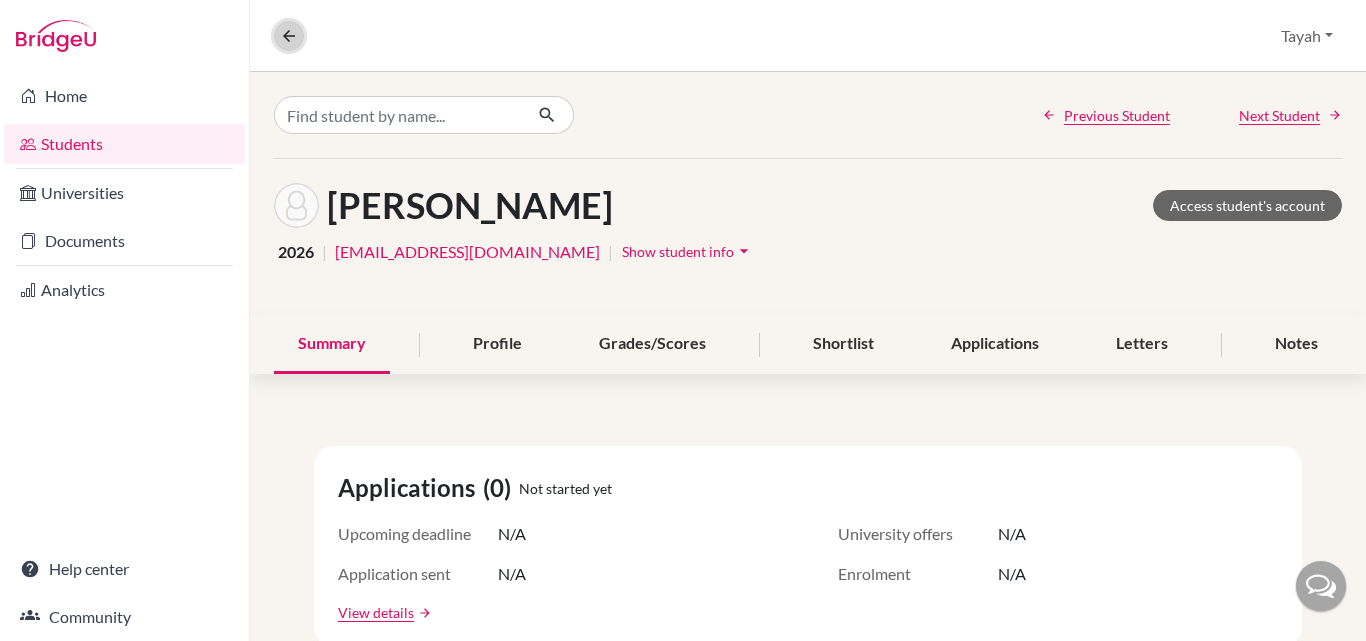 click at bounding box center (289, 36) 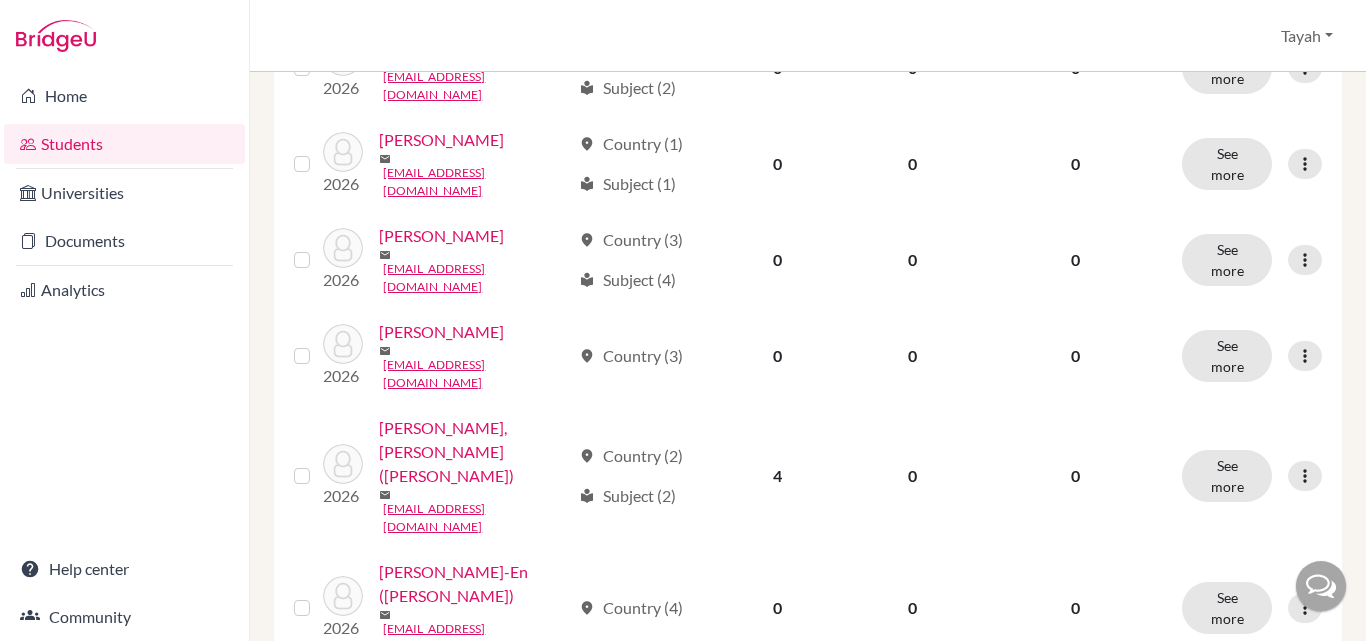 scroll, scrollTop: 0, scrollLeft: 0, axis: both 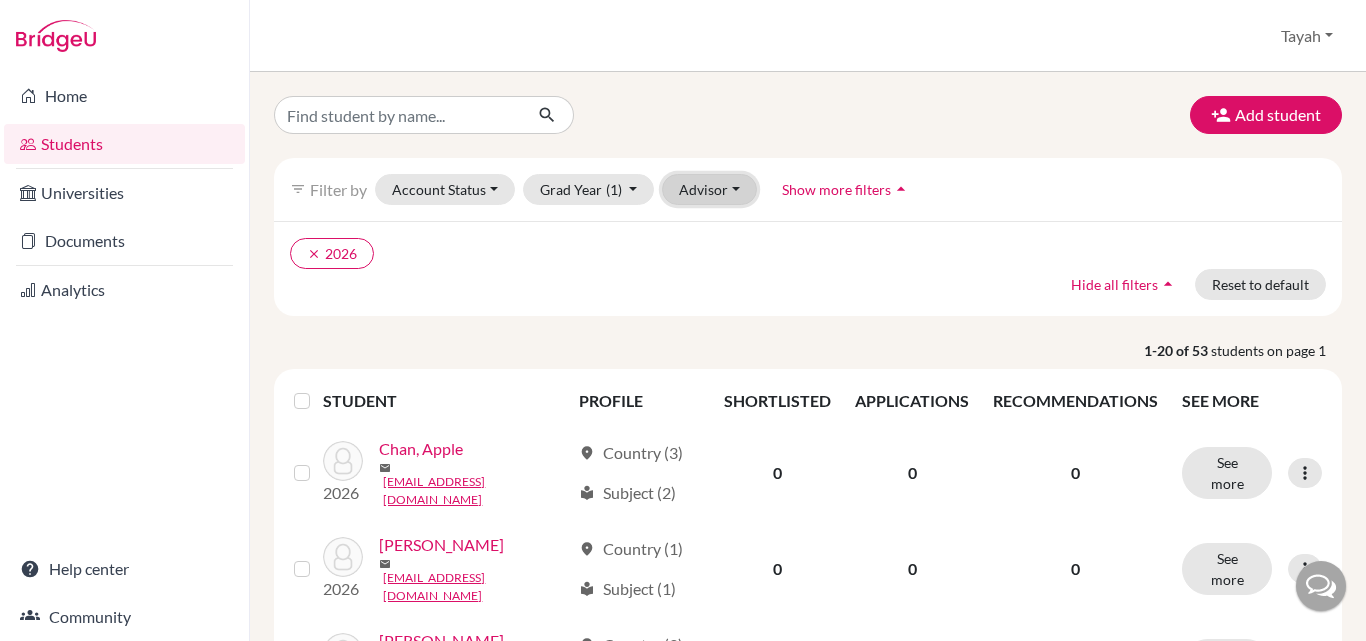 click on "Advisor" at bounding box center (709, 189) 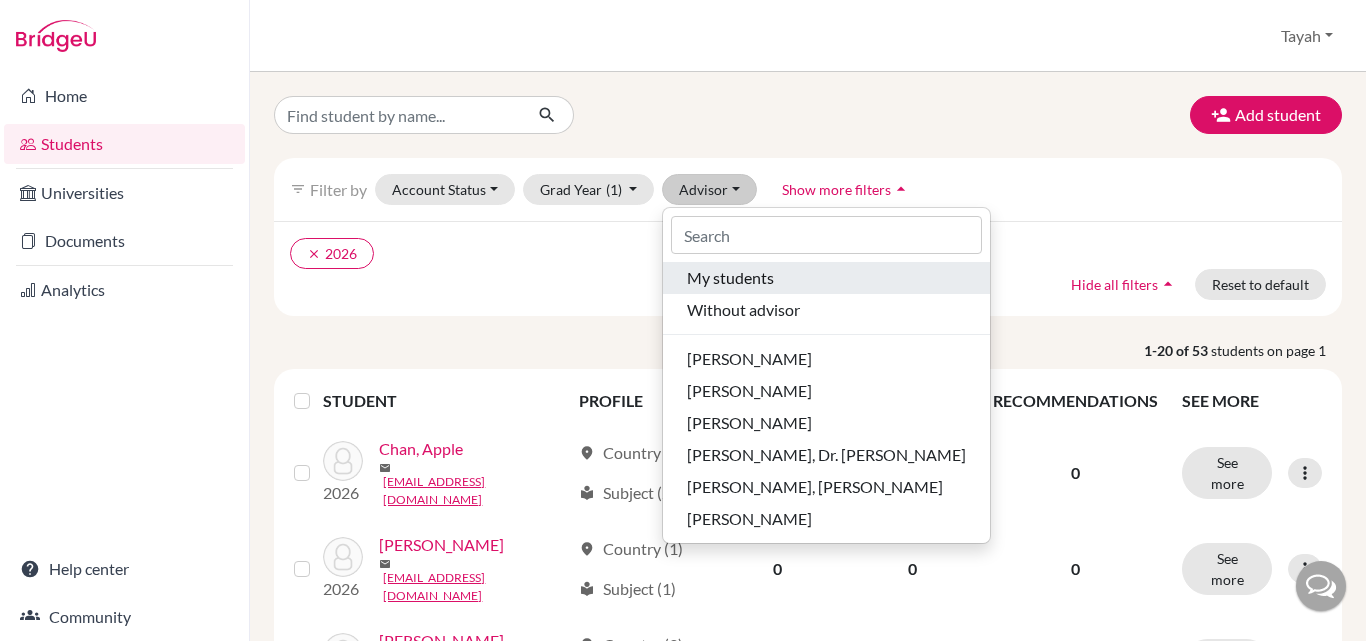 click on "My students" at bounding box center (730, 278) 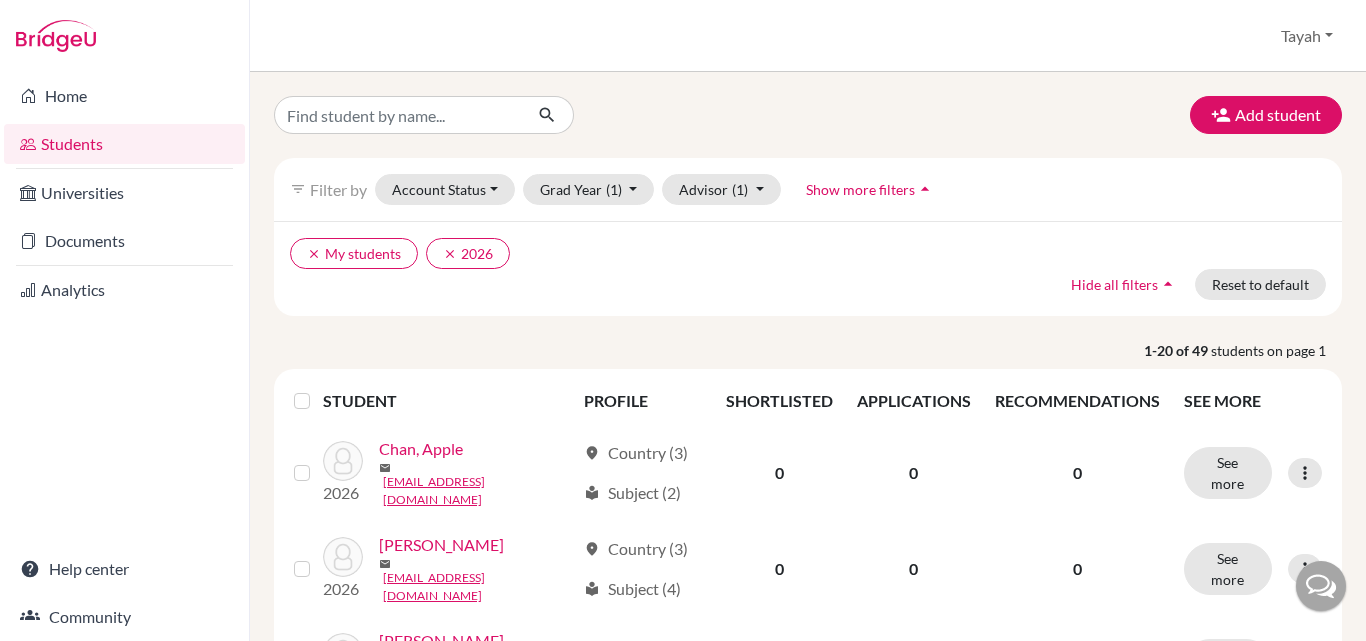 click on "Add student filter_list Filter by Account Status Active accounts Archived accounts Registered Unregistered Grad Year [PHONE_NUMBER] done [PHONE_NUMBER] Advisor (1) My students done Without advisor [PERSON_NAME], [PERSON_NAME], [PERSON_NAME], [PERSON_NAME], Dr. [PERSON_NAME], [PERSON_NAME], [PERSON_NAME] Show more filters arrow_drop_up clear My students clear 2026 Hide all filters arrow_drop_up Reset to default 1-20 of 49  students on page 1 STUDENT PROFILE SHORTLISTED APPLICATIONS RECOMMENDATIONS SEE MORE 2026 Chan, Apple mail [EMAIL_ADDRESS][DOMAIN_NAME] location_on Country (3) local_library Subject (2) 0 0 0 See more Edit student Send Message Reset Password [SECURITY_DATA] [PERSON_NAME] mail [EMAIL_ADDRESS][DOMAIN_NAME] location_on Country (3) local_library Subject (4) 0 0 0 See more Edit student Send Message Reset Password [SECURITY_DATA] [PERSON_NAME] [EMAIL_ADDRESS][DOMAIN_NAME] location_on Country (3) 0 0 0 See more Edit student Send Message Reset Password [SECURITY_DATA] [PERSON_NAME] ([PERSON_NAME]) mail [EMAIL_ADDRESS][DOMAIN_NAME]" at bounding box center (808, 1395) 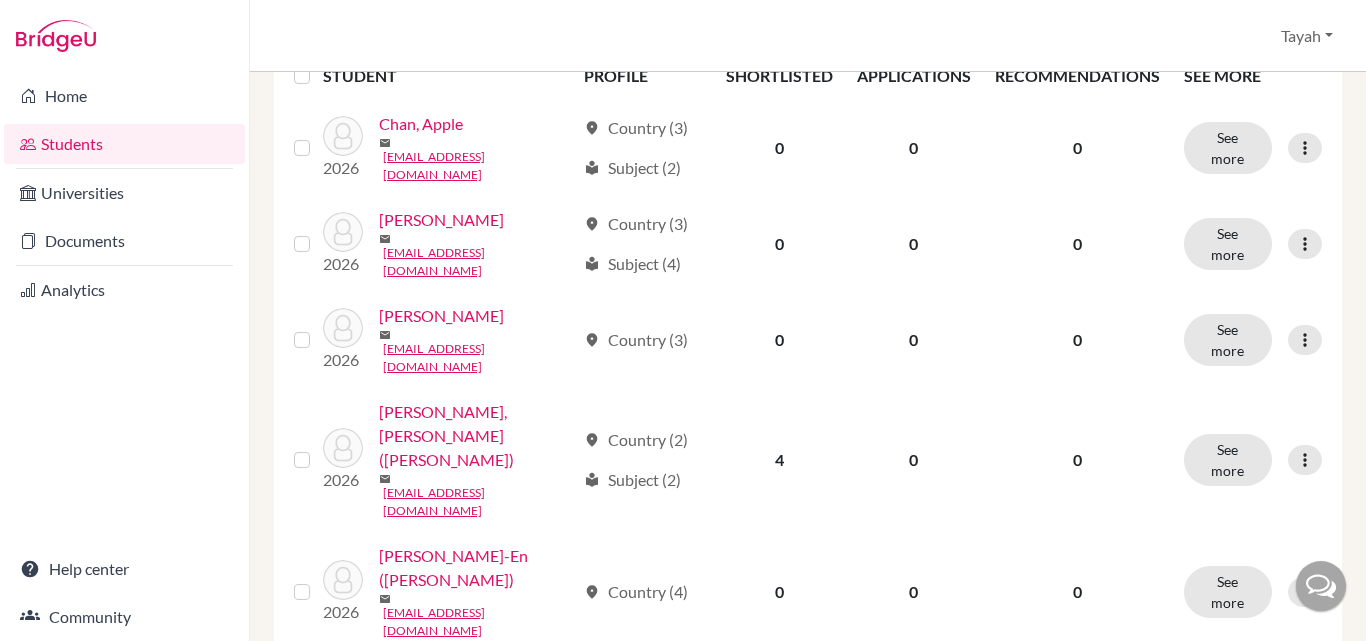 scroll, scrollTop: 326, scrollLeft: 0, axis: vertical 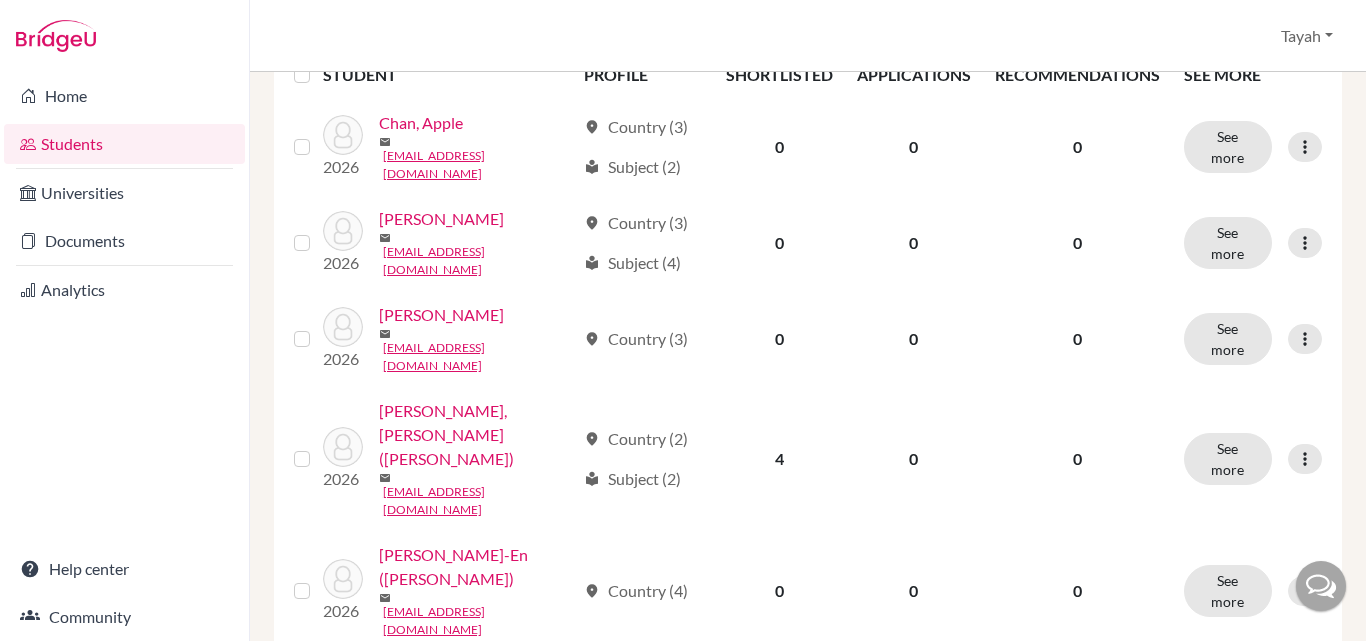 click at bounding box center [1305, 339] 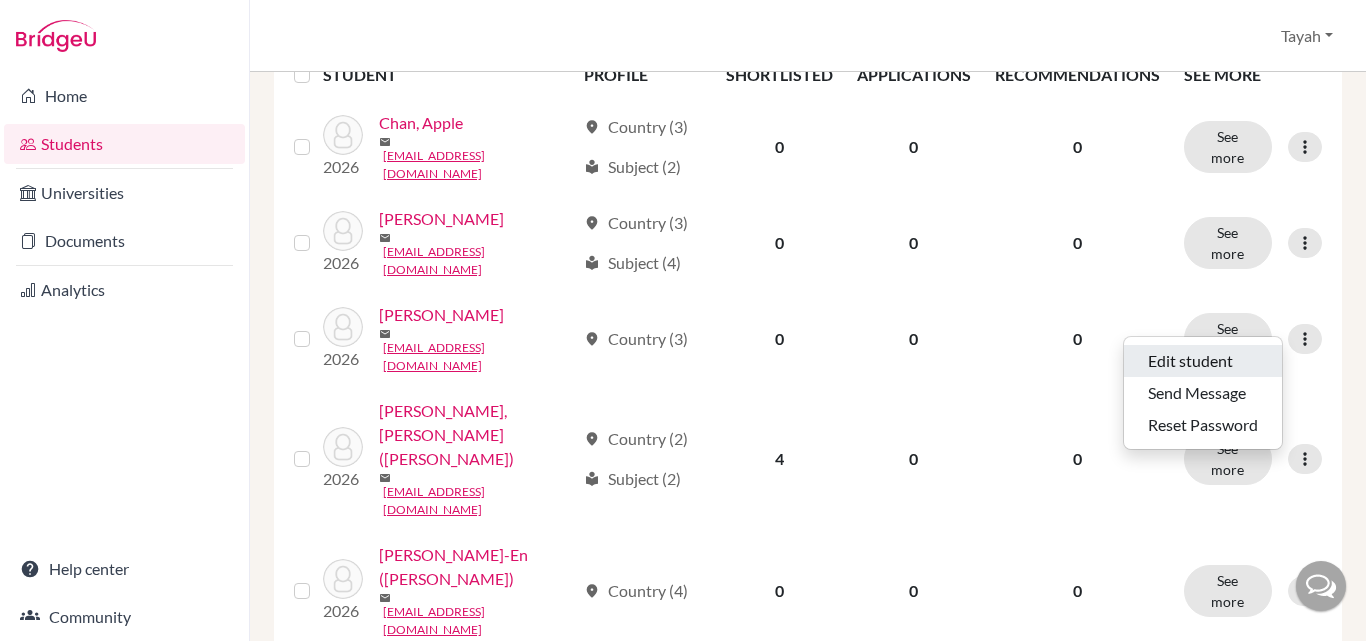 click on "Edit student" at bounding box center [1203, 361] 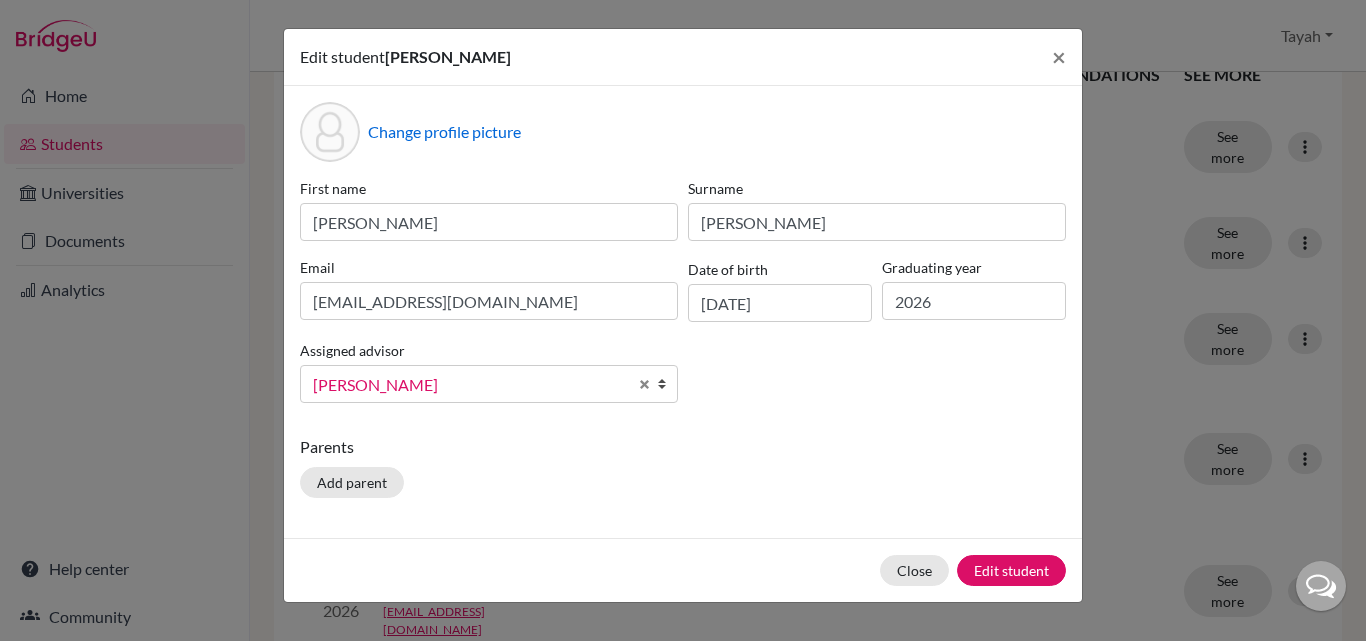 click on "[PERSON_NAME]" at bounding box center (470, 385) 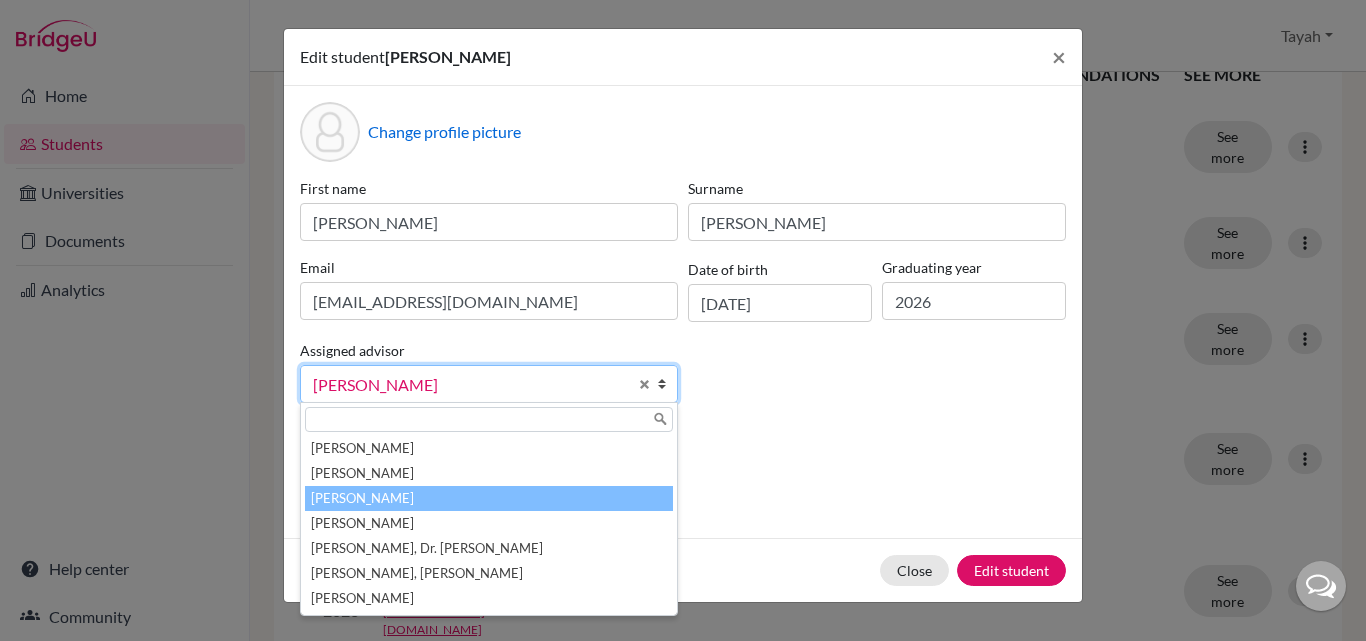 click on "[PERSON_NAME]" at bounding box center (489, 498) 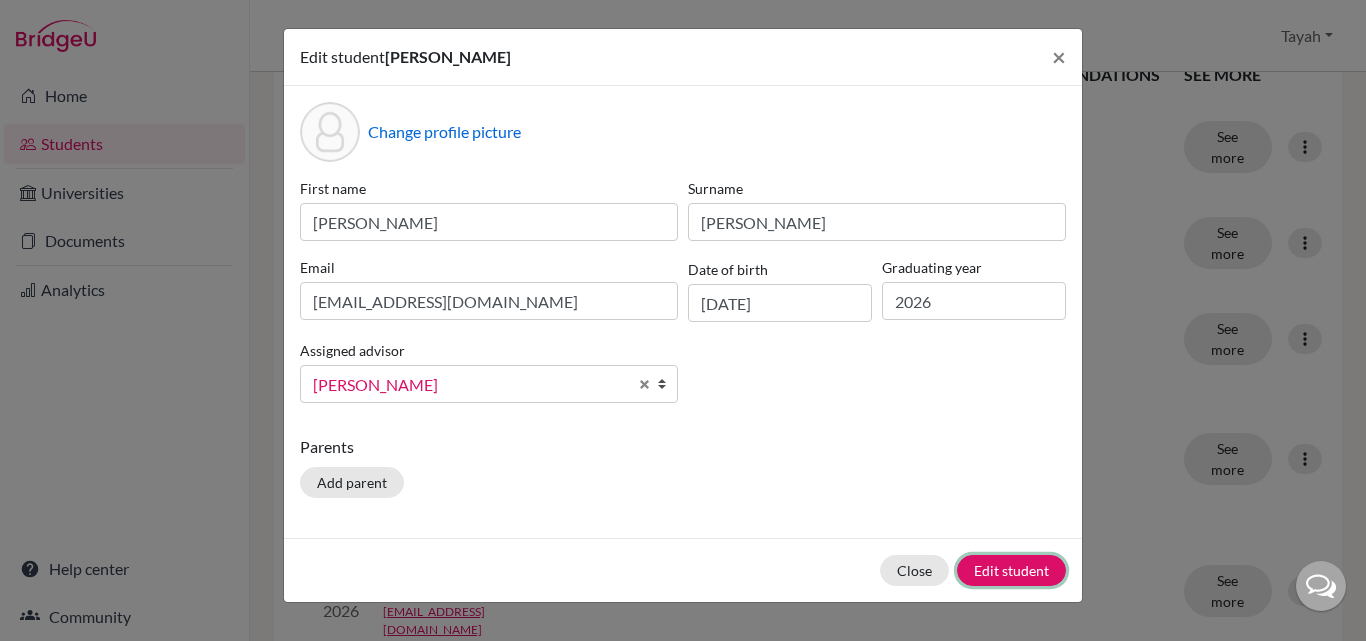 click on "Edit student" at bounding box center (1011, 570) 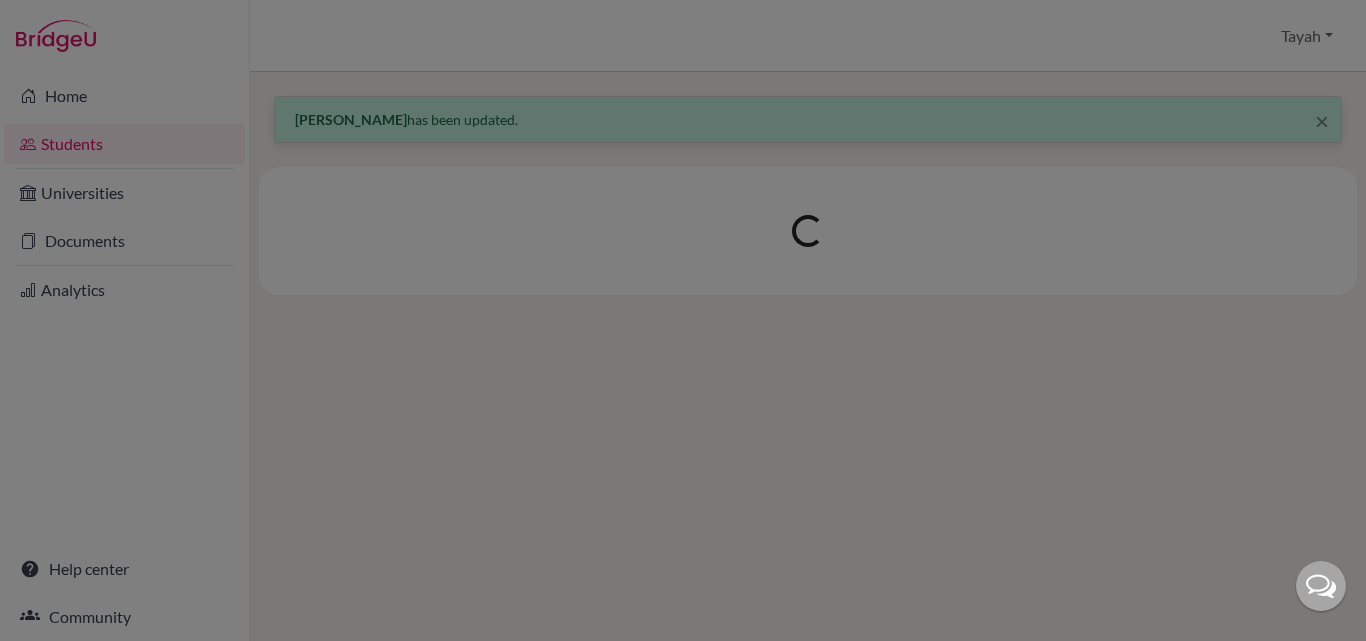 scroll, scrollTop: 0, scrollLeft: 0, axis: both 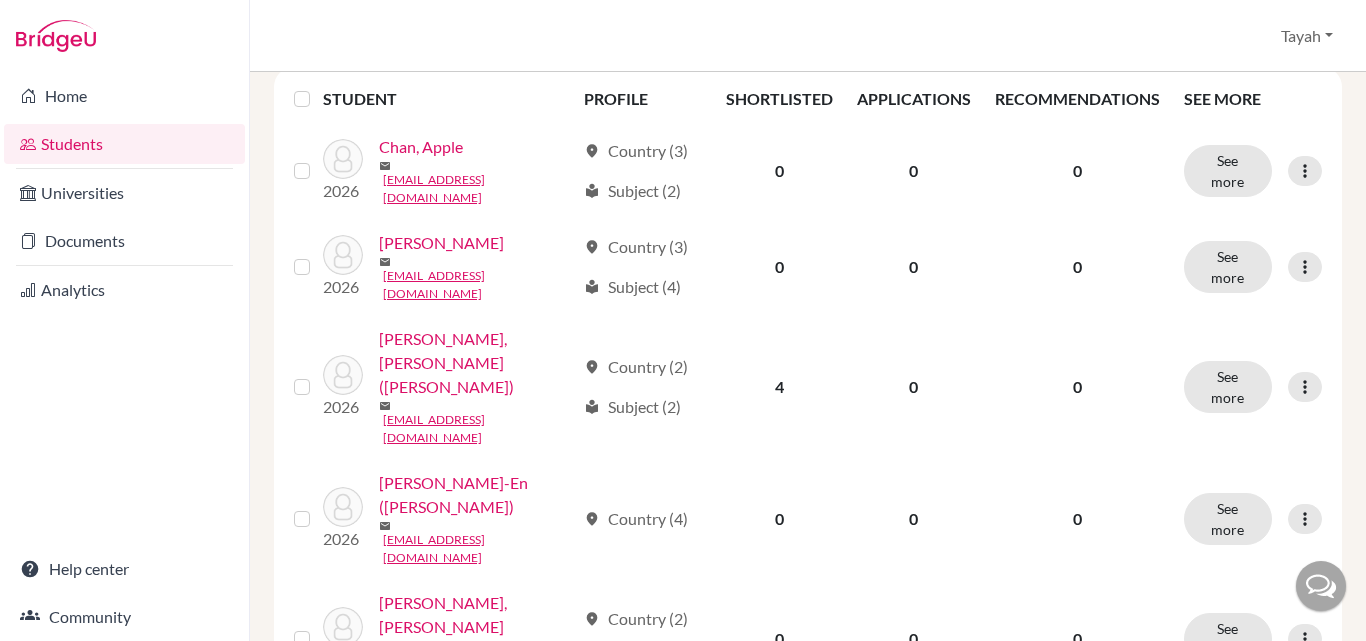 click at bounding box center (1305, 387) 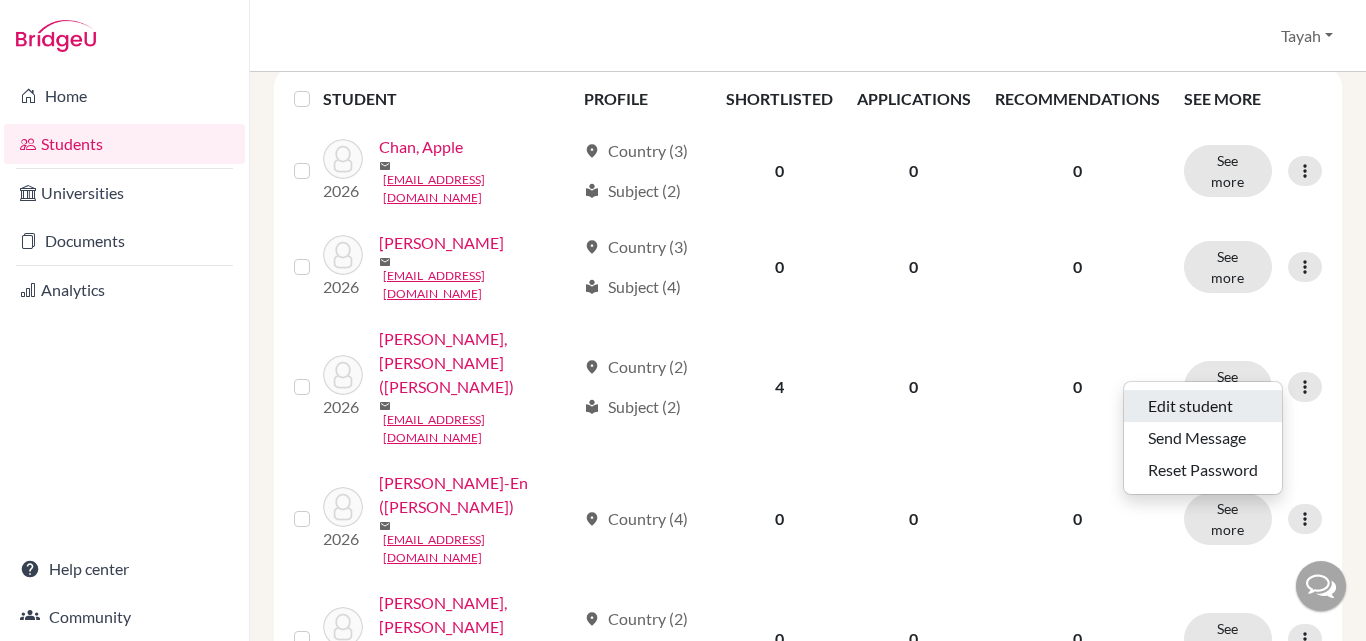 click on "Edit student" at bounding box center (1203, 406) 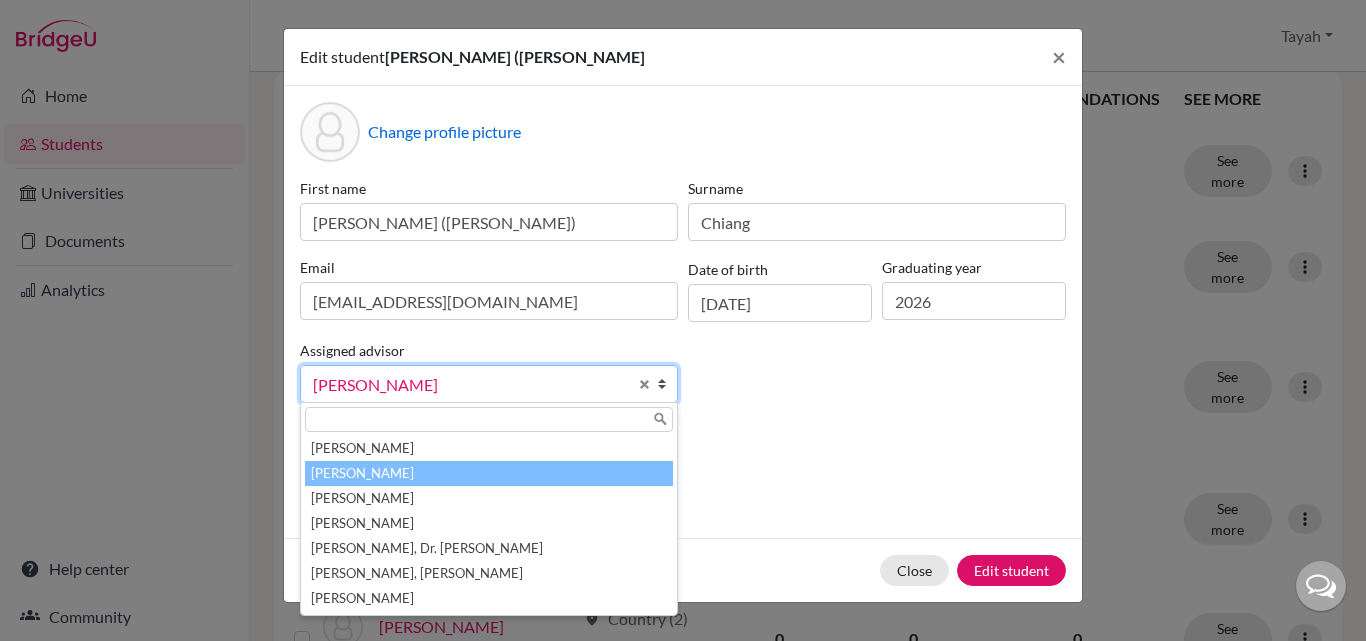 click on "[PERSON_NAME]" at bounding box center [470, 385] 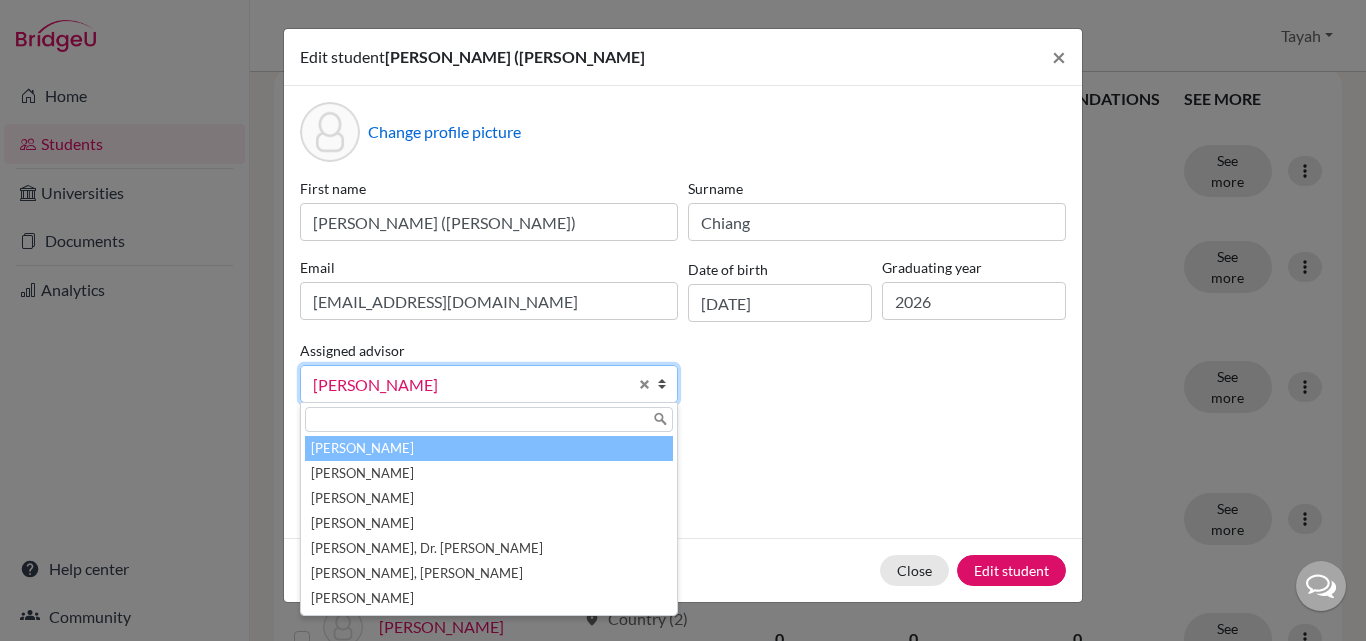 click on "[PERSON_NAME]" at bounding box center [489, 448] 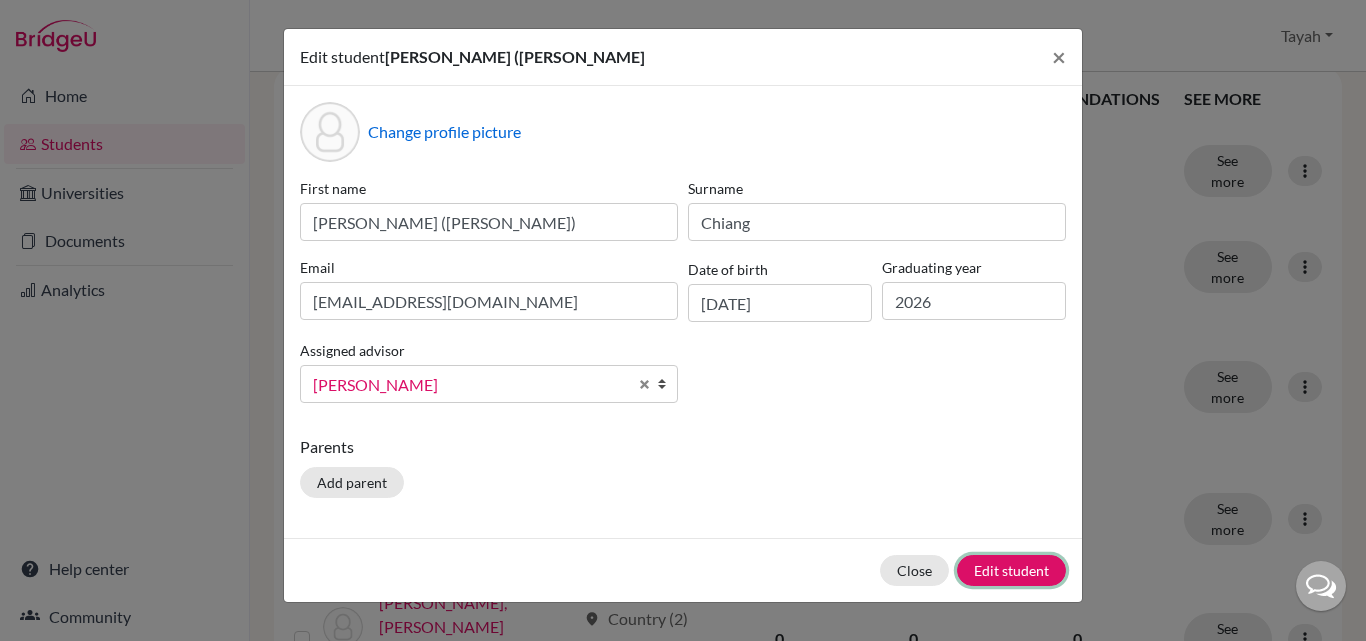 click on "Edit student" at bounding box center (1011, 570) 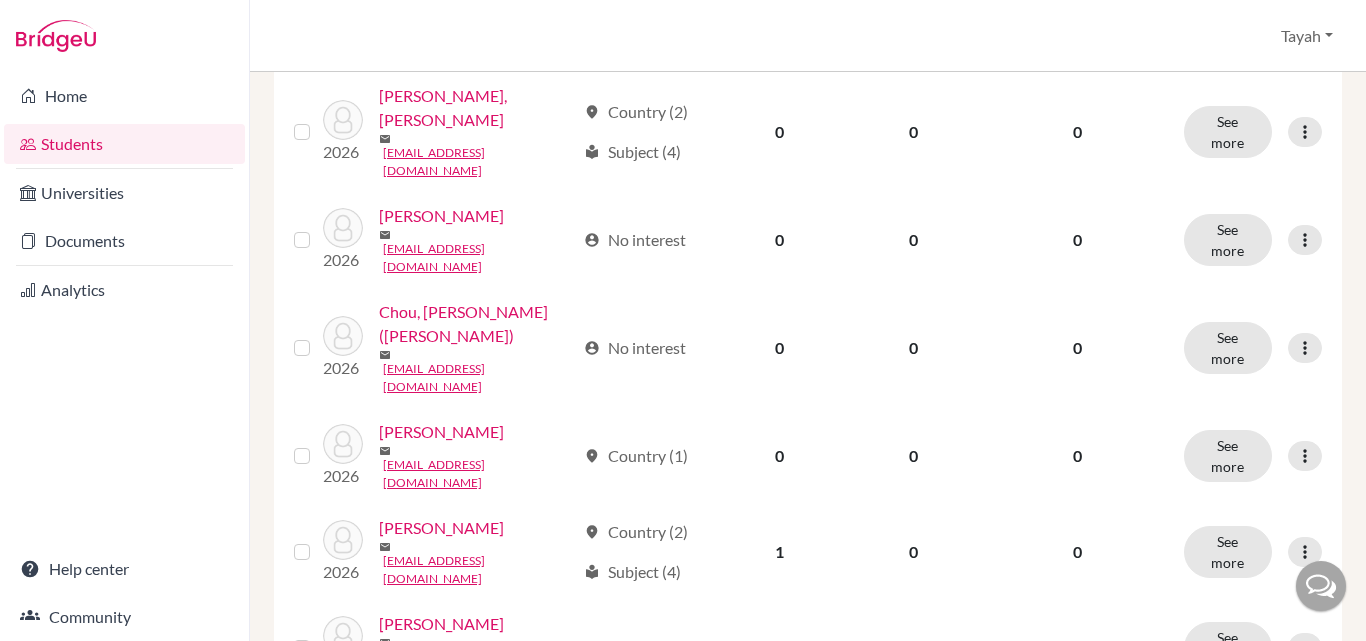 scroll, scrollTop: 737, scrollLeft: 0, axis: vertical 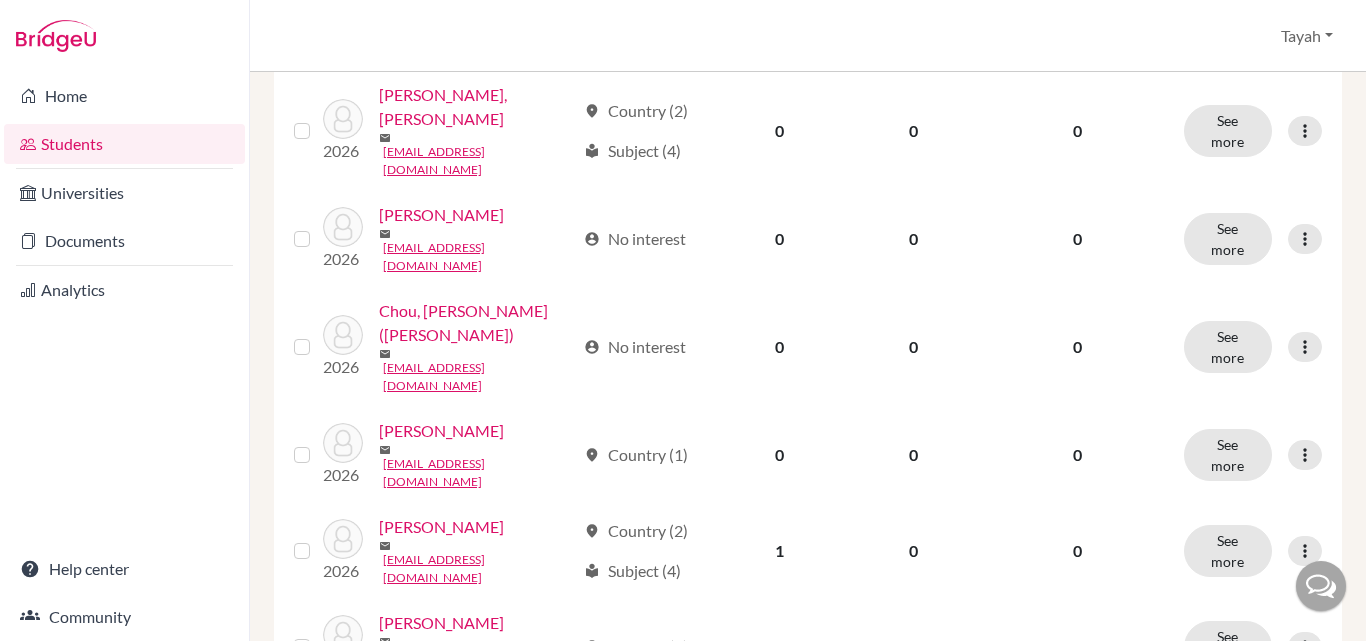 click at bounding box center [1305, 455] 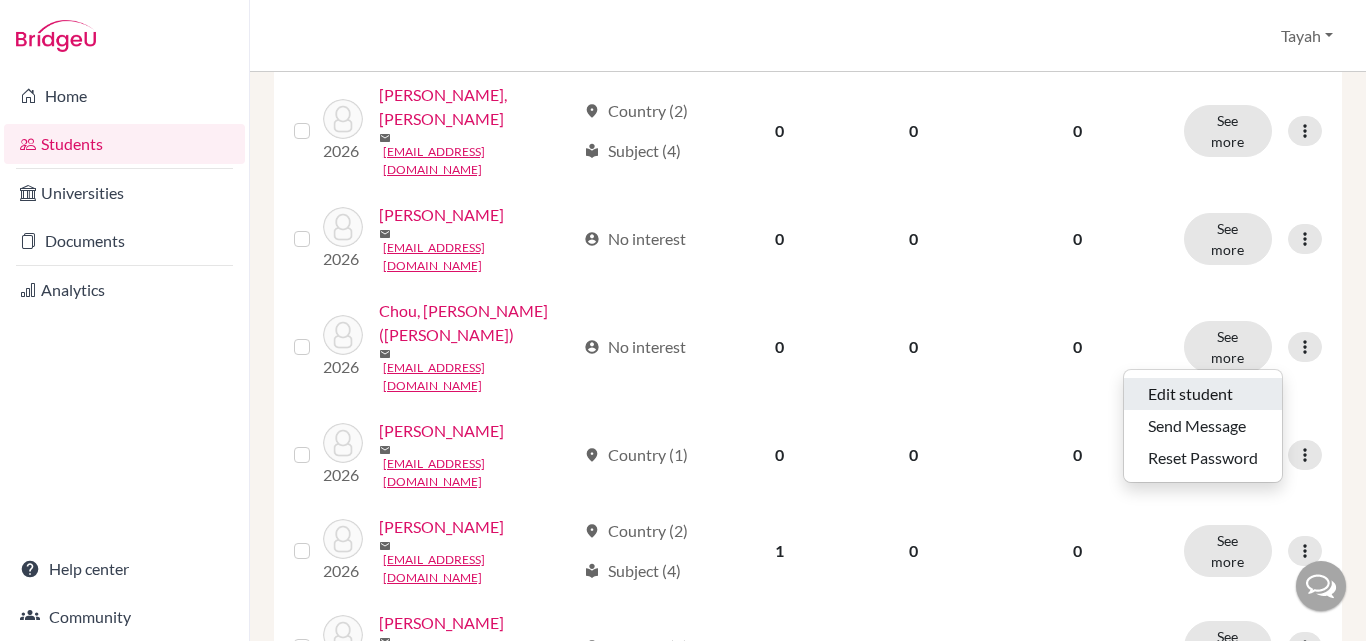 click on "Edit student" at bounding box center (1203, 394) 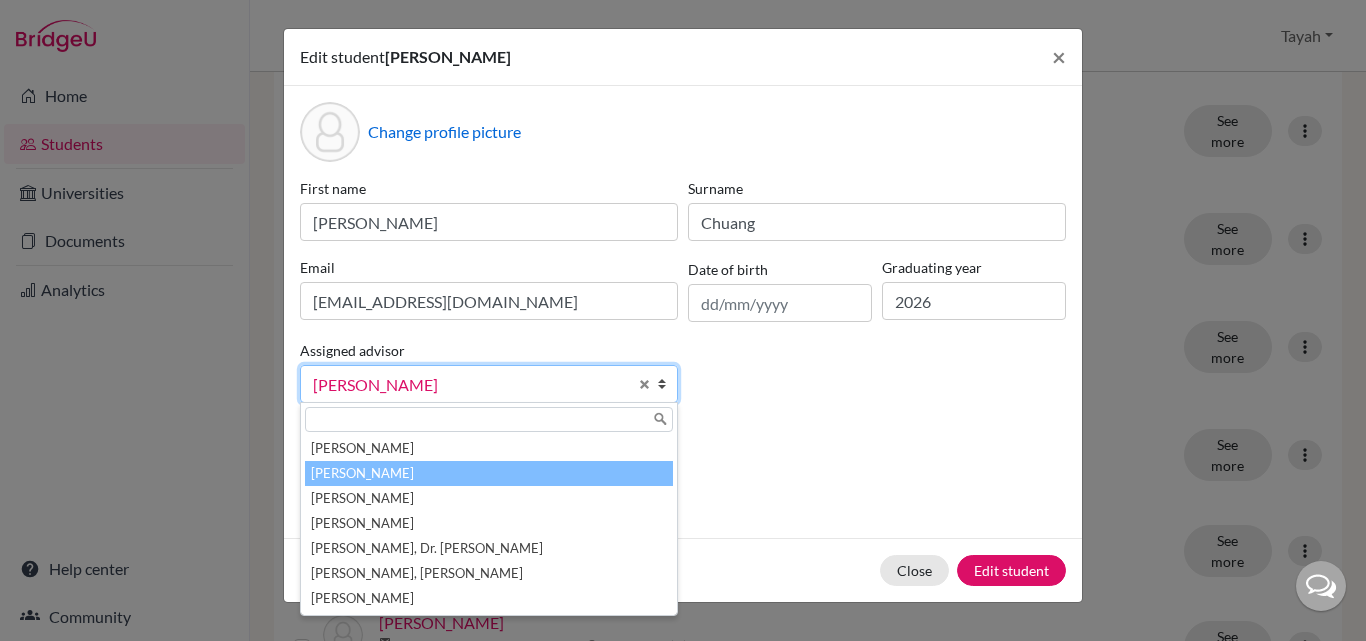 click on "[PERSON_NAME]" at bounding box center [470, 385] 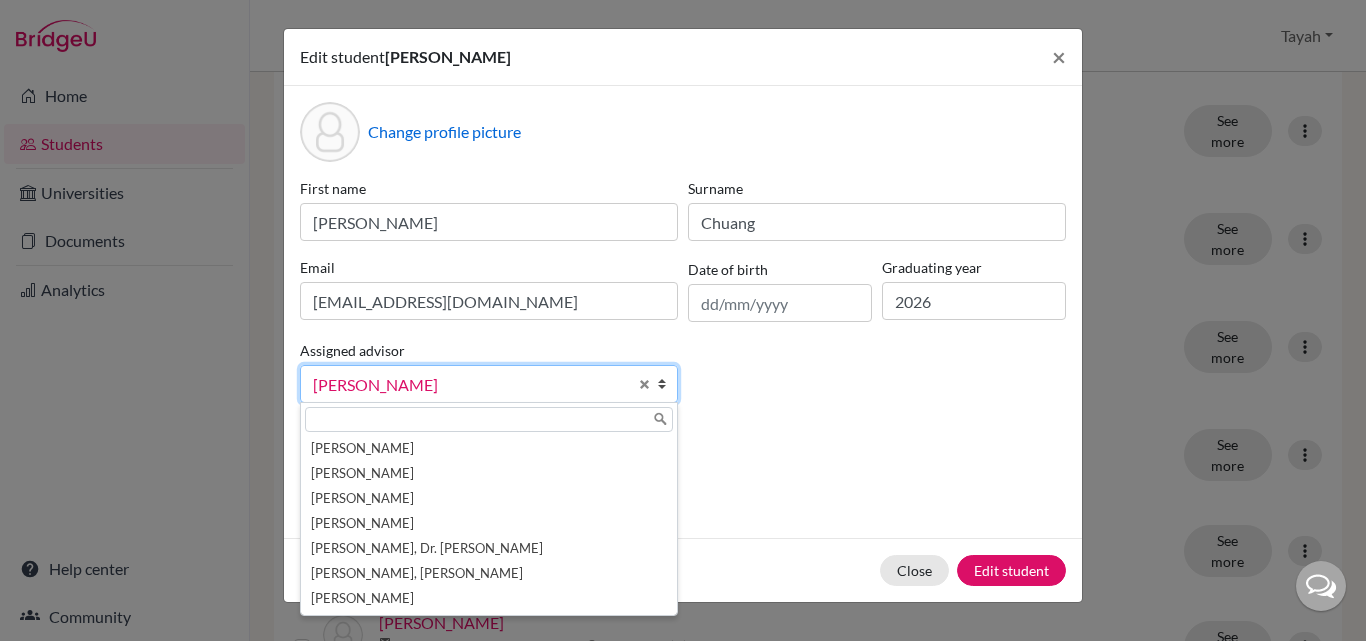 click on "Parents" at bounding box center [683, 447] 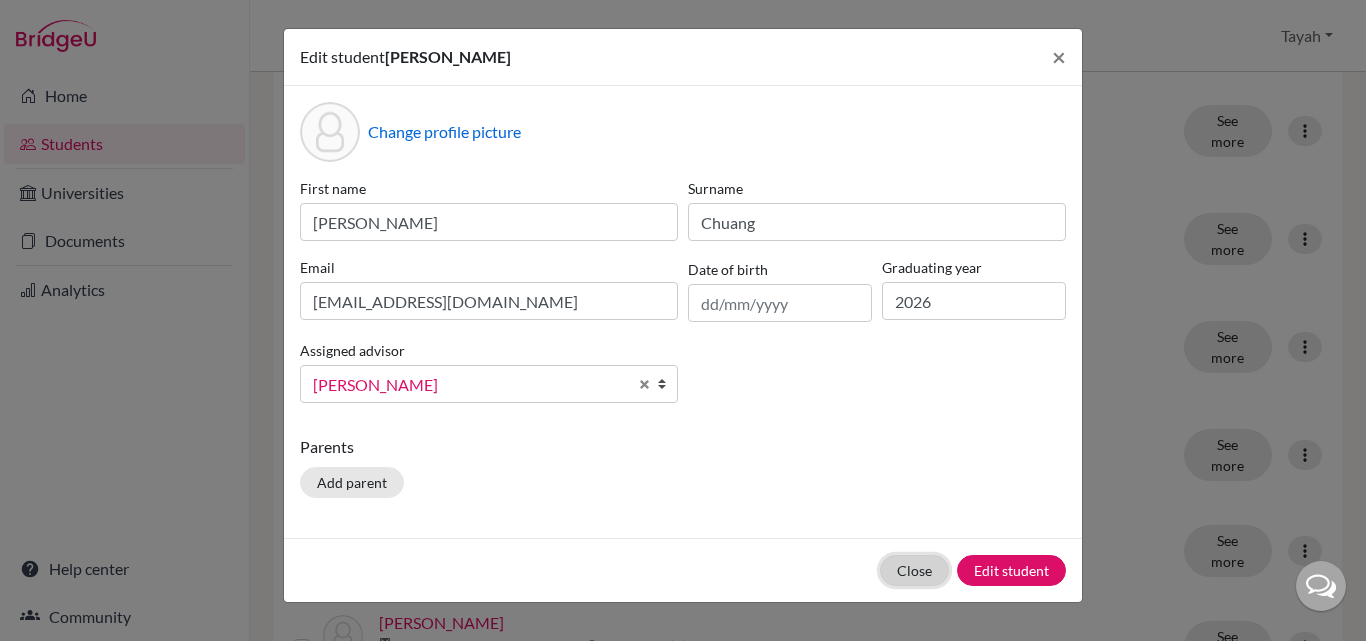 click on "Close" at bounding box center (914, 570) 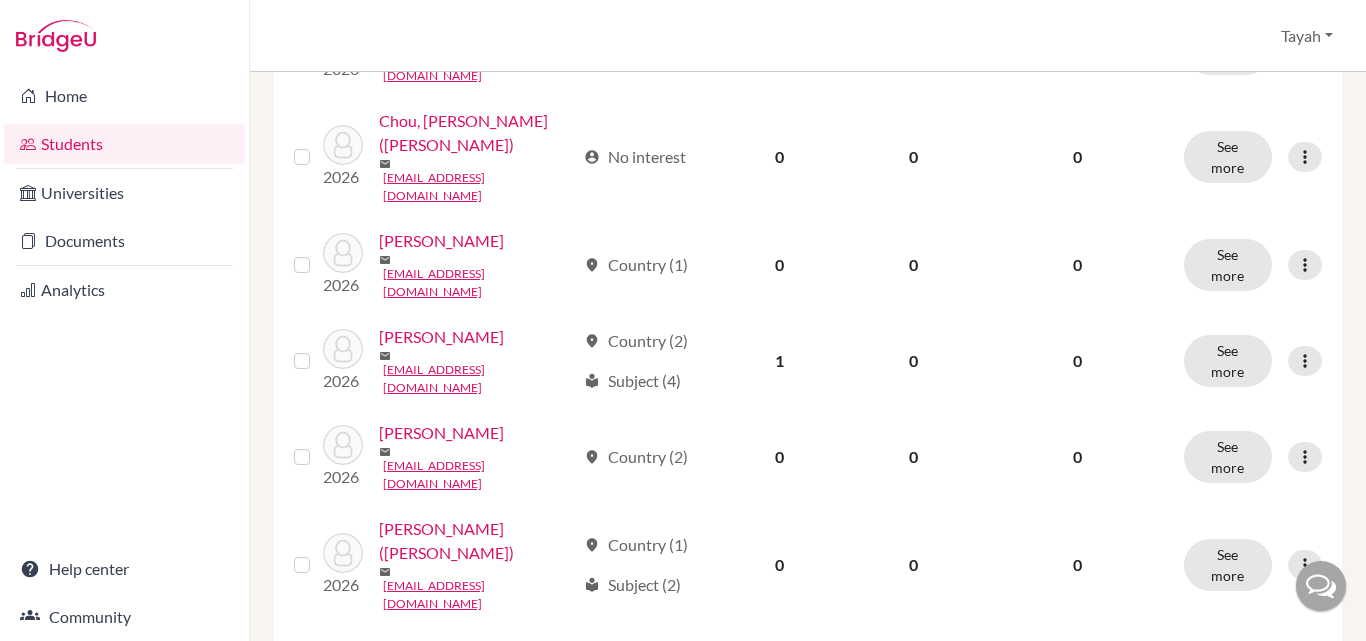 scroll, scrollTop: 928, scrollLeft: 0, axis: vertical 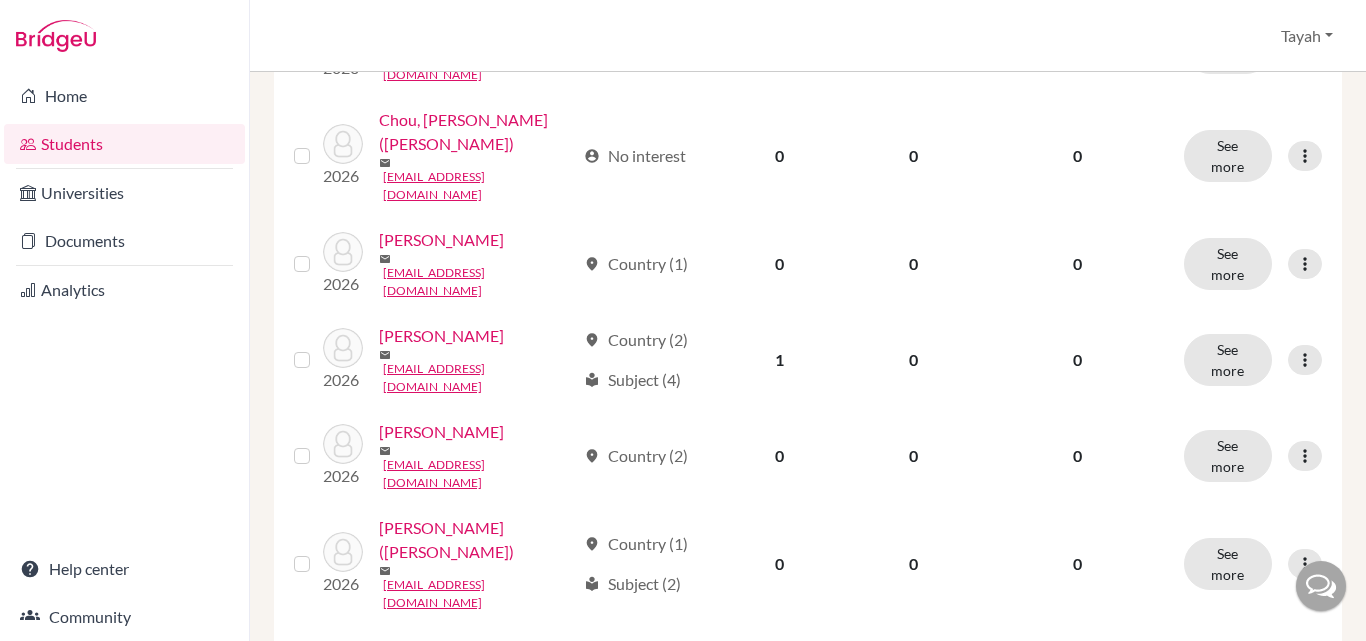 click at bounding box center (1305, 456) 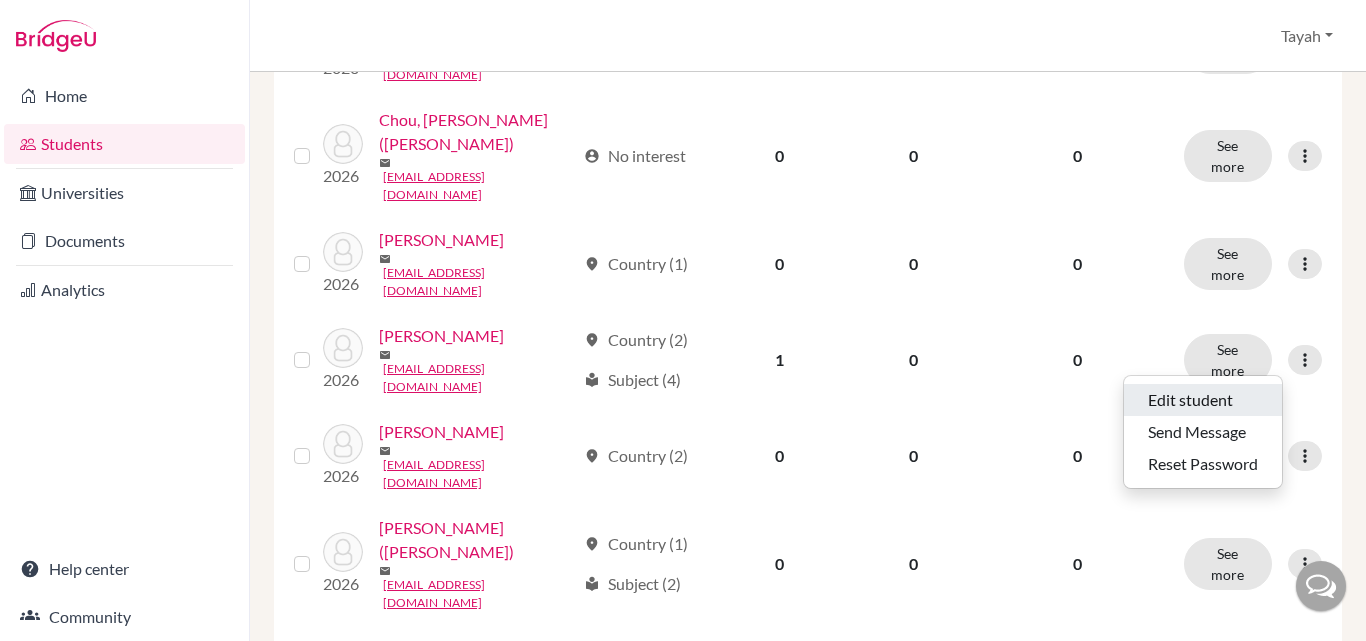 click on "Edit student" at bounding box center [1203, 400] 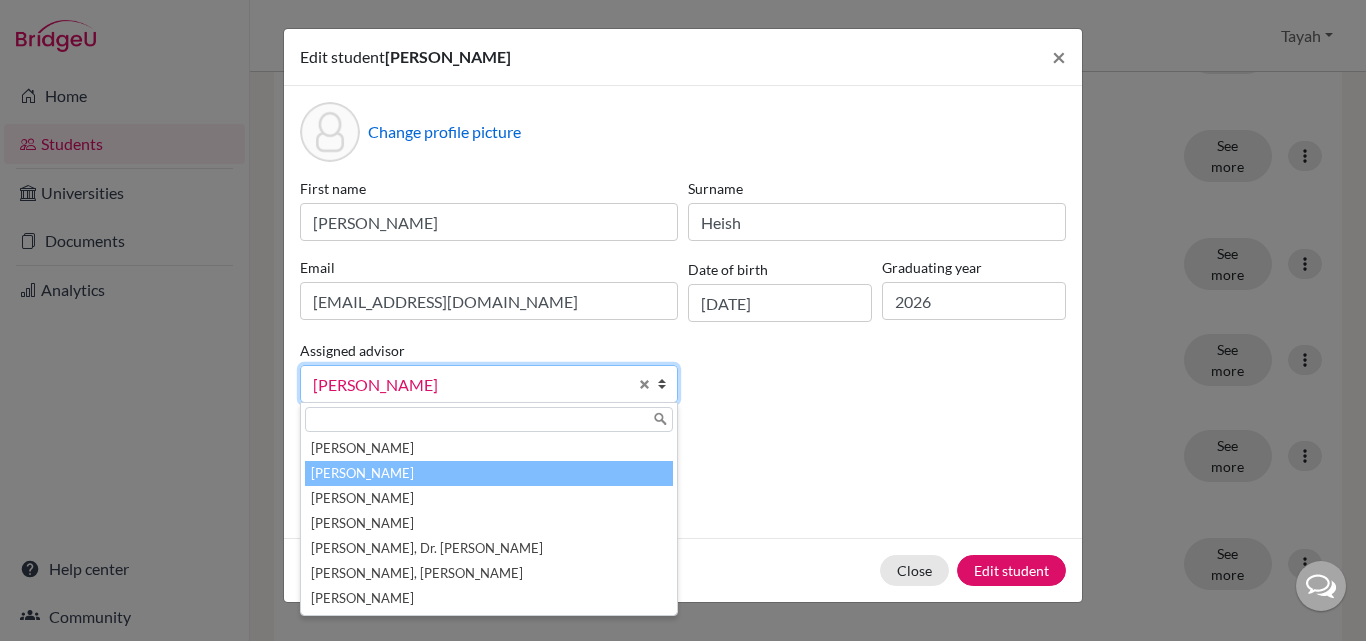 click on "[PERSON_NAME]" at bounding box center [470, 385] 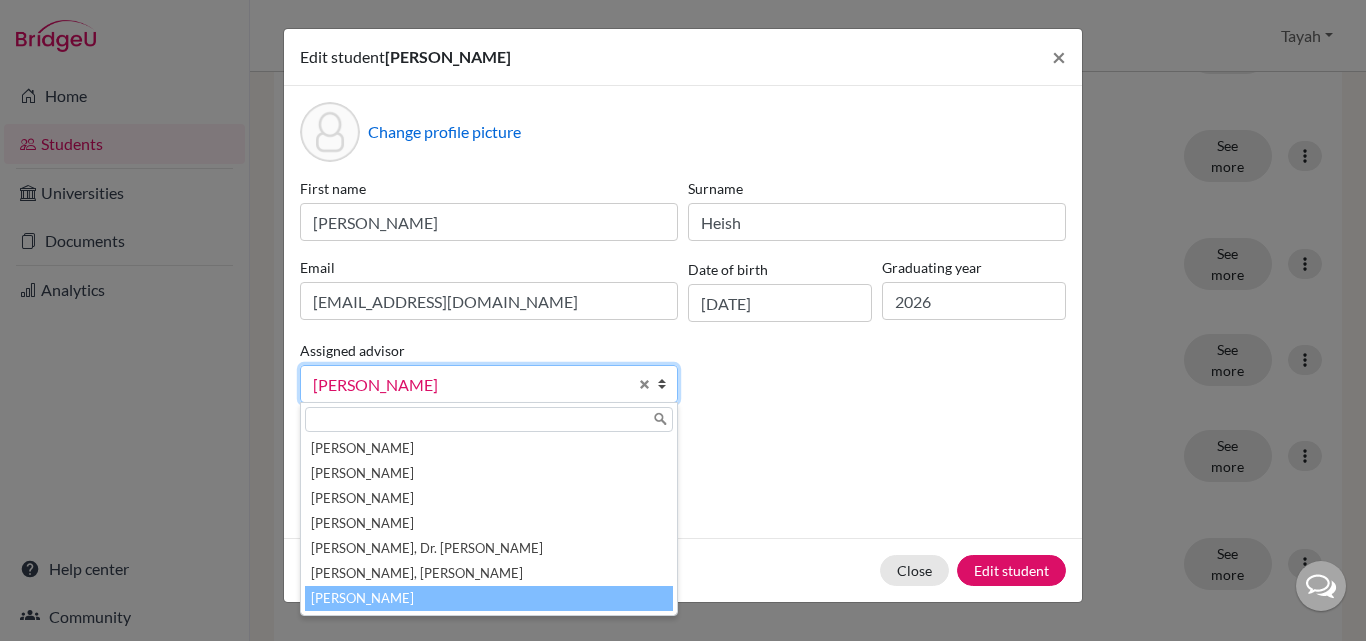 click on "[PERSON_NAME]" at bounding box center (489, 598) 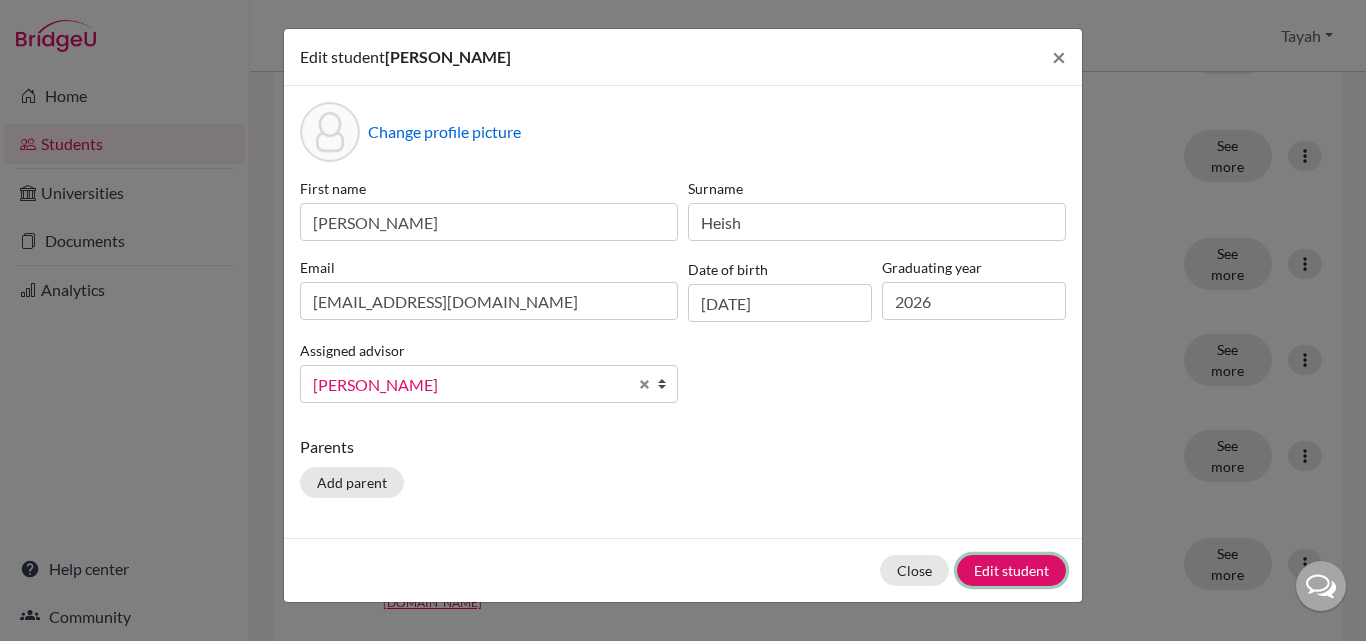 click on "Edit student" at bounding box center (1011, 570) 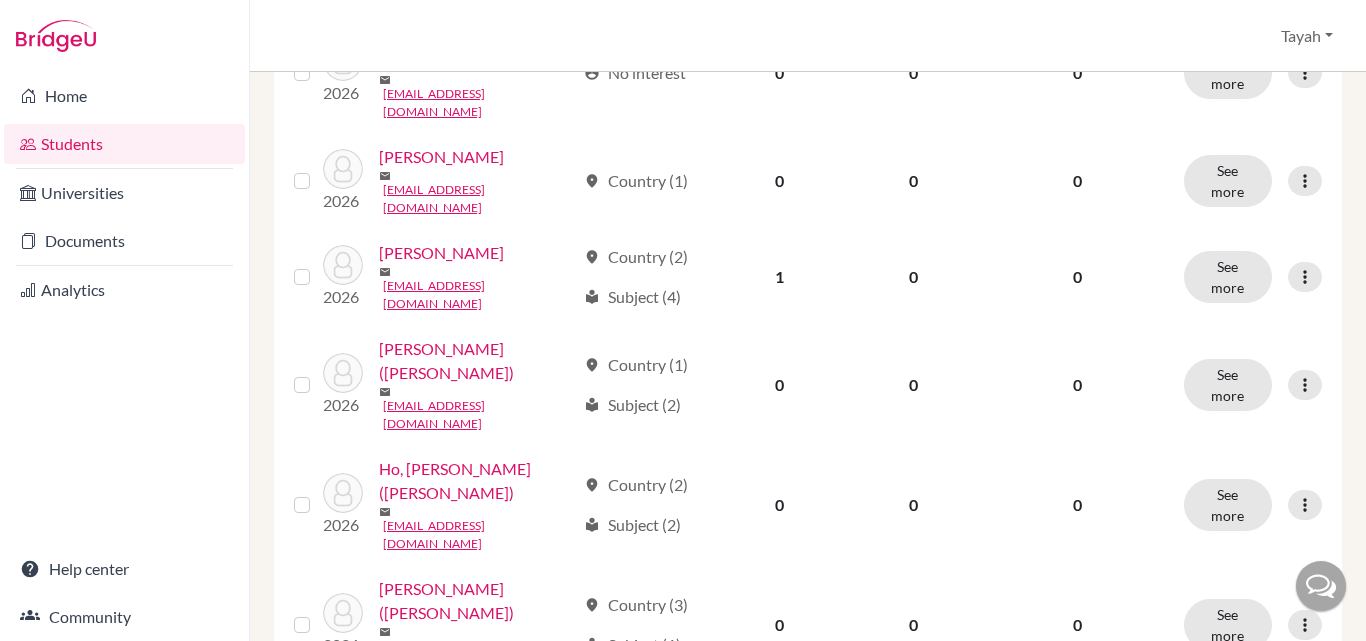 scroll, scrollTop: 1027, scrollLeft: 0, axis: vertical 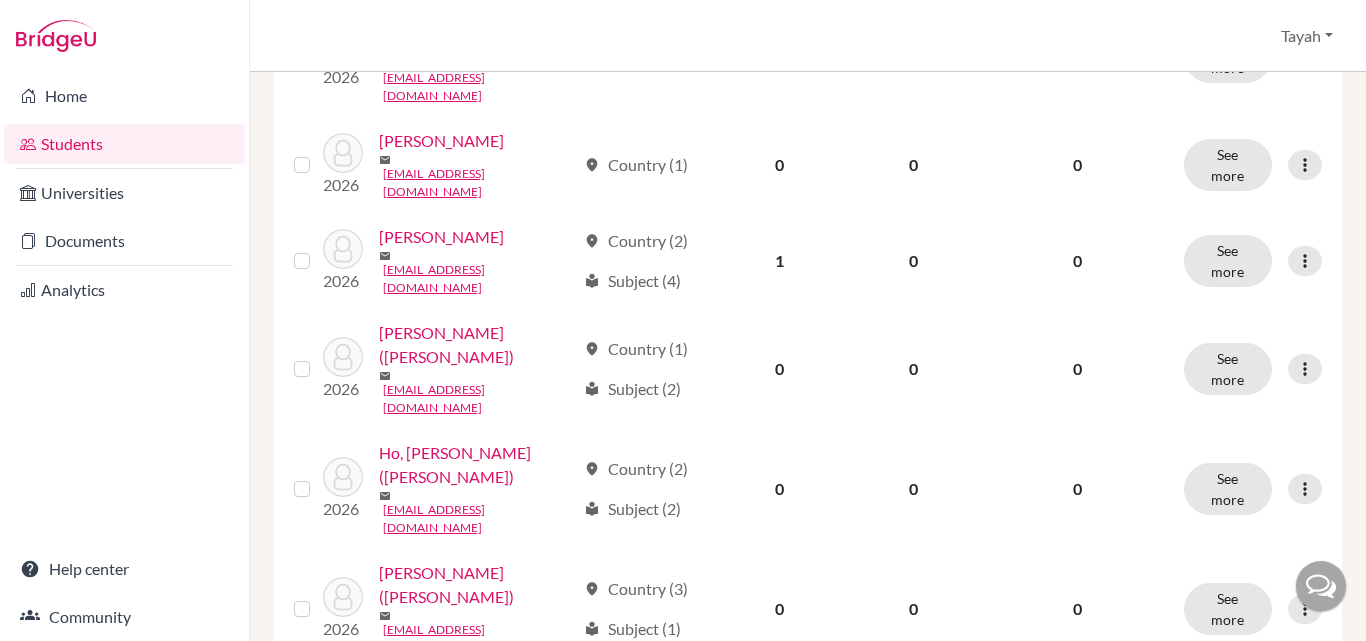 click at bounding box center [1305, 489] 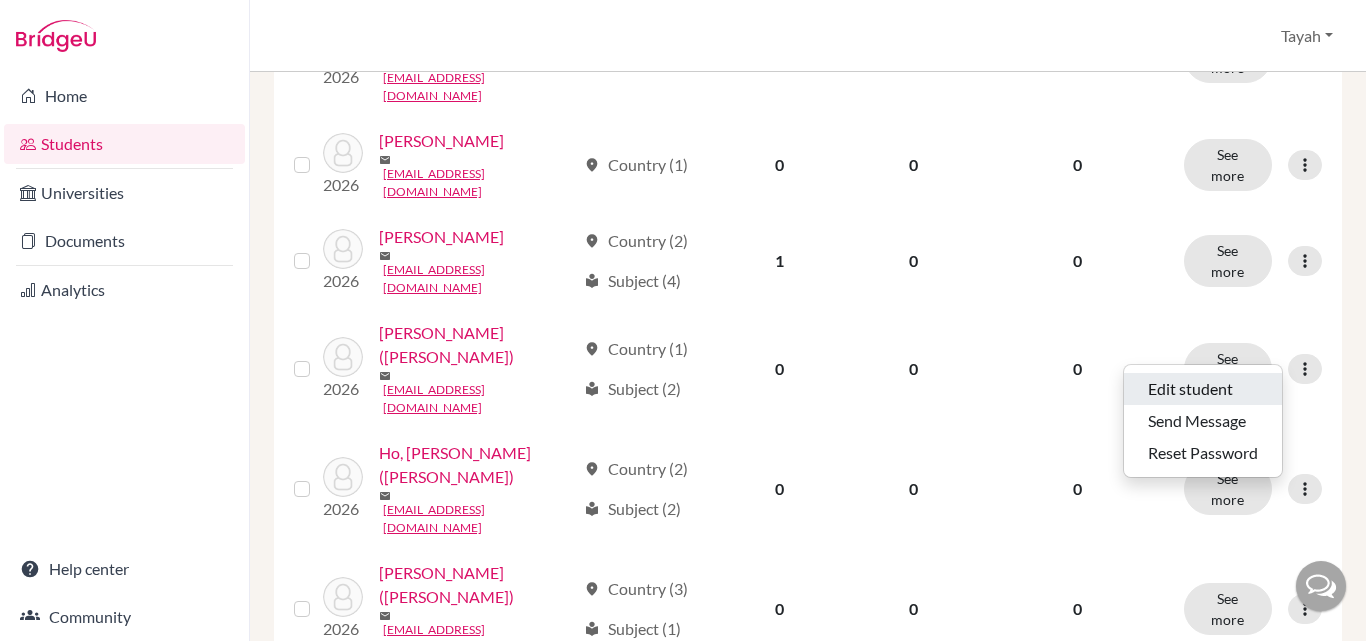 click on "Edit student" at bounding box center [1203, 389] 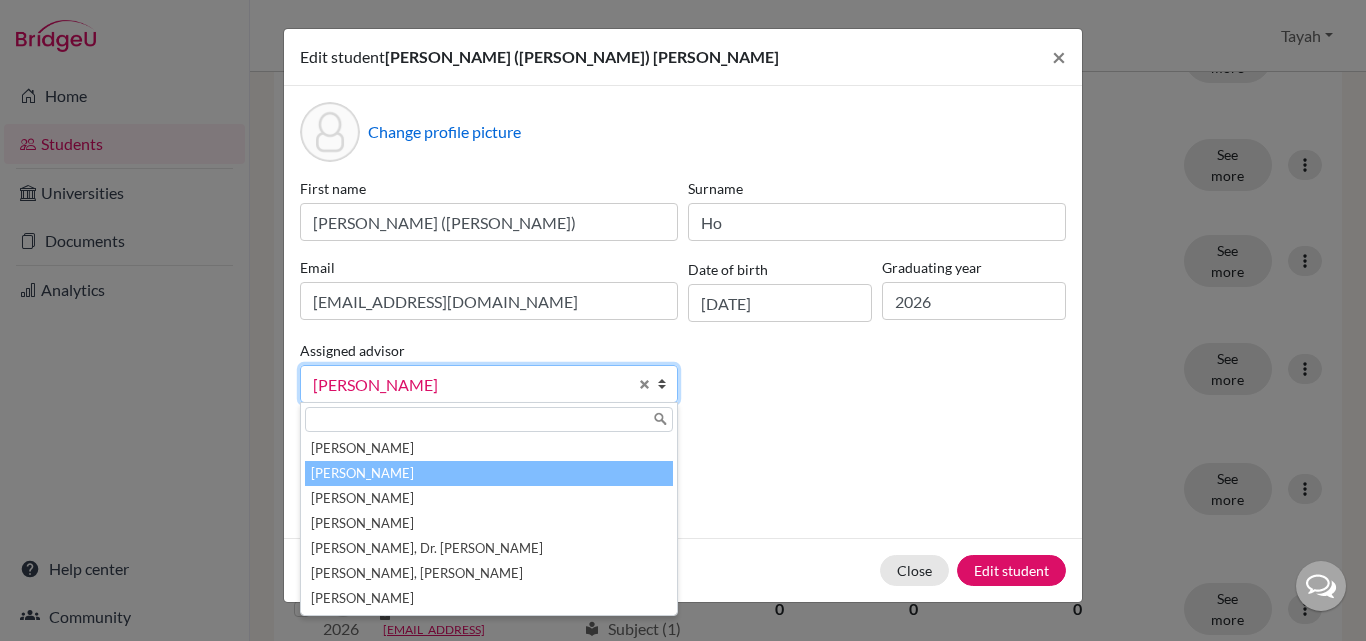 click on "[PERSON_NAME]" at bounding box center [470, 385] 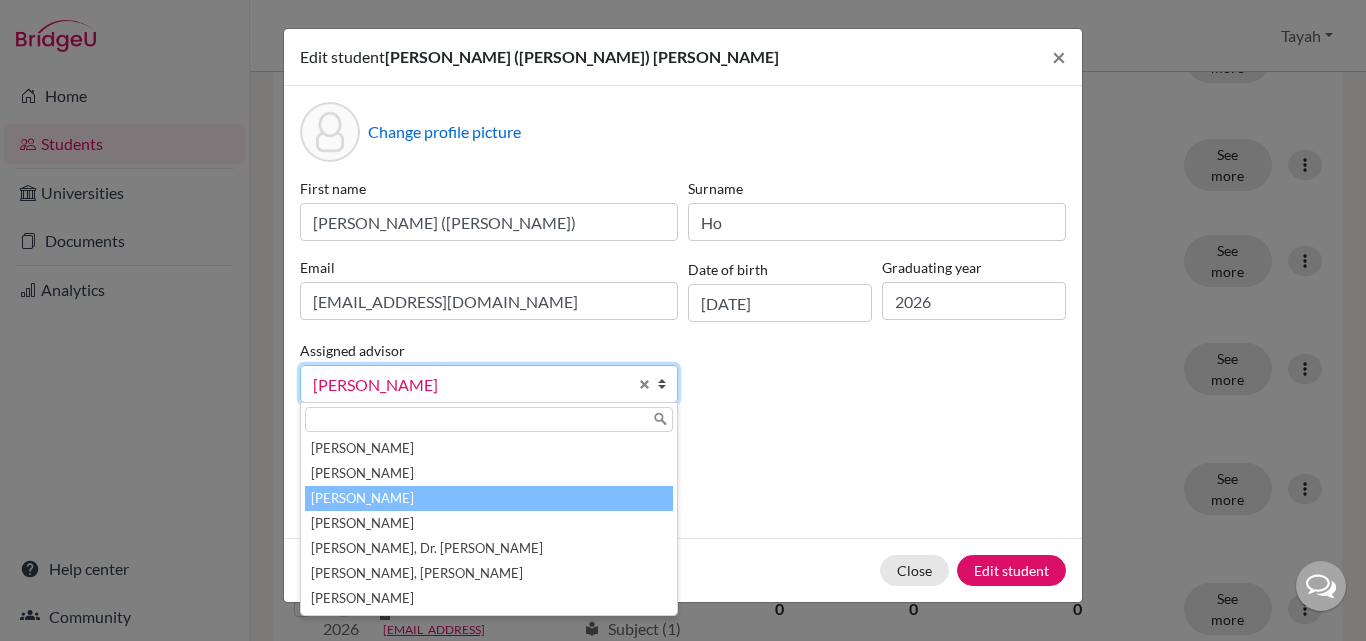 click on "[PERSON_NAME]" at bounding box center (489, 498) 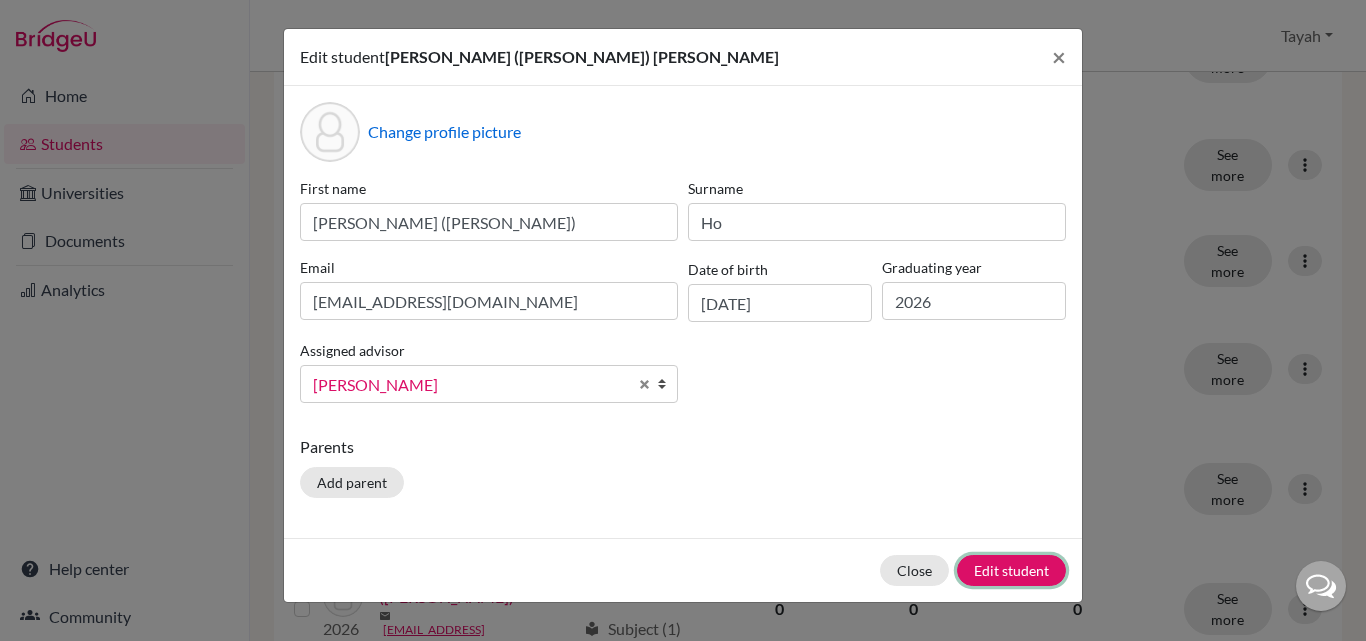 click on "Edit student" at bounding box center [1011, 570] 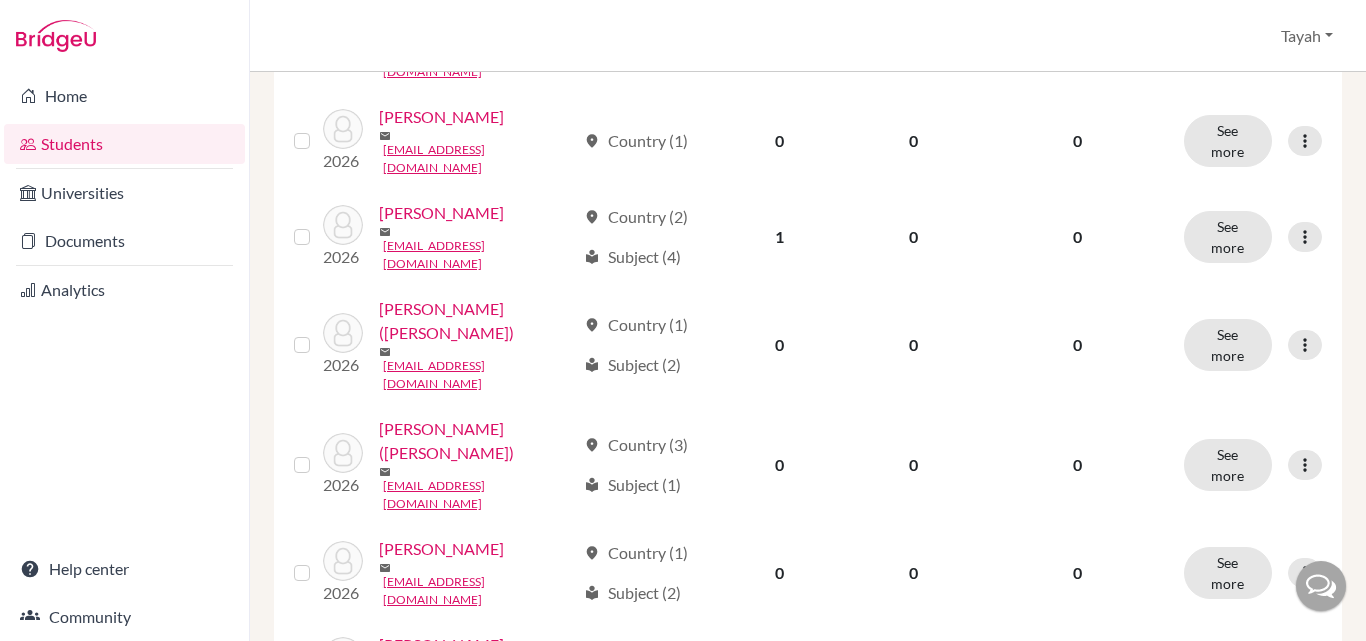 scroll, scrollTop: 1058, scrollLeft: 0, axis: vertical 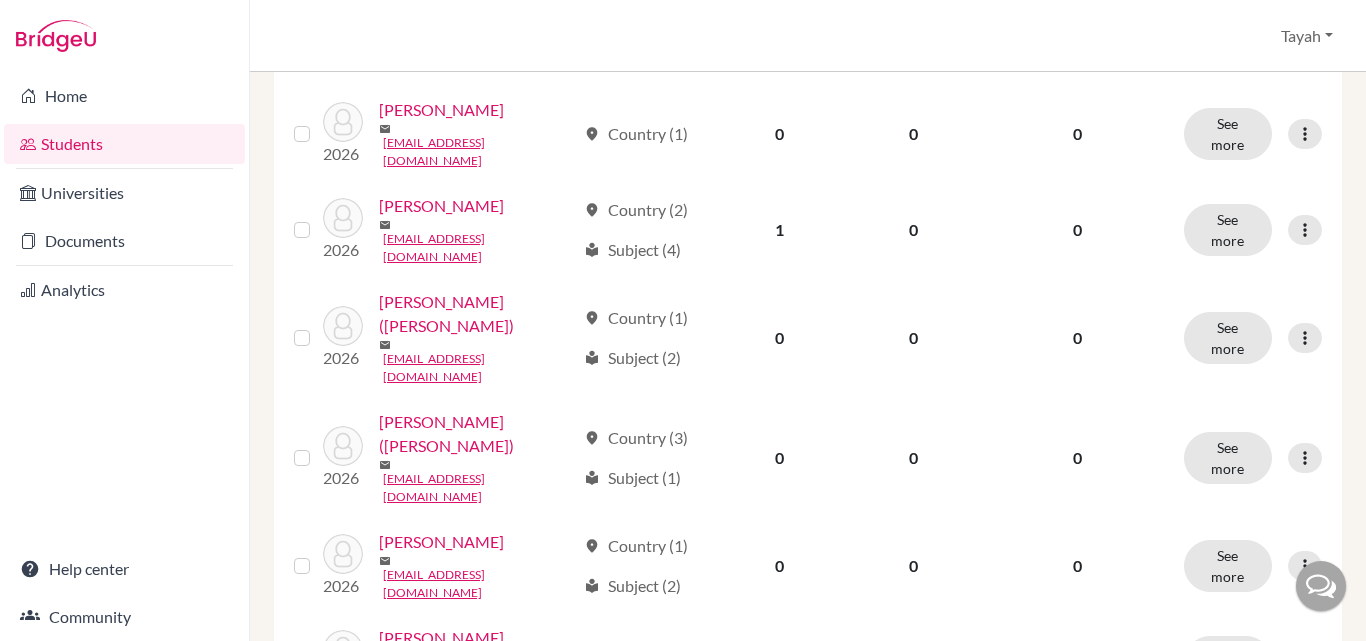 click at bounding box center (1305, 458) 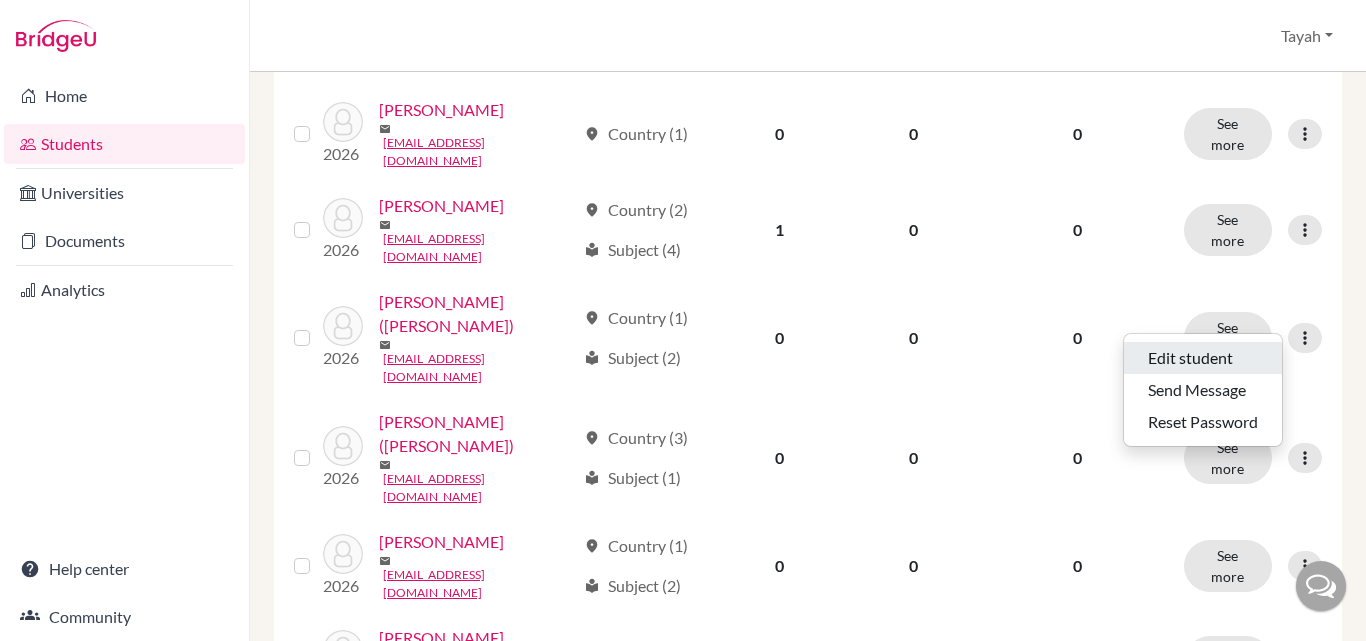 click on "Edit student" at bounding box center (1203, 358) 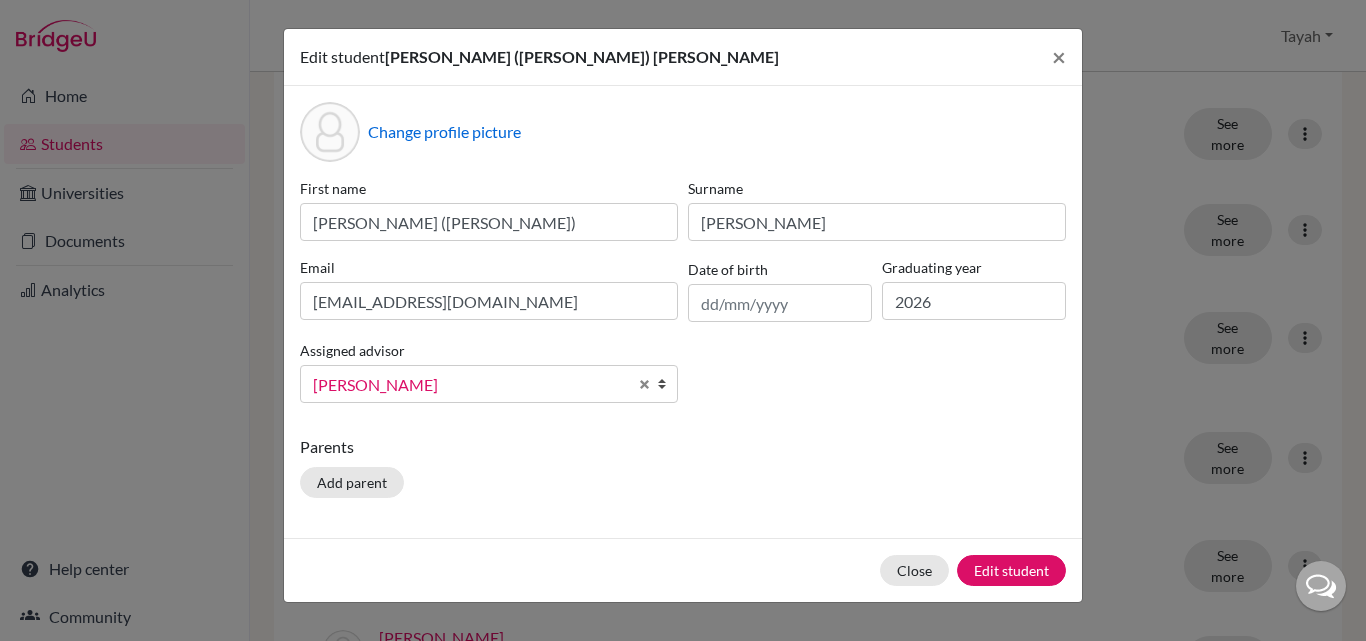 click on "[PERSON_NAME]" at bounding box center [470, 385] 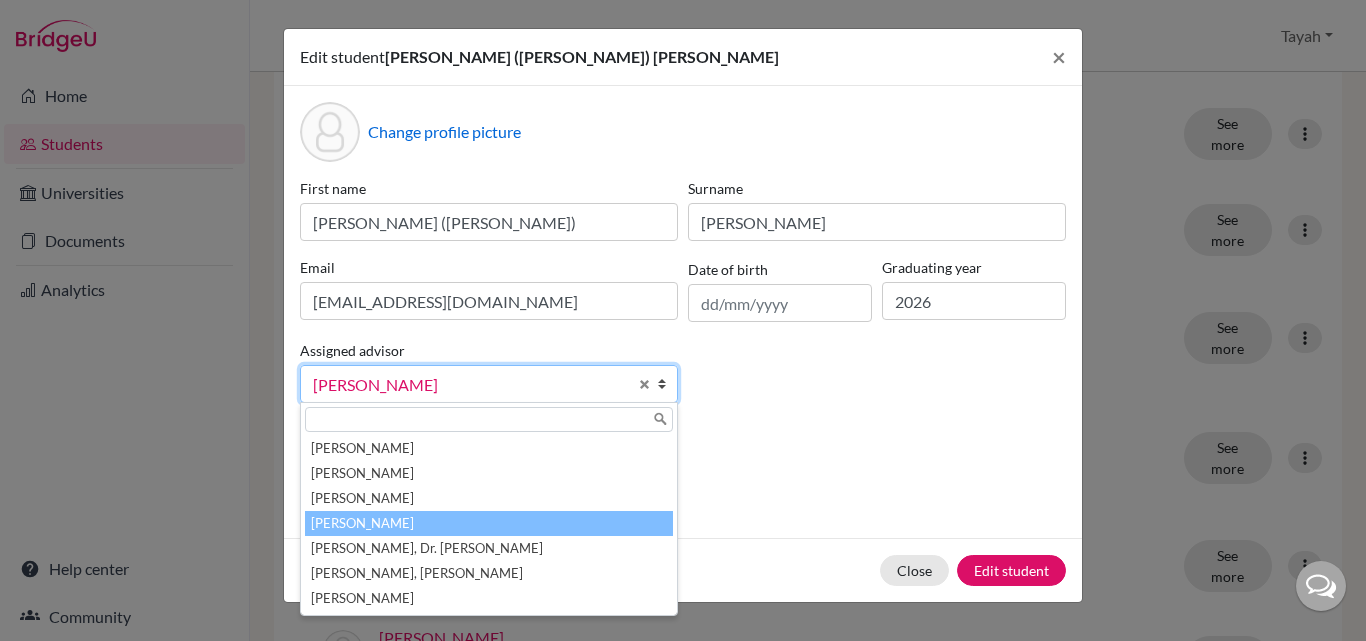 click on "[PERSON_NAME]" at bounding box center (489, 523) 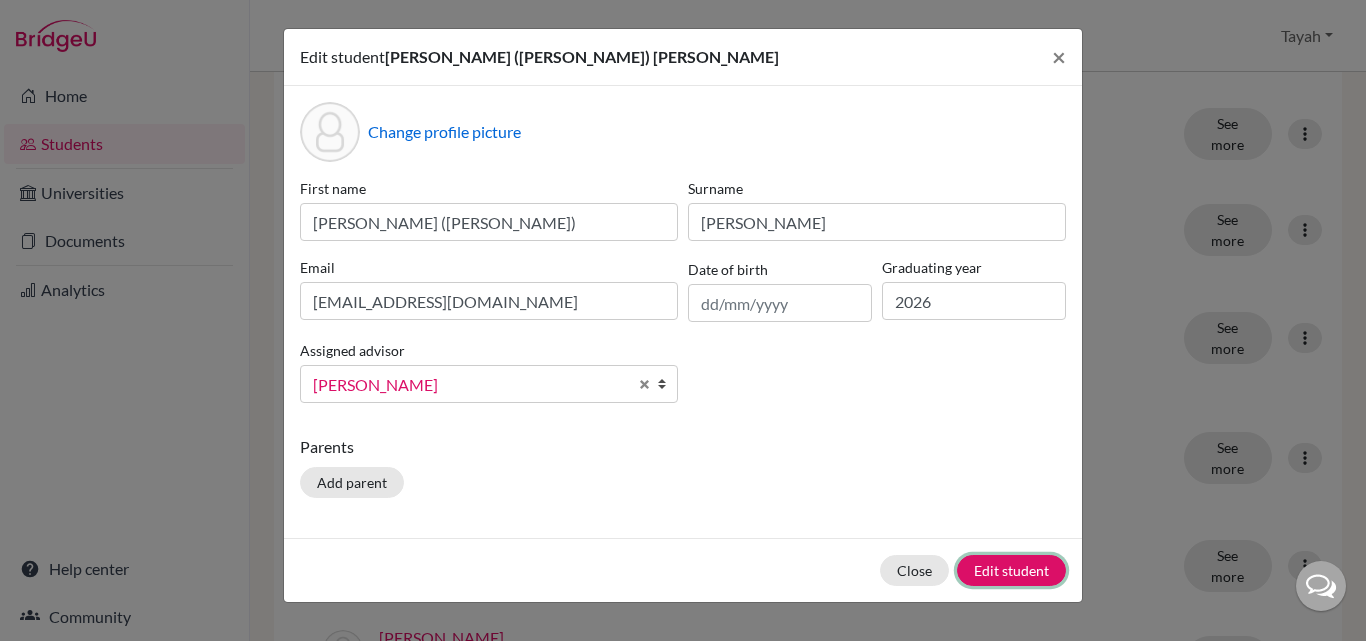 click on "Edit student" at bounding box center (1011, 570) 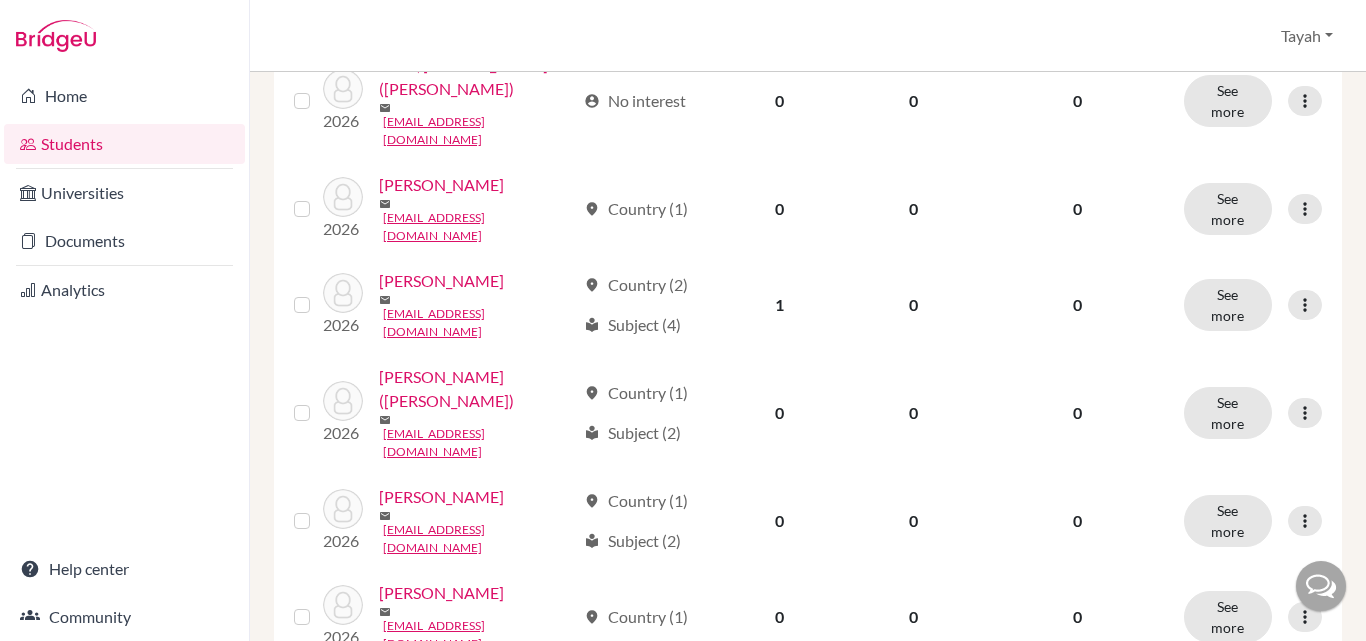 scroll, scrollTop: 984, scrollLeft: 0, axis: vertical 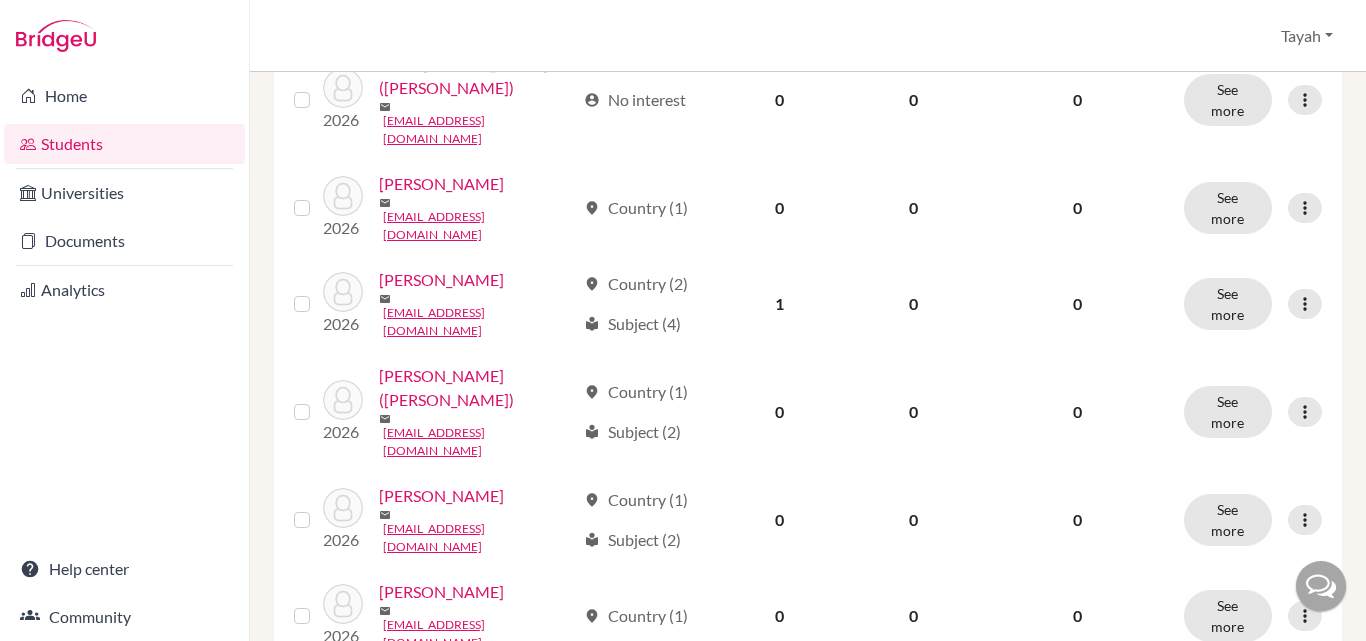 click at bounding box center [1305, 520] 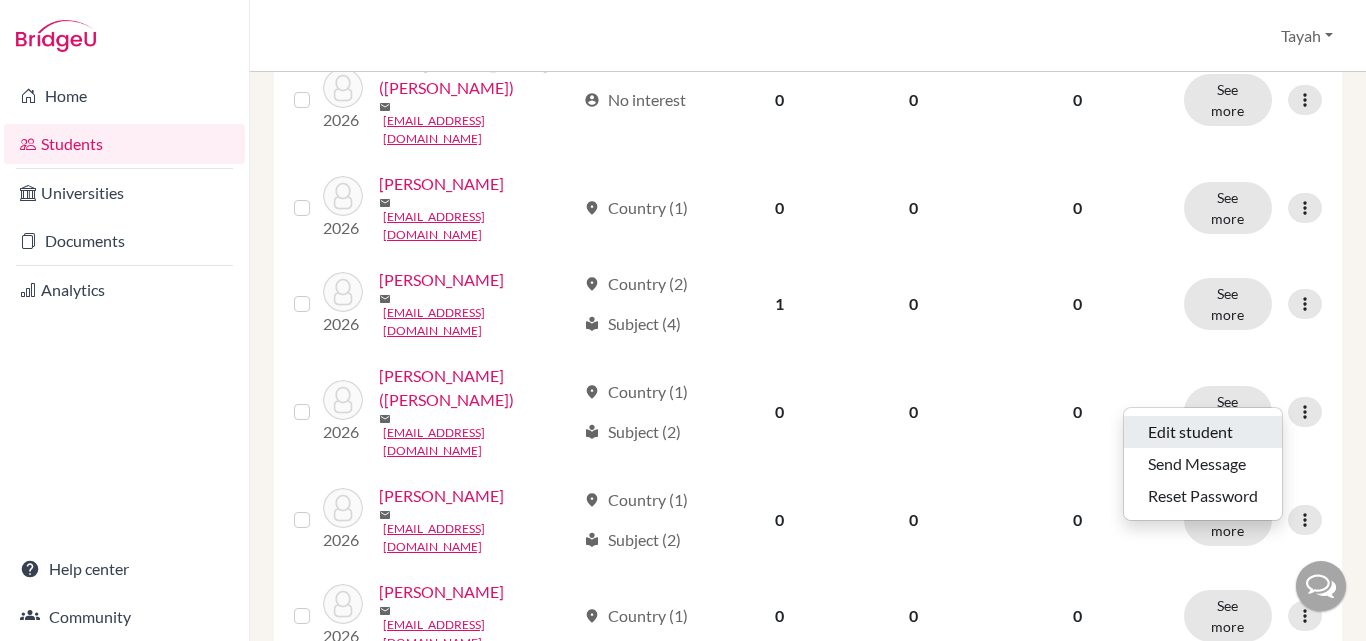 click on "Edit student" at bounding box center [1203, 432] 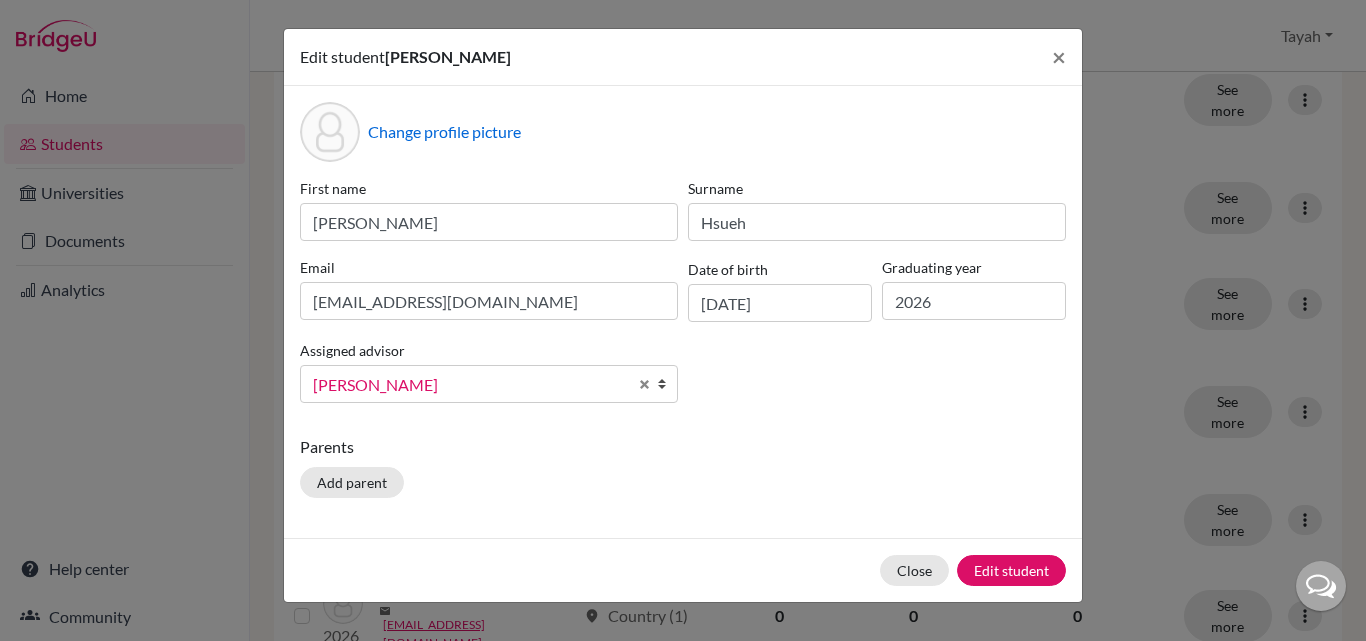 click on "[PERSON_NAME]" at bounding box center (470, 385) 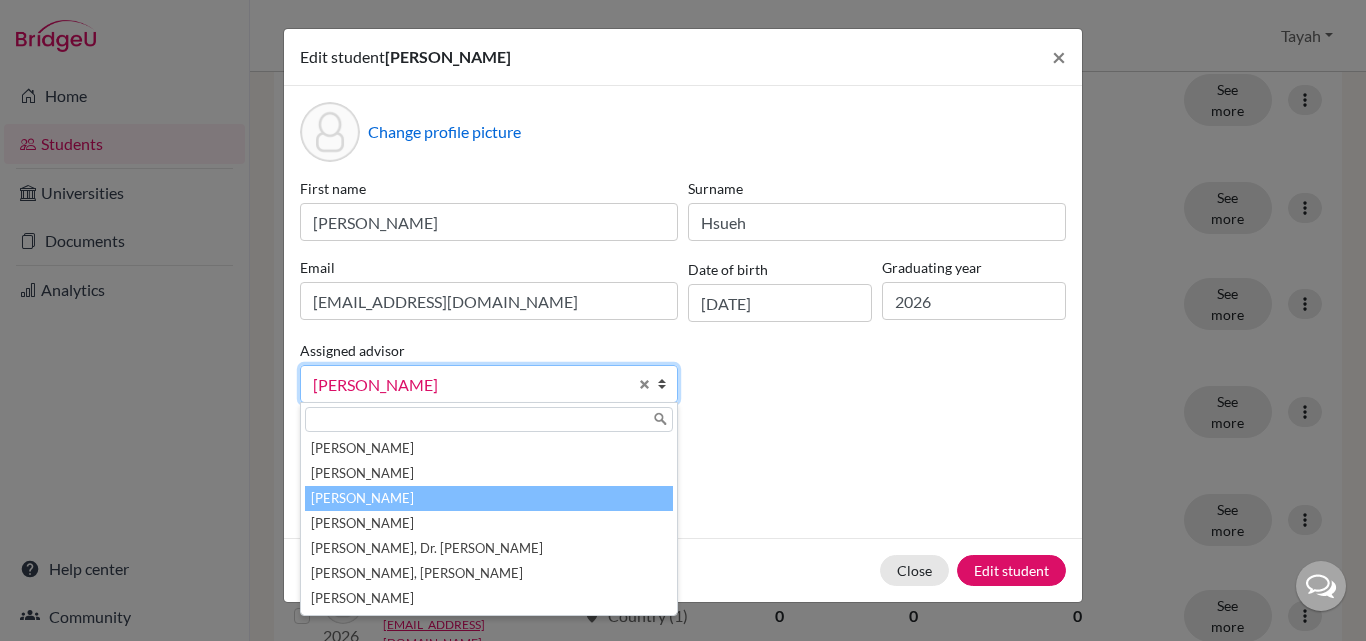 click on "[PERSON_NAME]" at bounding box center (489, 498) 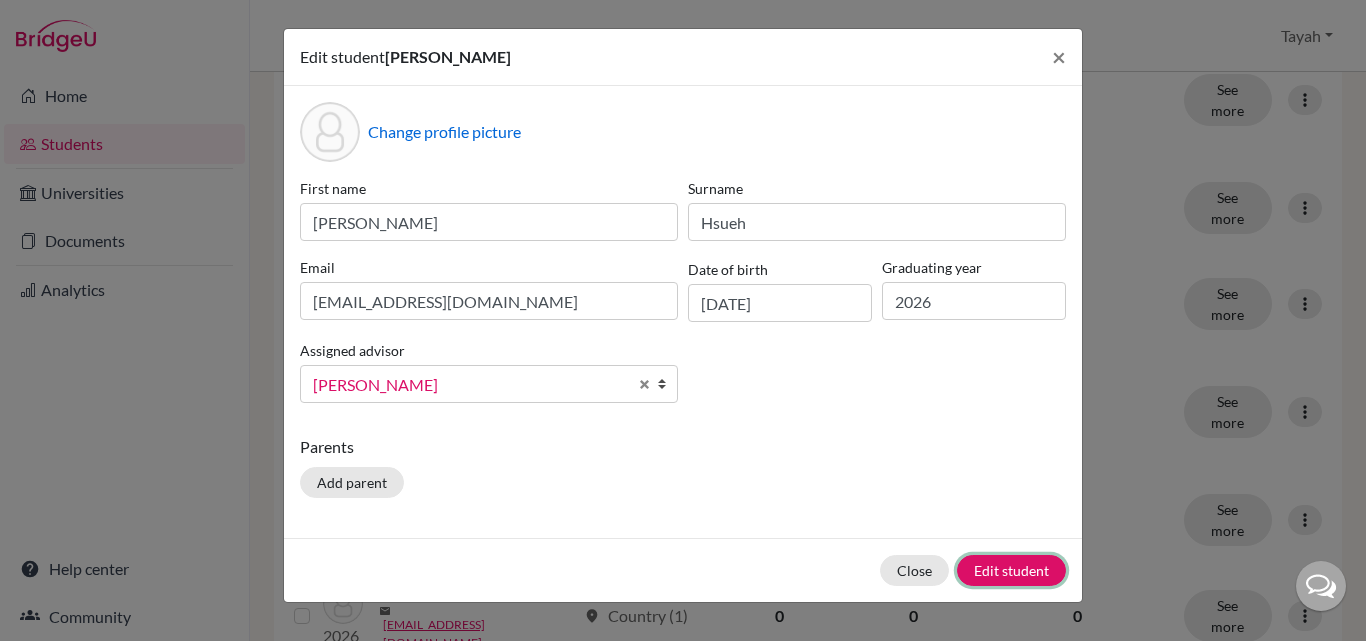 click on "Edit student" at bounding box center (1011, 570) 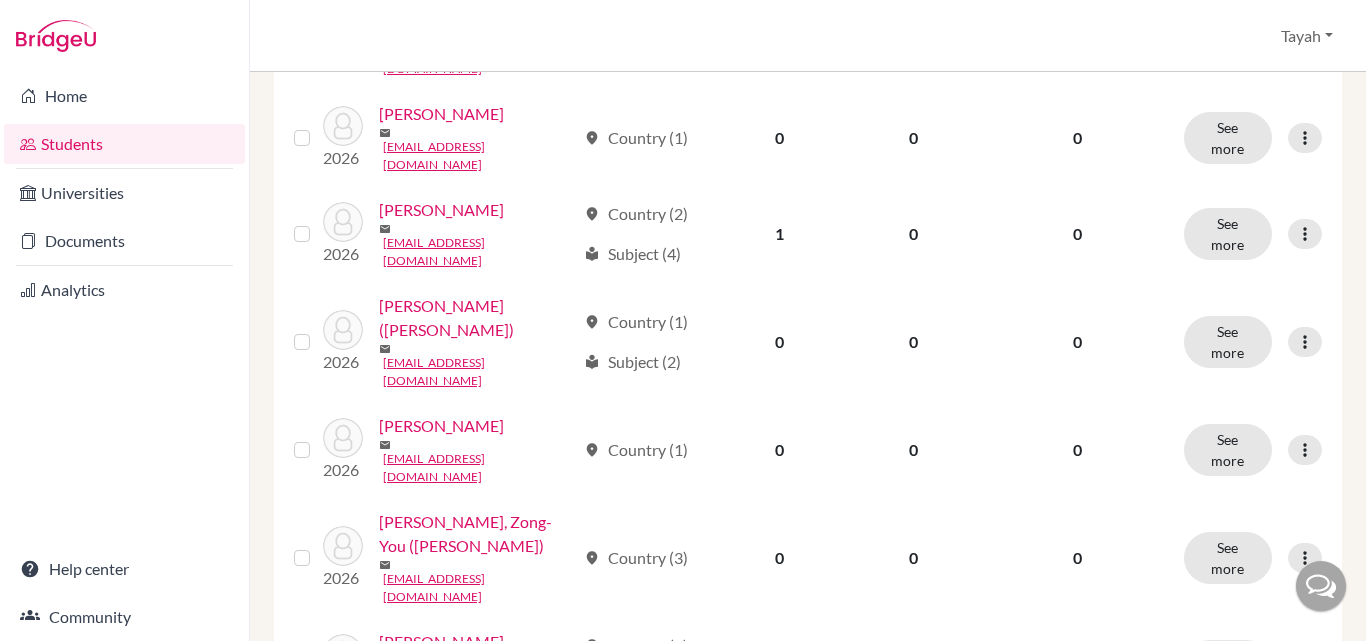 scroll, scrollTop: 1055, scrollLeft: 0, axis: vertical 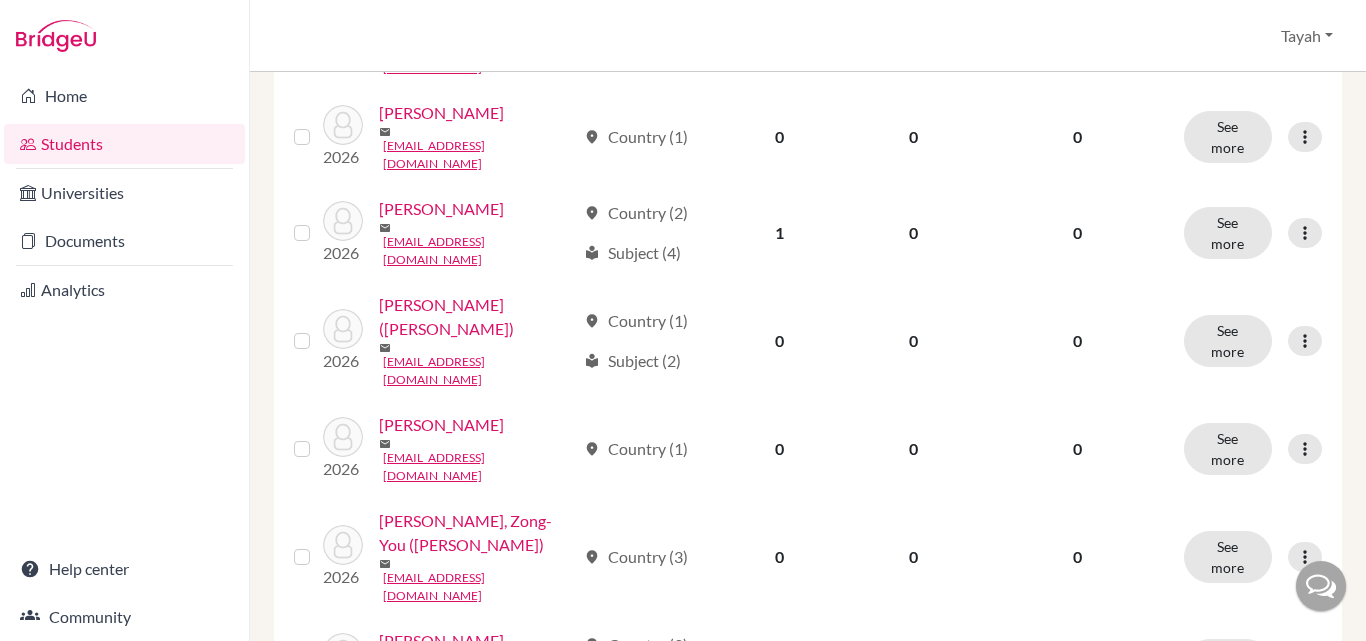 click at bounding box center (318, 329) 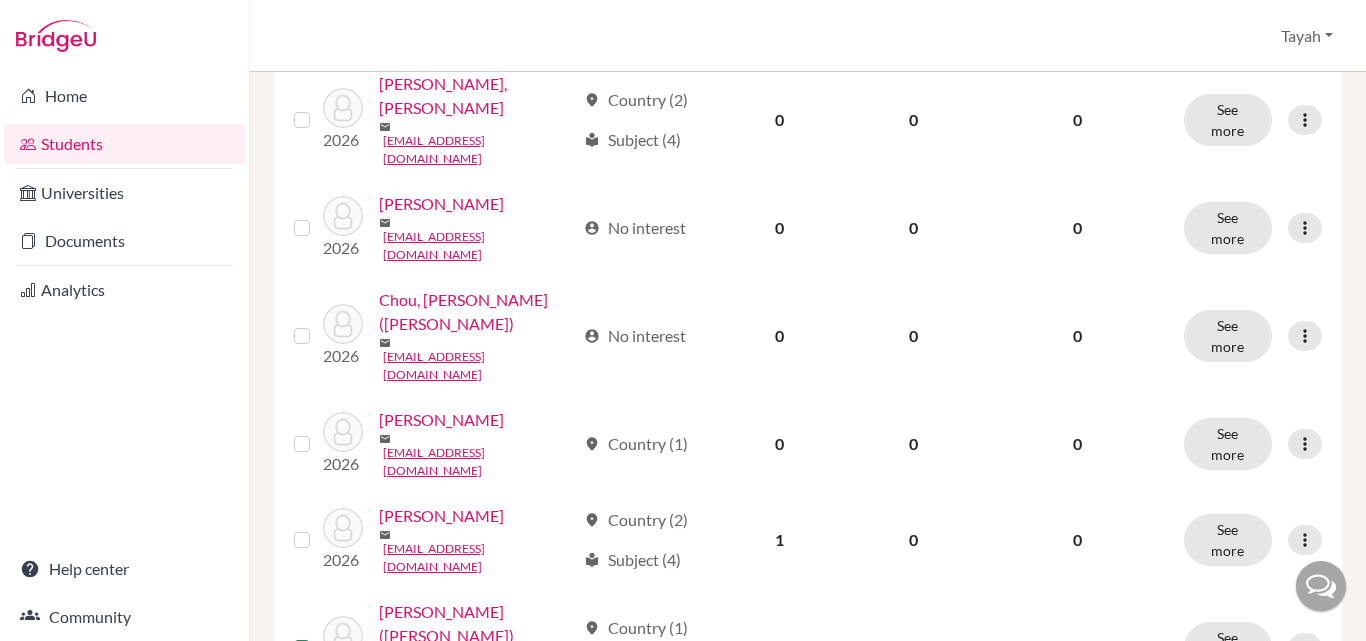 click at bounding box center (318, 324) 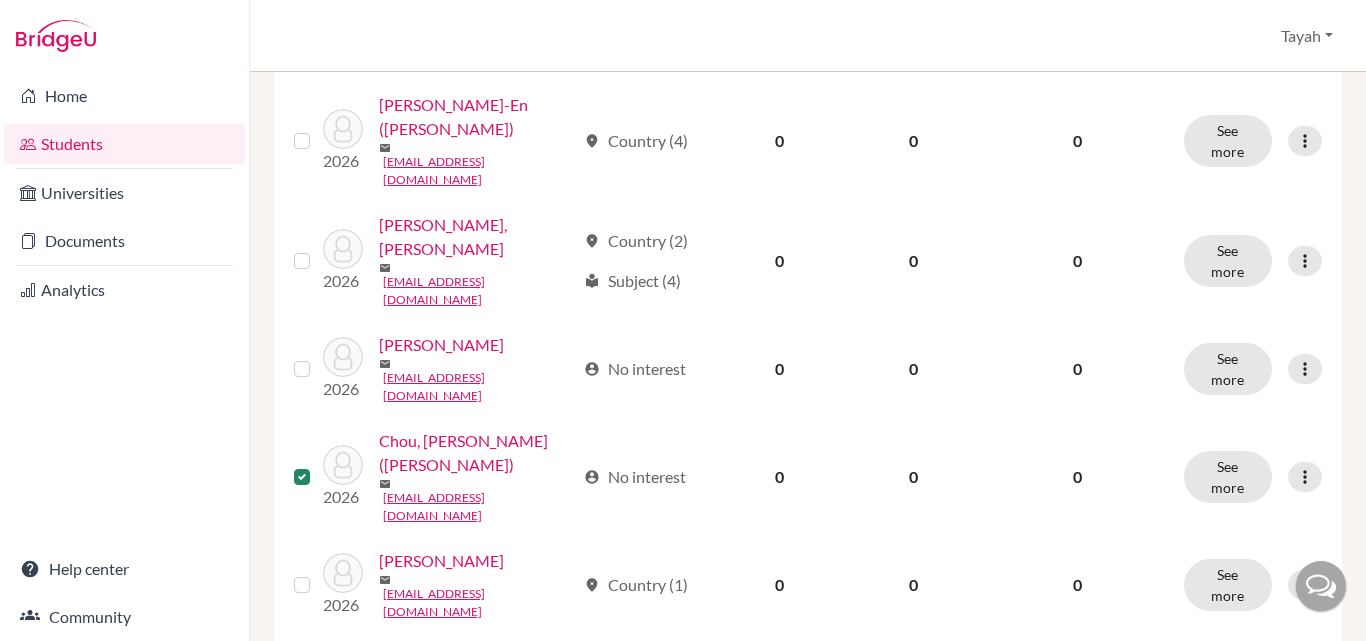 scroll, scrollTop: 669, scrollLeft: 0, axis: vertical 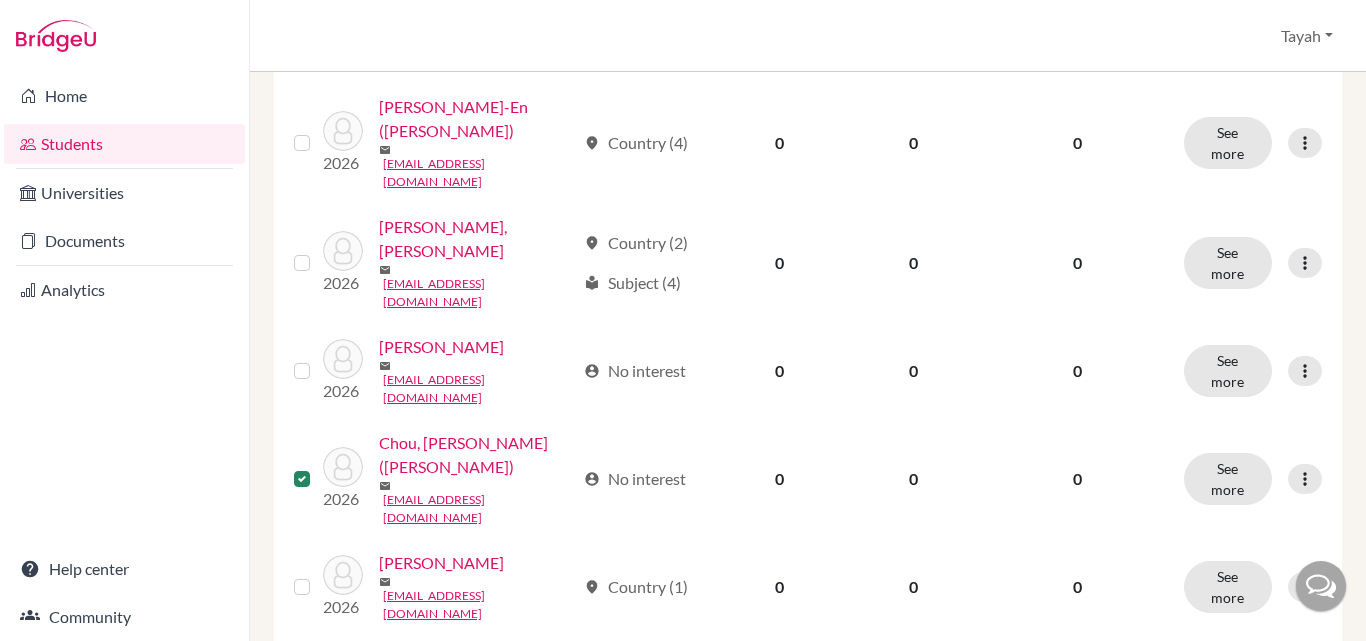 click at bounding box center [318, 359] 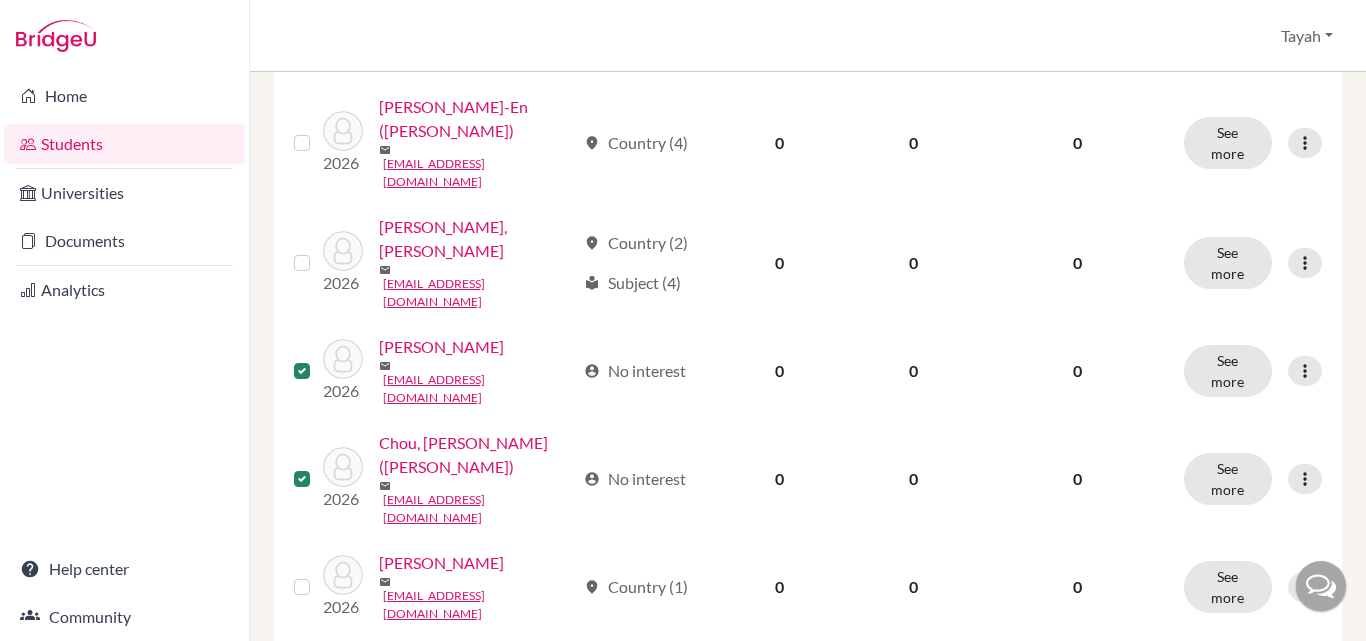click at bounding box center (318, 251) 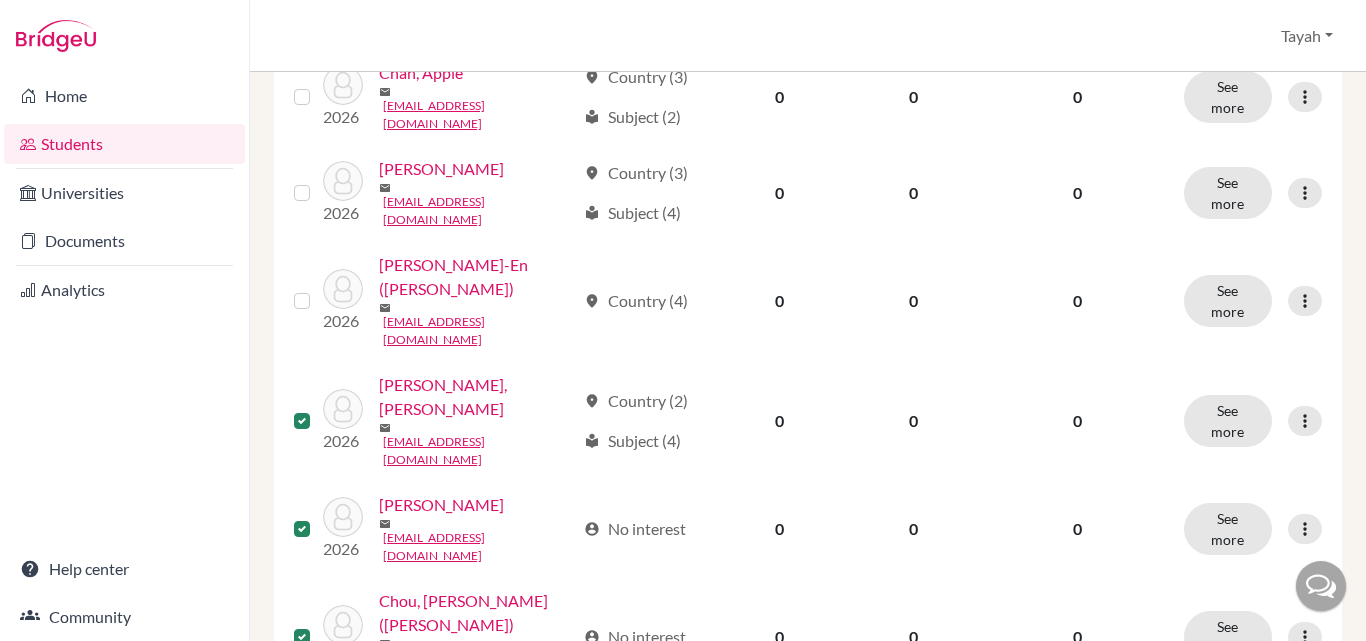 scroll, scrollTop: 510, scrollLeft: 0, axis: vertical 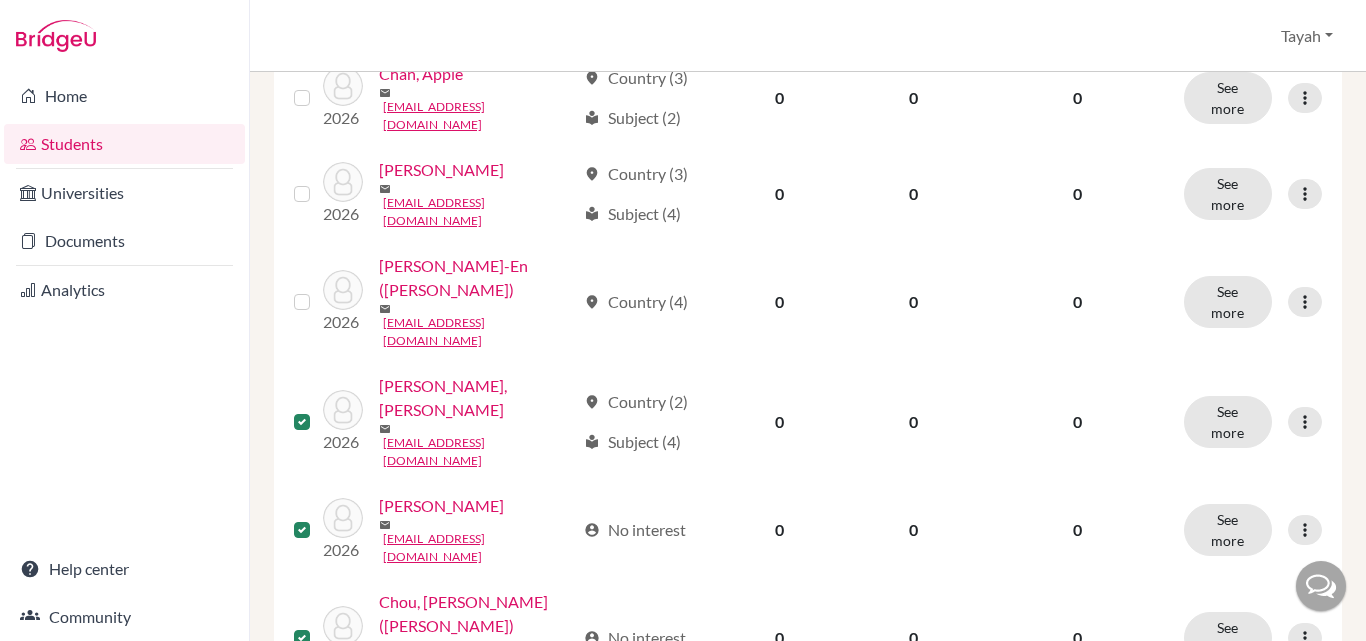 click at bounding box center [318, 182] 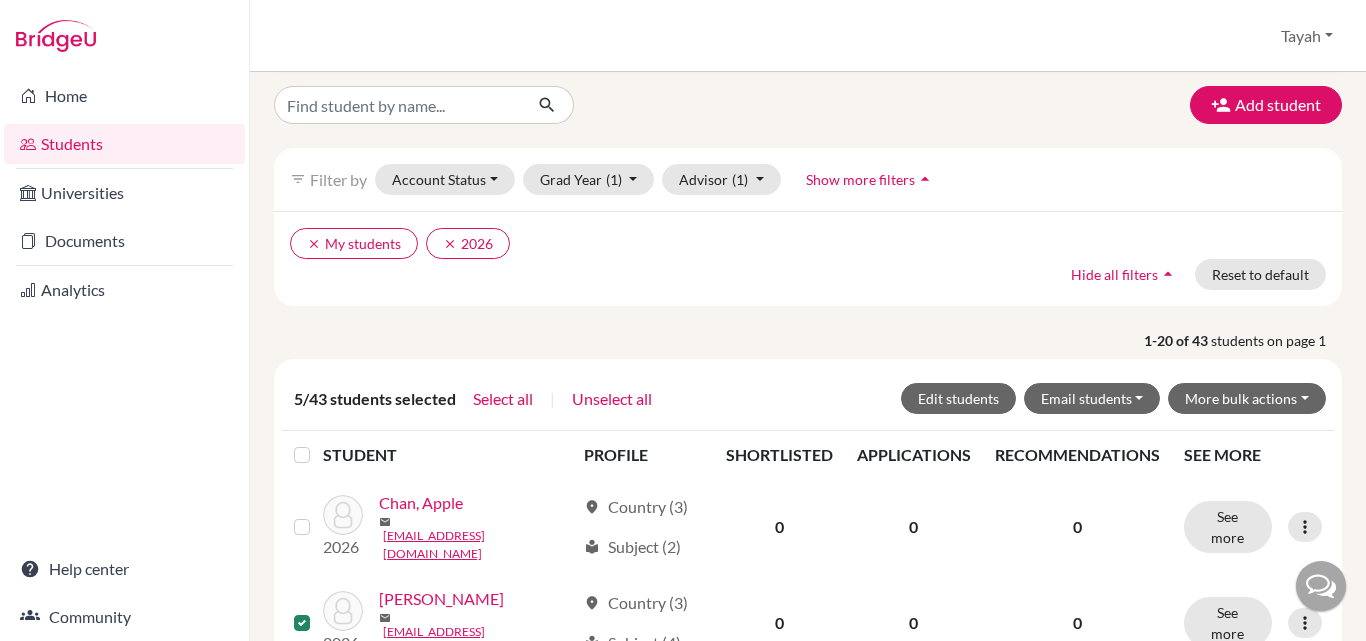 scroll, scrollTop: 80, scrollLeft: 0, axis: vertical 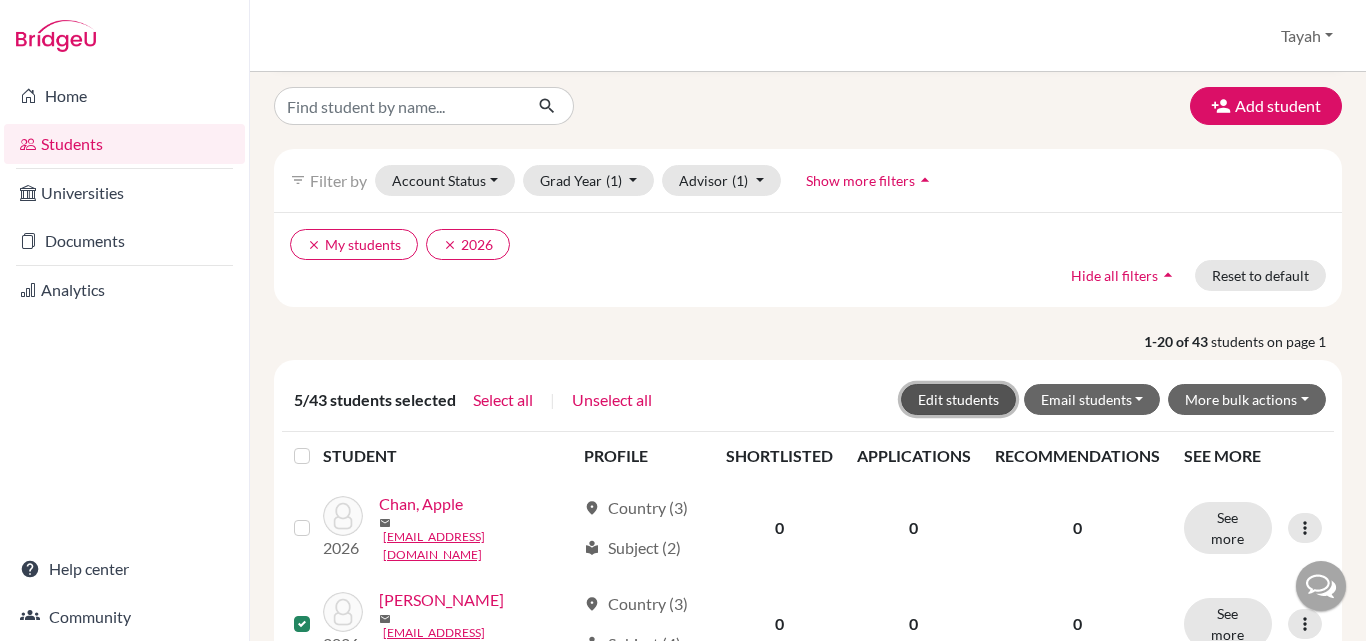 click on "Edit students" 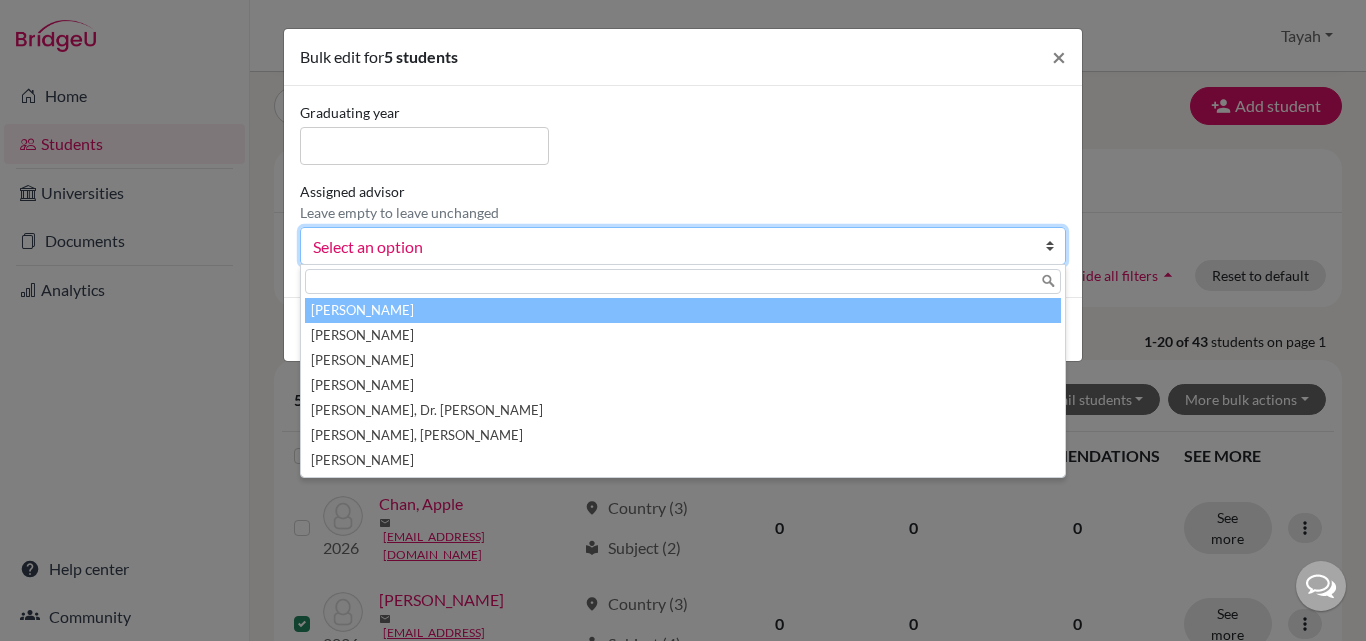 click on "Select an option" at bounding box center (670, 247) 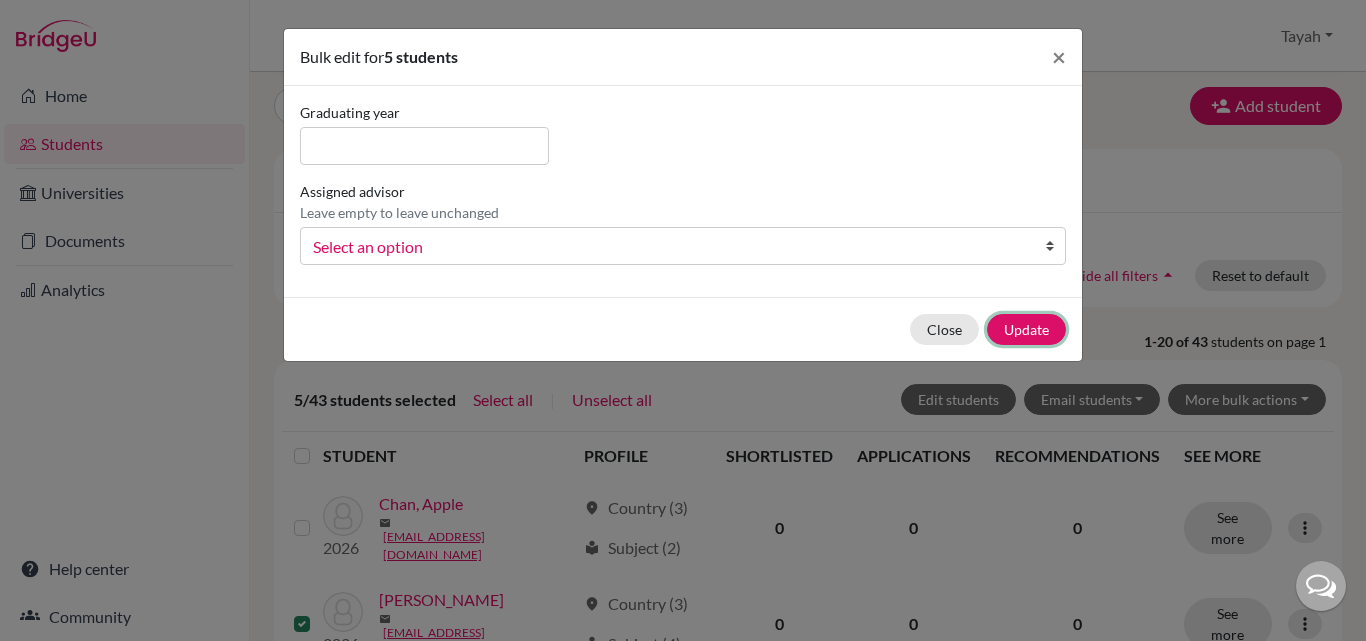 click on "Update" at bounding box center [1026, 329] 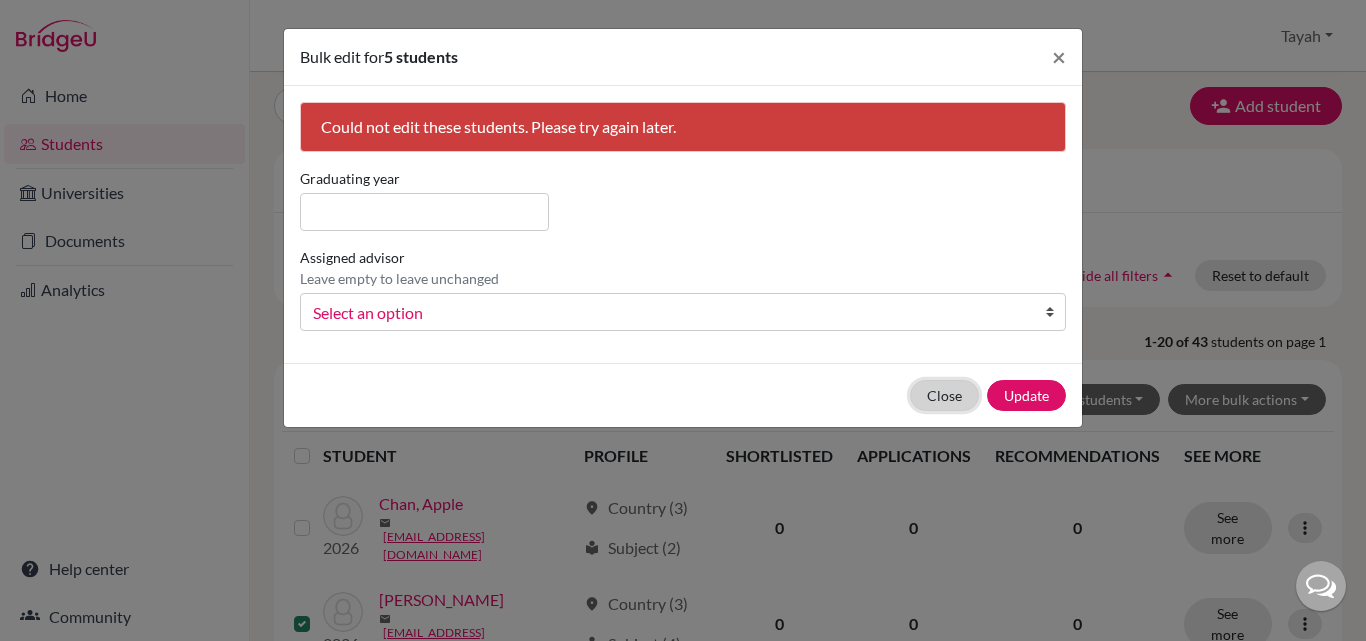 click on "Close" at bounding box center (944, 395) 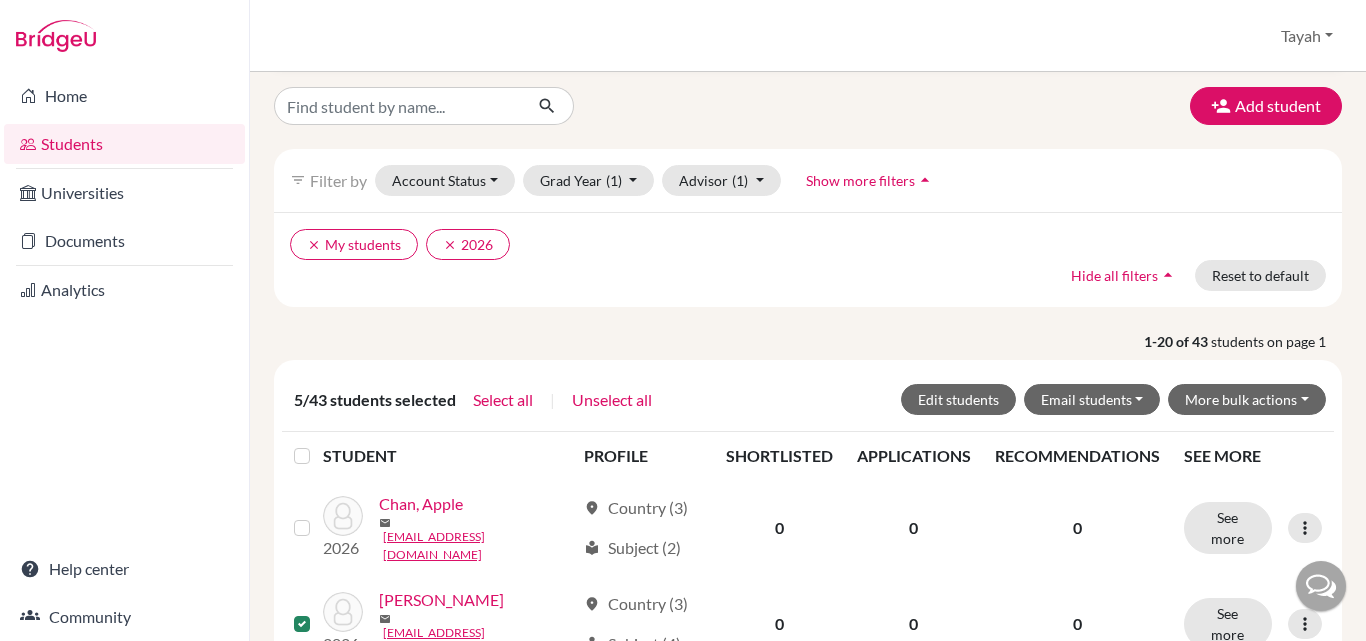 click at bounding box center [302, 456] 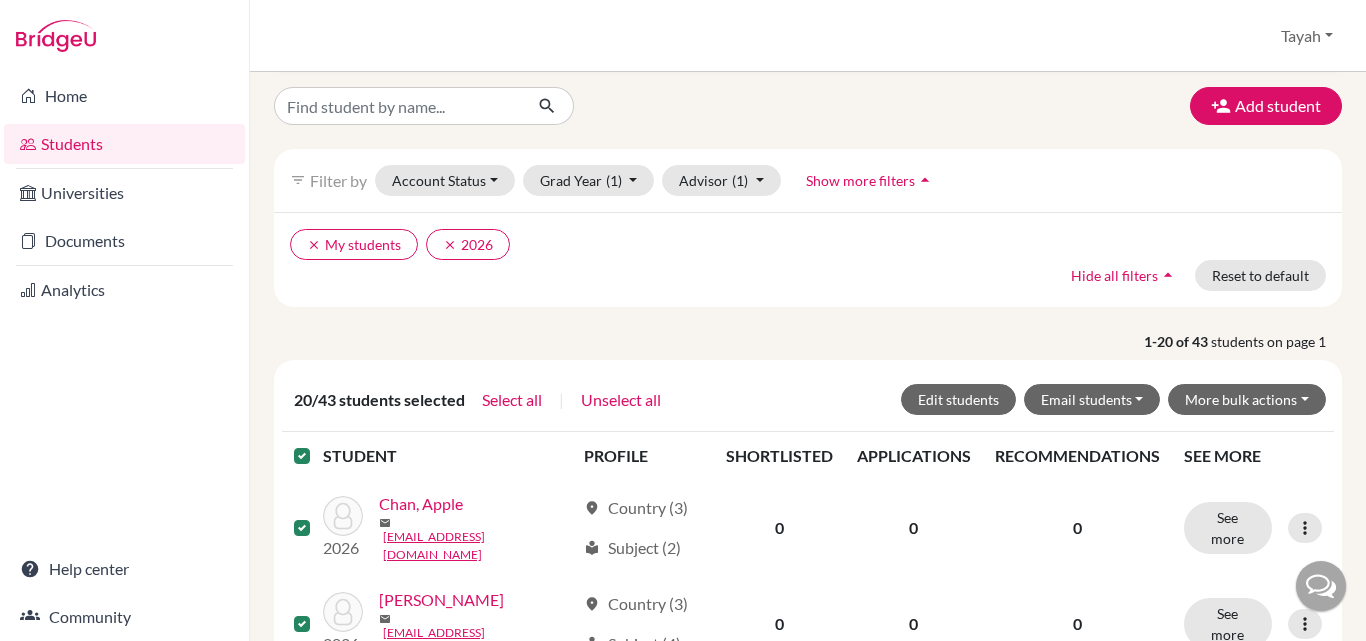 click at bounding box center (318, 444) 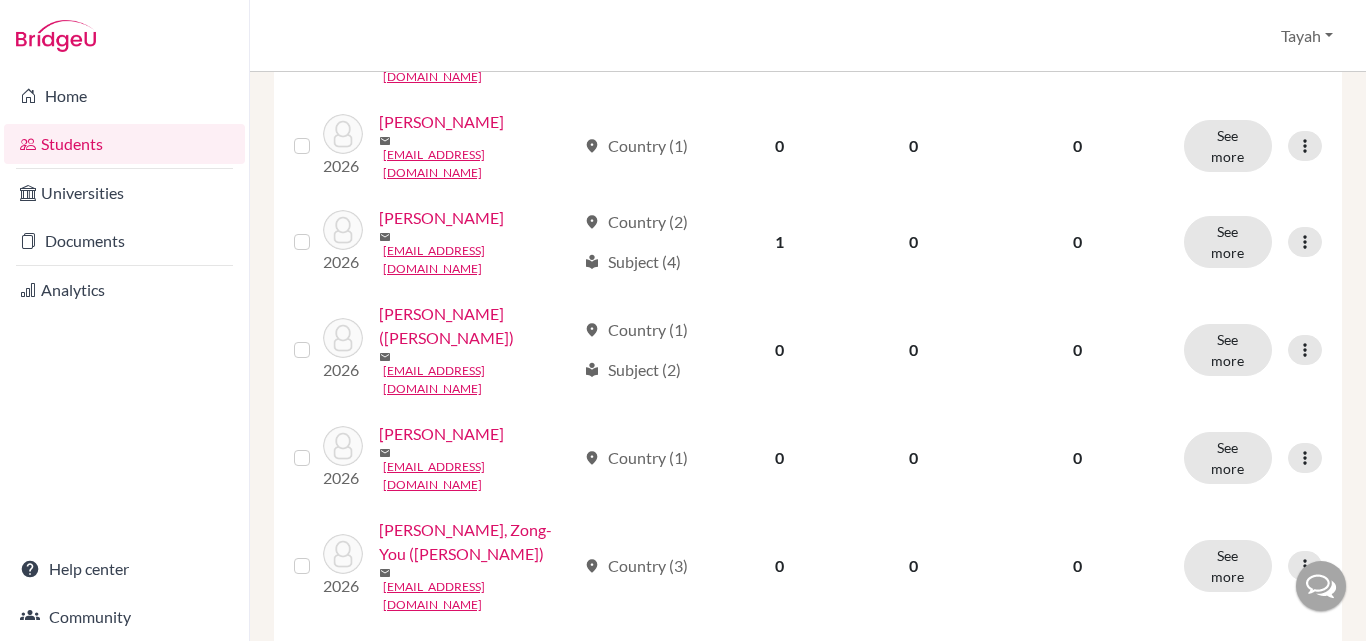 scroll, scrollTop: 1051, scrollLeft: 0, axis: vertical 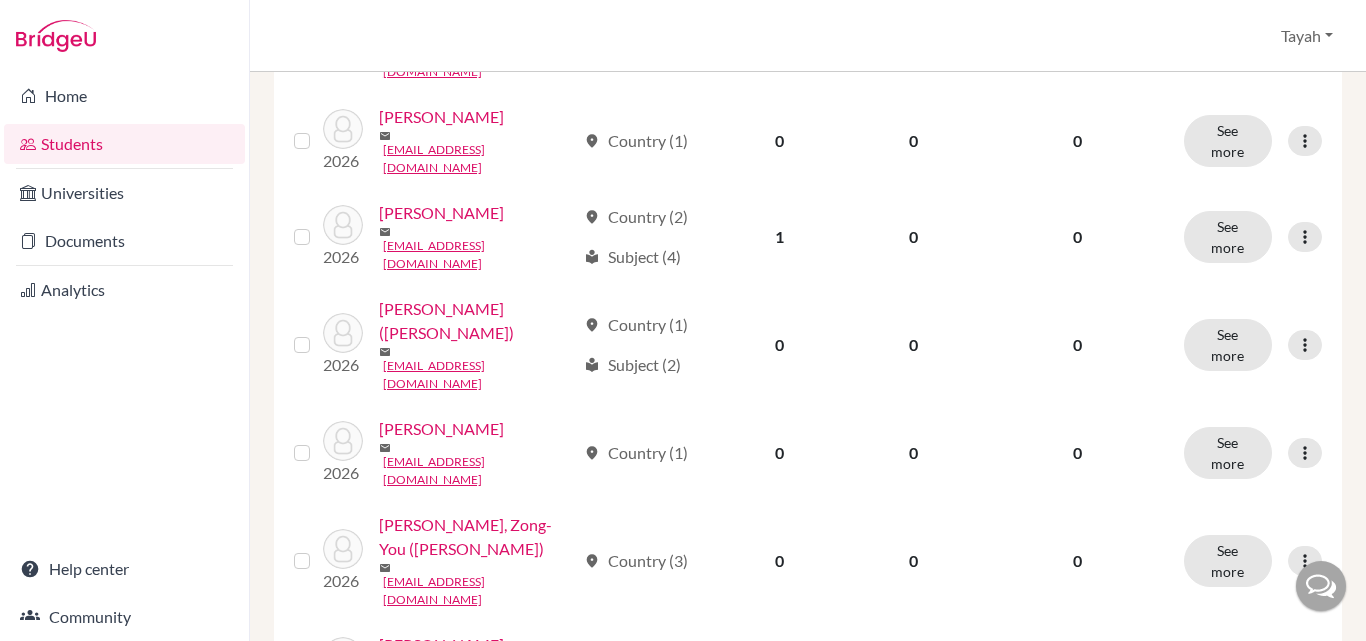 click at bounding box center [1305, 453] 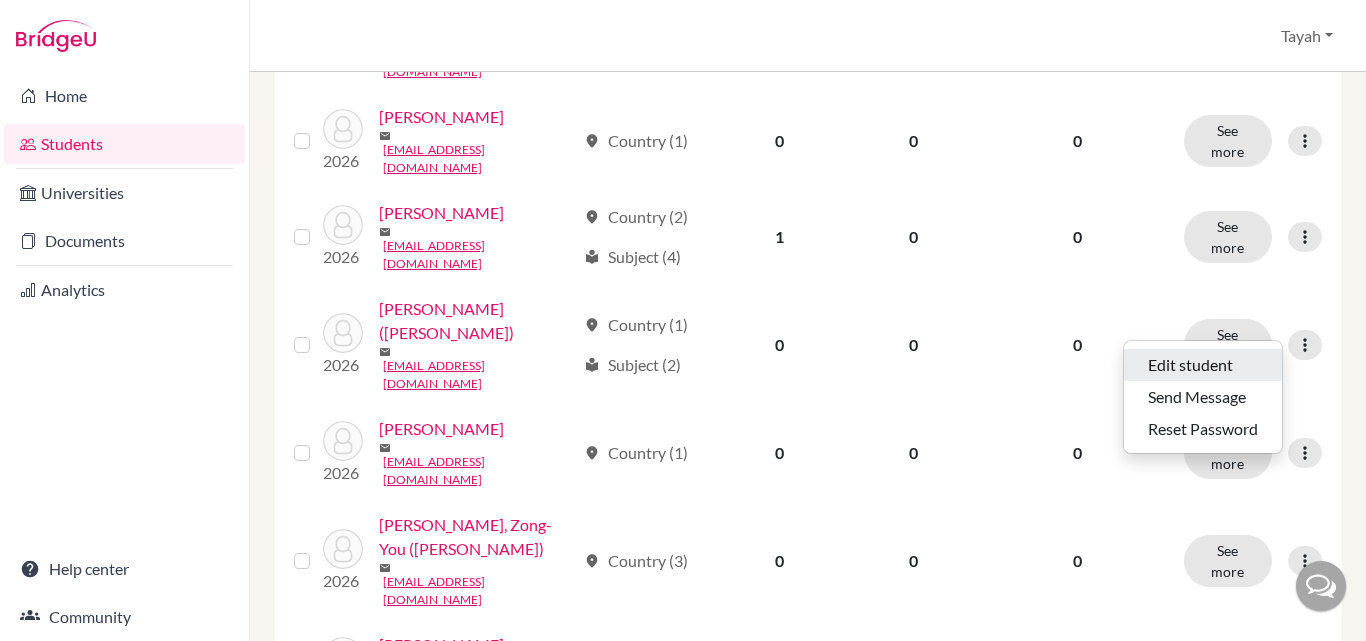 click on "Edit student" at bounding box center (1203, 365) 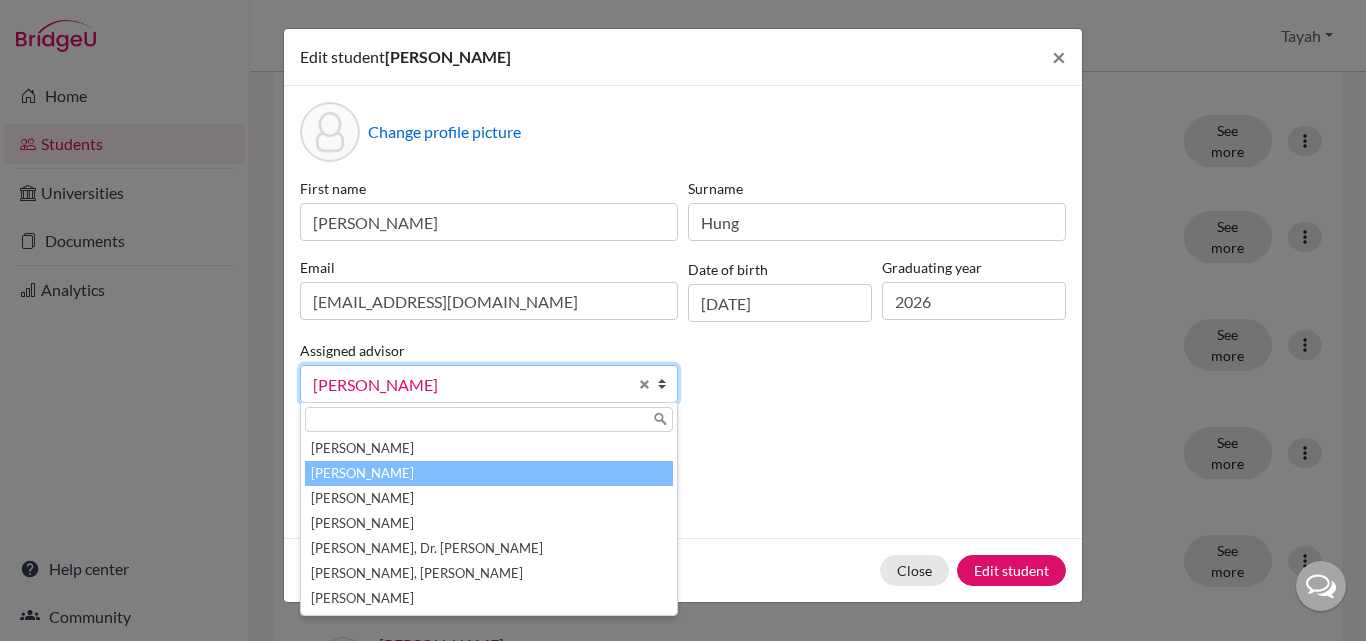 click on "[PERSON_NAME]" at bounding box center (470, 385) 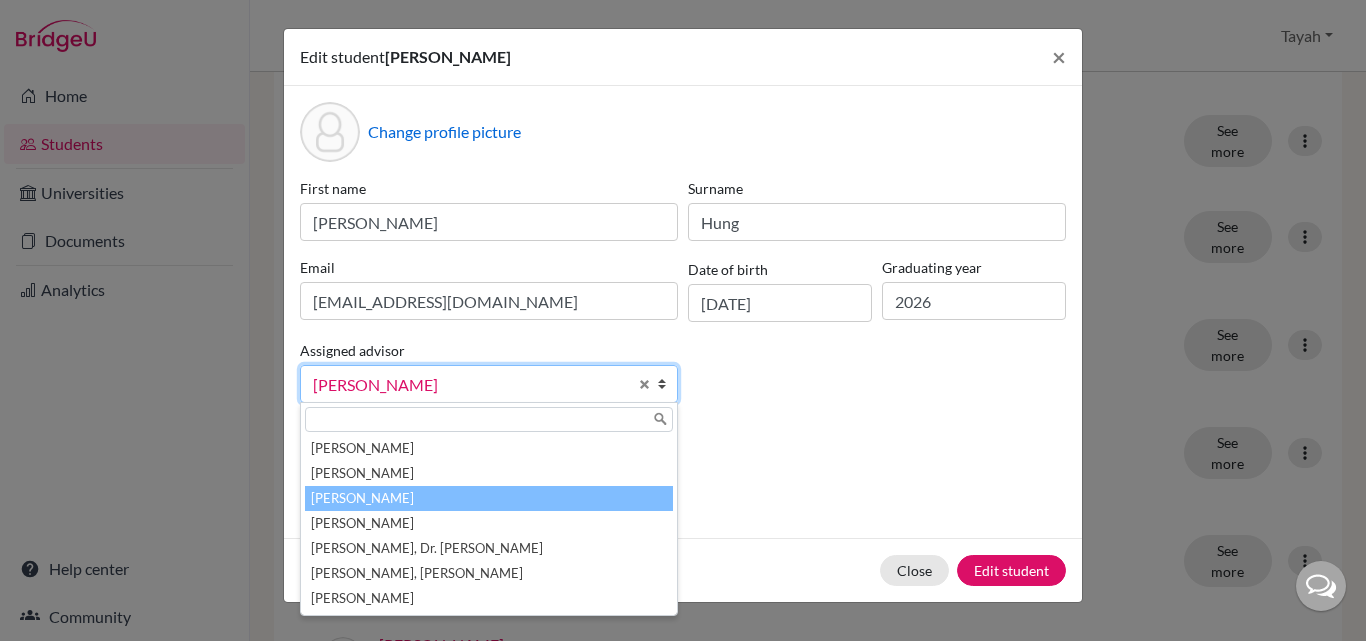 click on "[PERSON_NAME]" at bounding box center [489, 498] 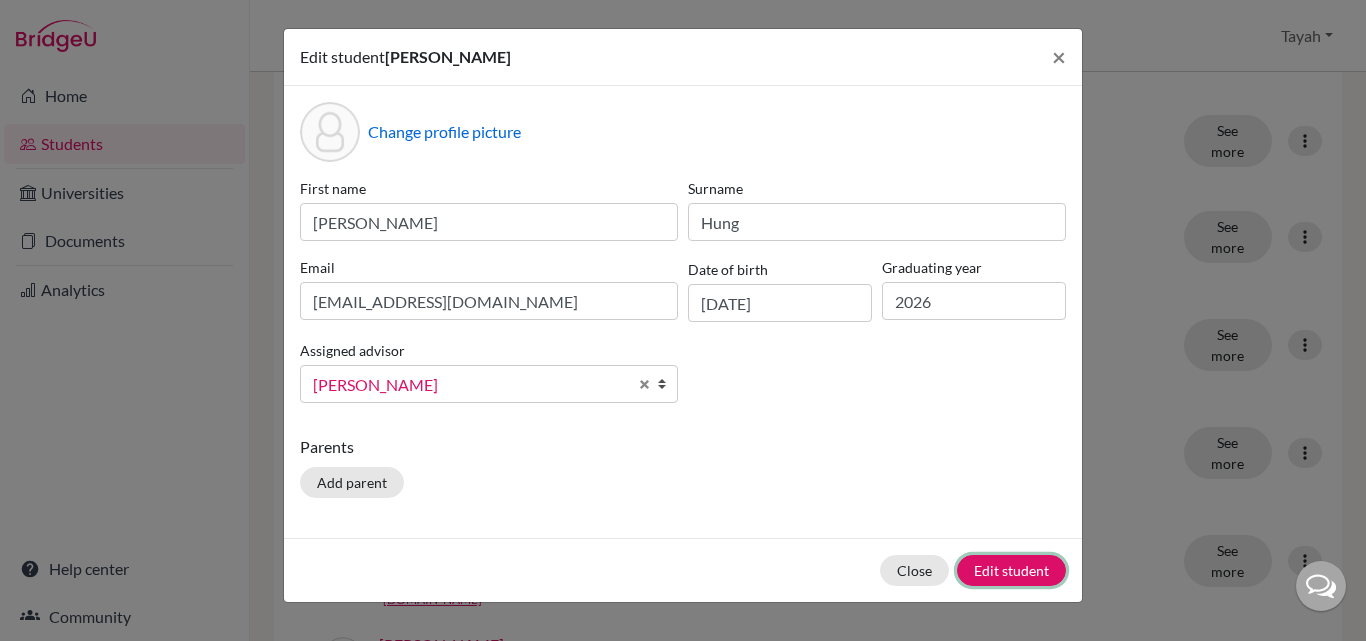 click on "Edit student" at bounding box center (1011, 570) 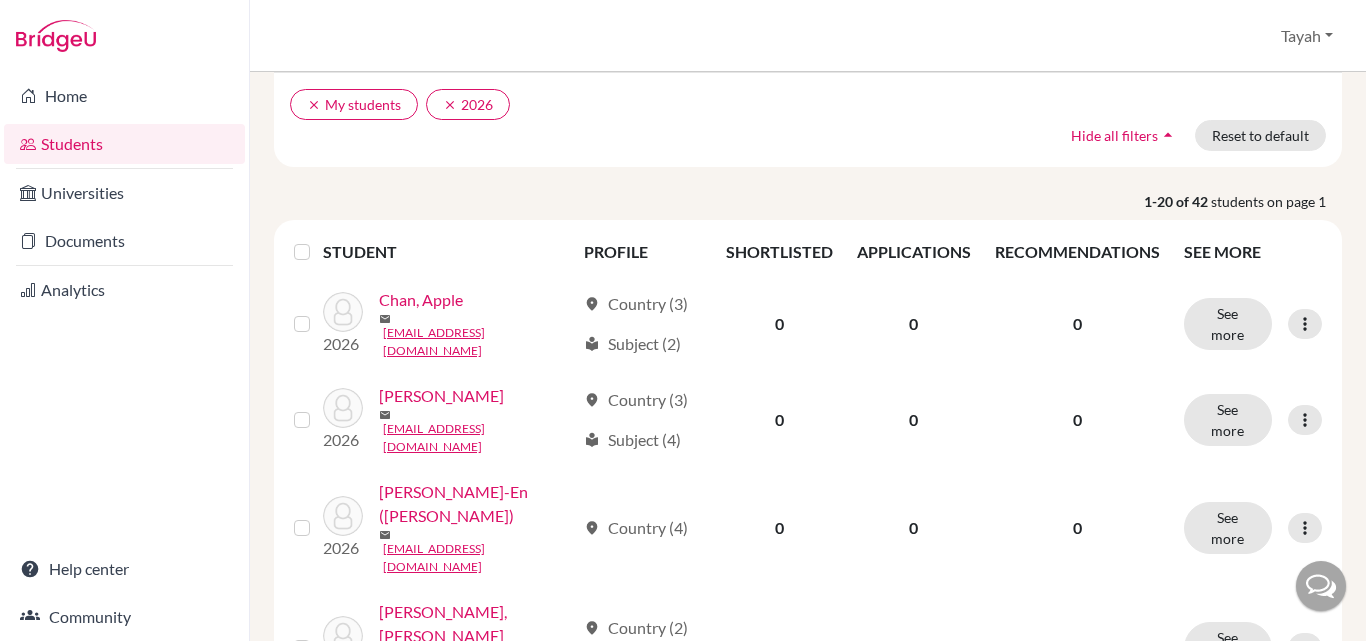 scroll, scrollTop: 221, scrollLeft: 0, axis: vertical 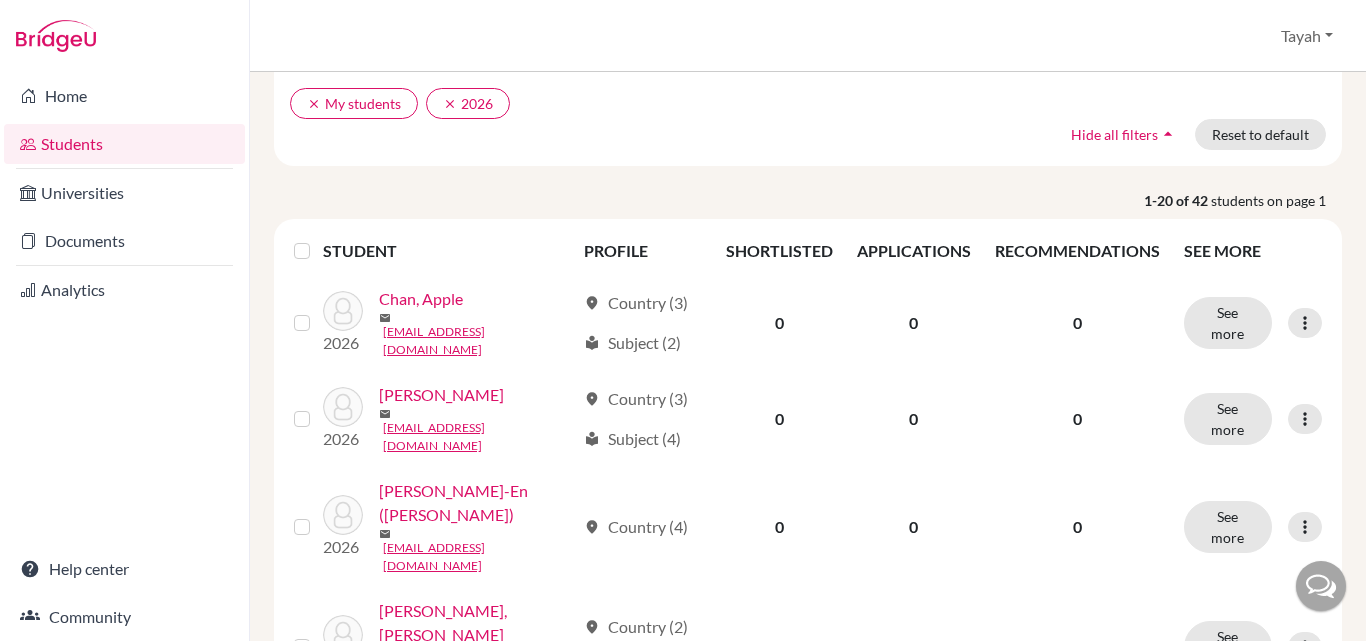 click at bounding box center [1305, 419] 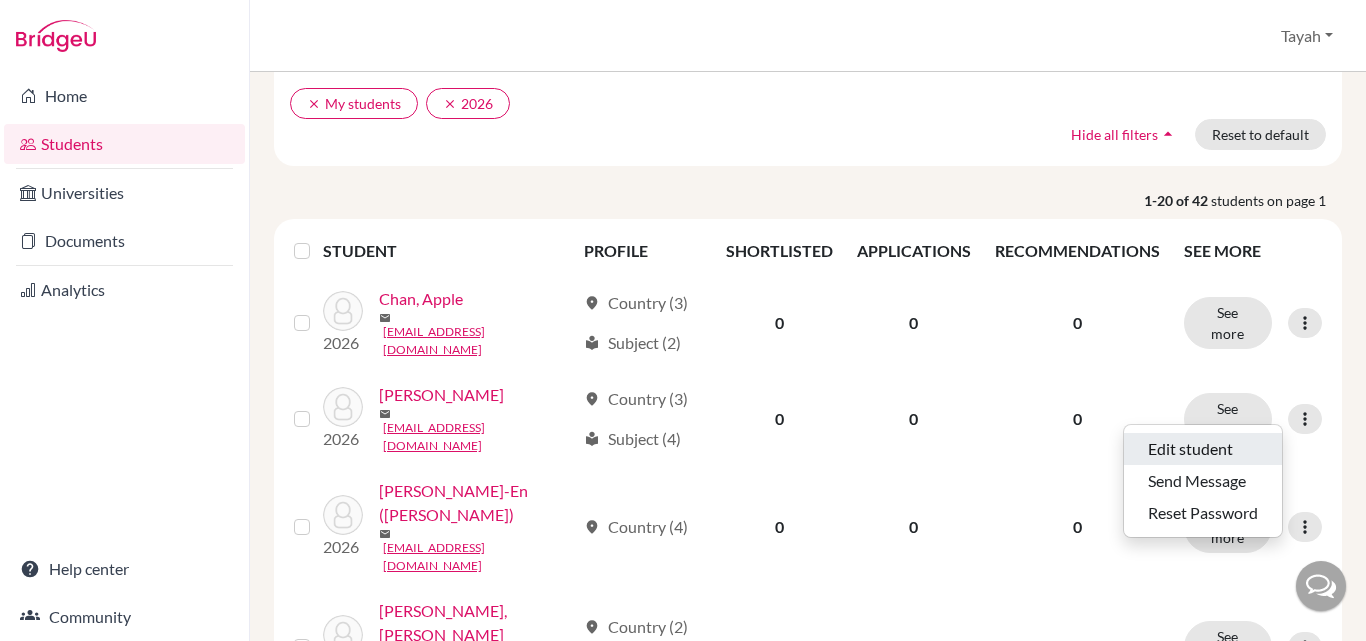 click on "Edit student" at bounding box center (1203, 449) 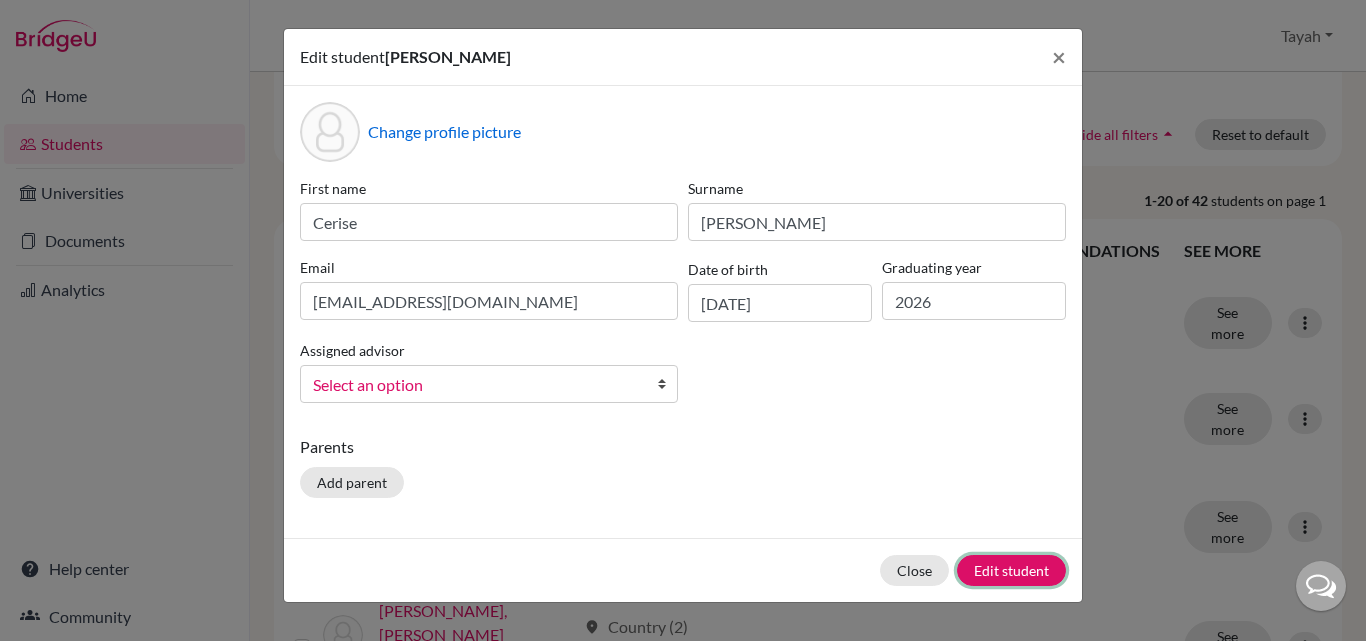 click on "Edit student" at bounding box center (1011, 570) 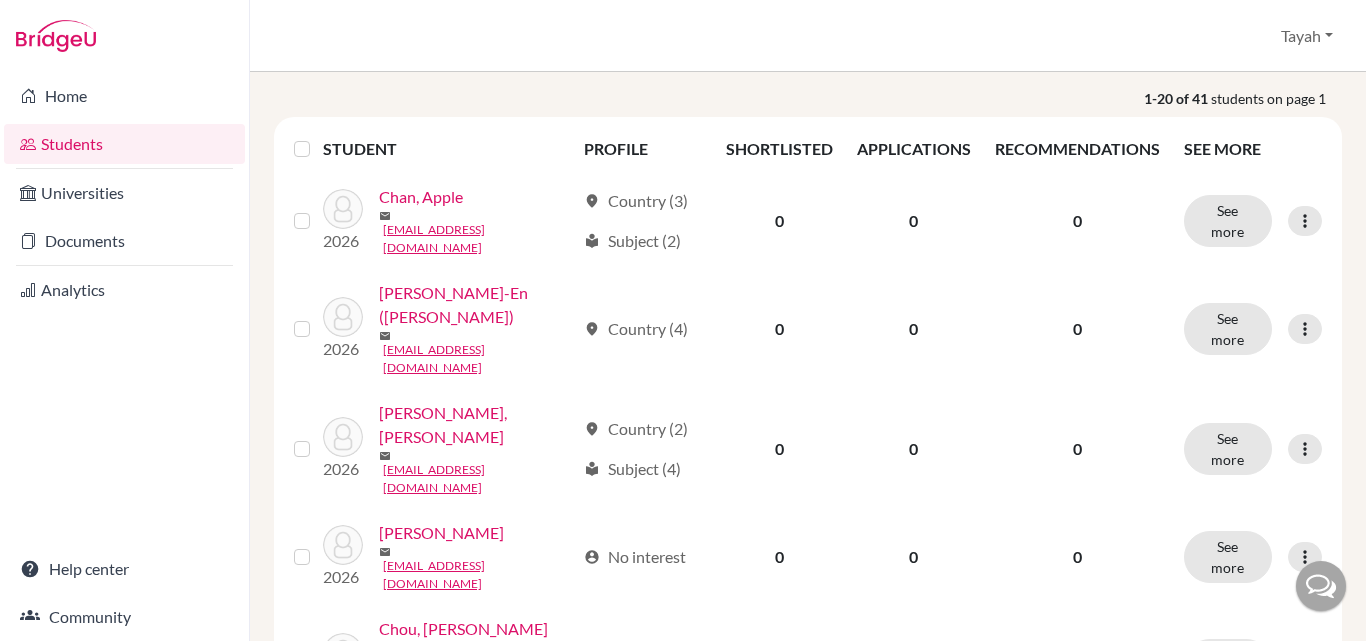 scroll, scrollTop: 399, scrollLeft: 0, axis: vertical 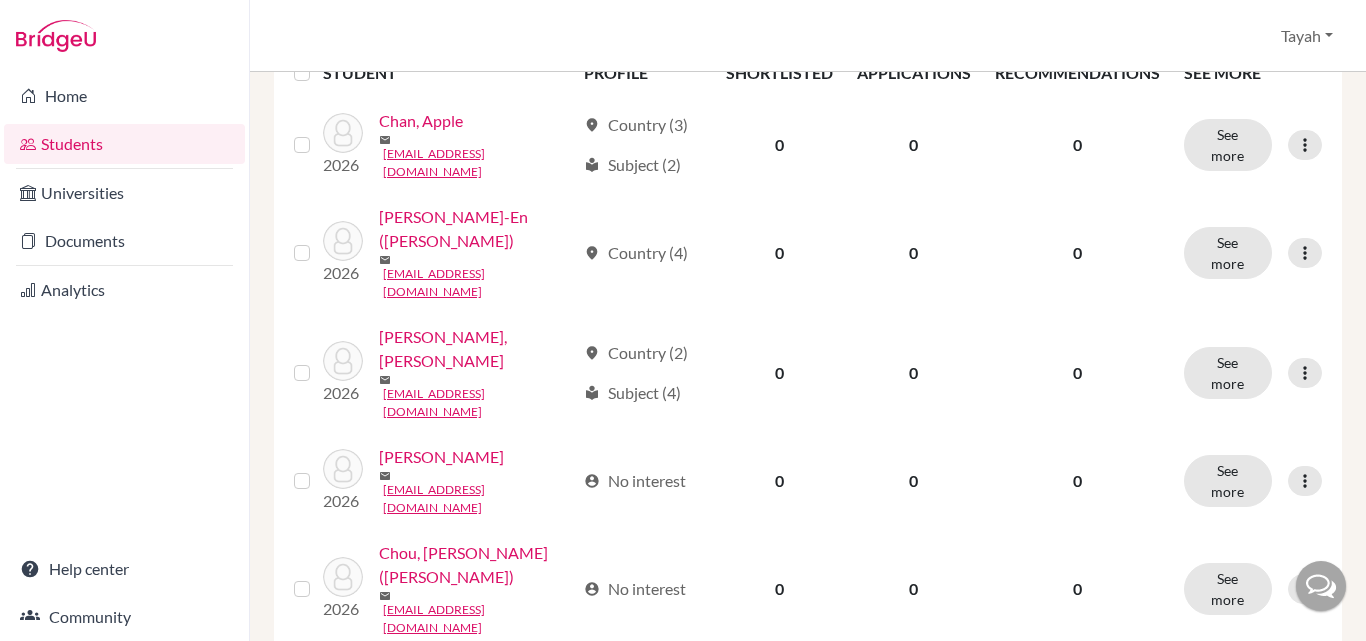 click at bounding box center (1305, 373) 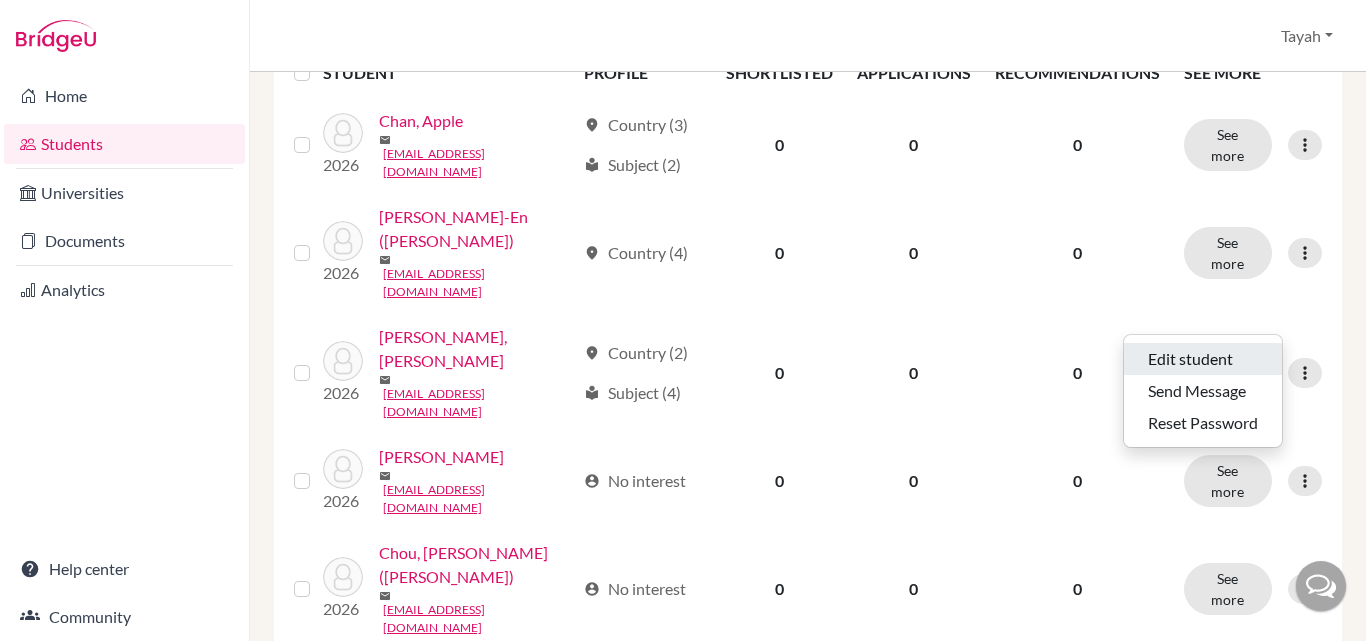 click on "Edit student" at bounding box center (1203, 359) 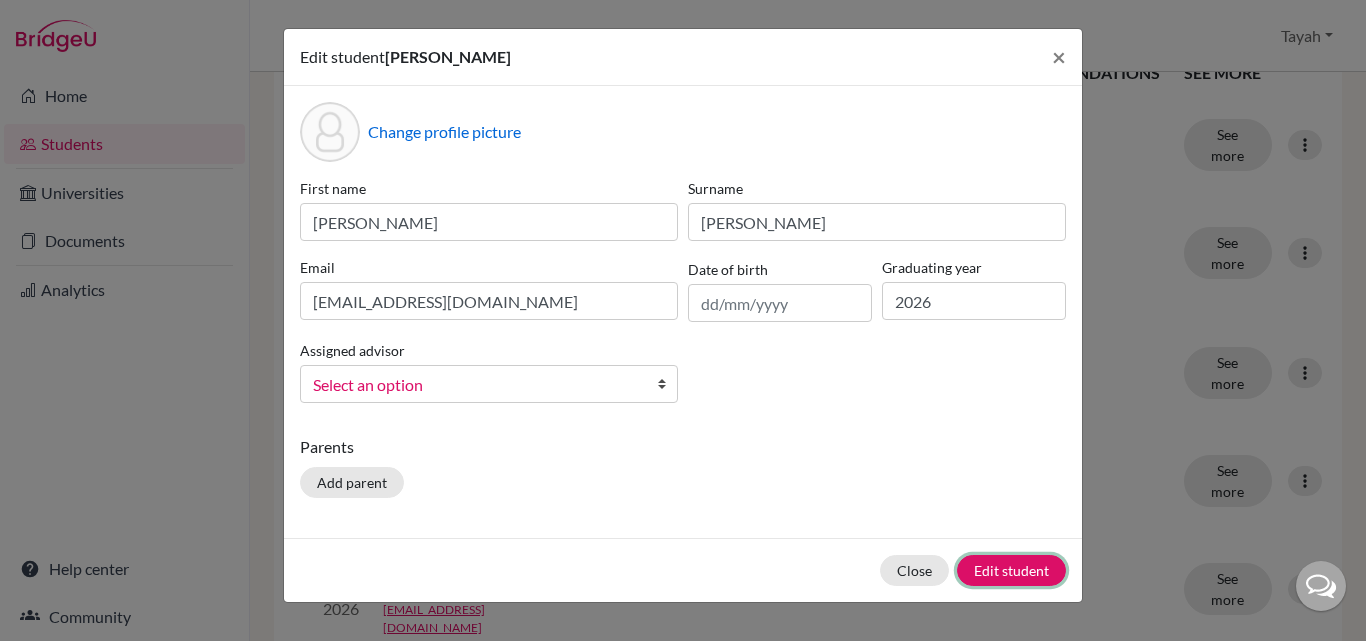 click on "Edit student" at bounding box center (1011, 570) 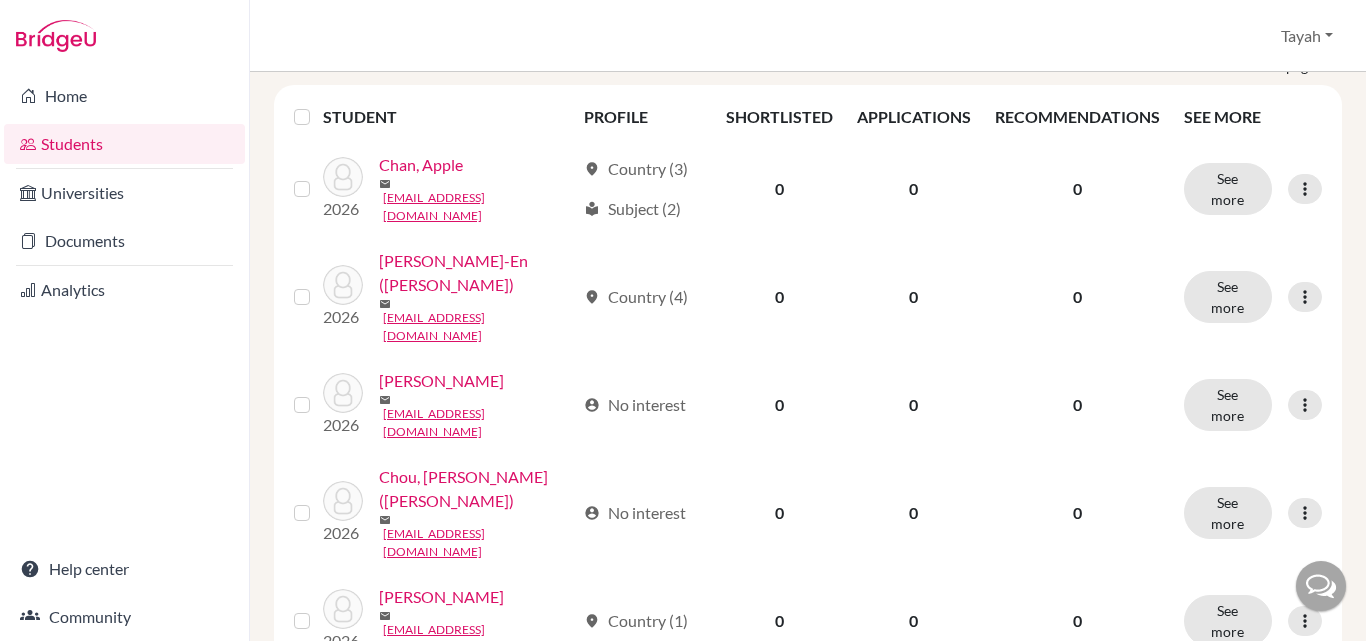 scroll, scrollTop: 356, scrollLeft: 0, axis: vertical 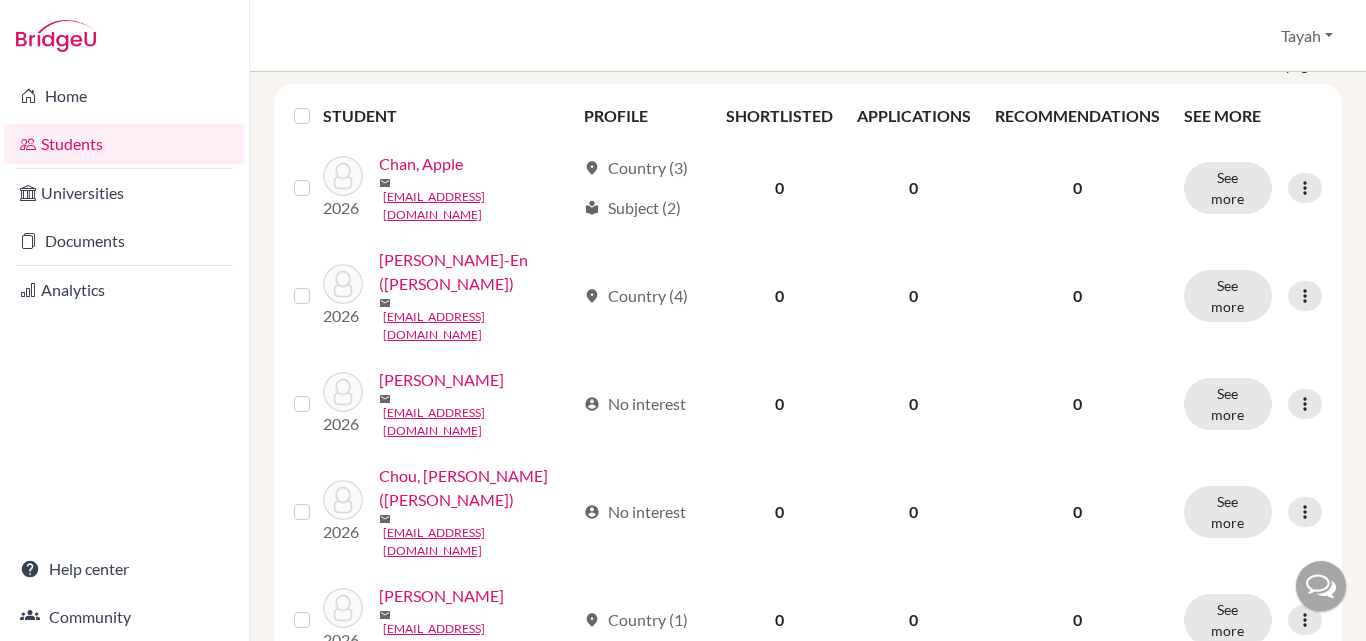 click at bounding box center [1305, 404] 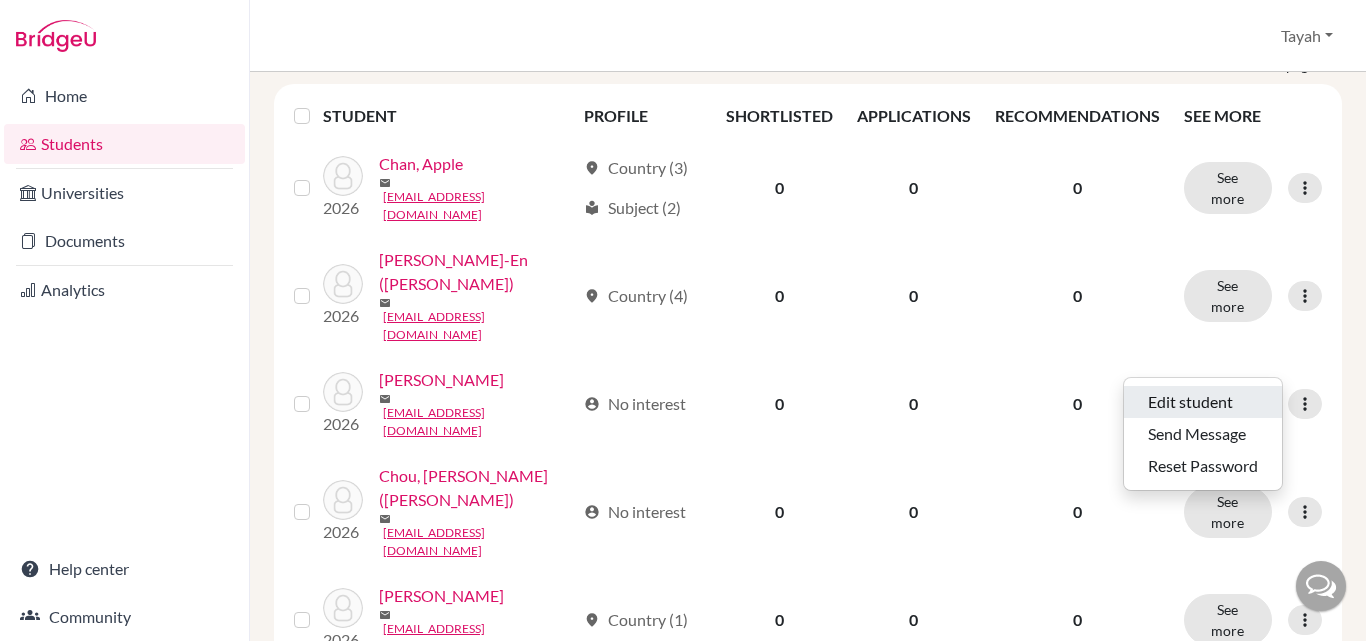 click on "Edit student" at bounding box center [1203, 402] 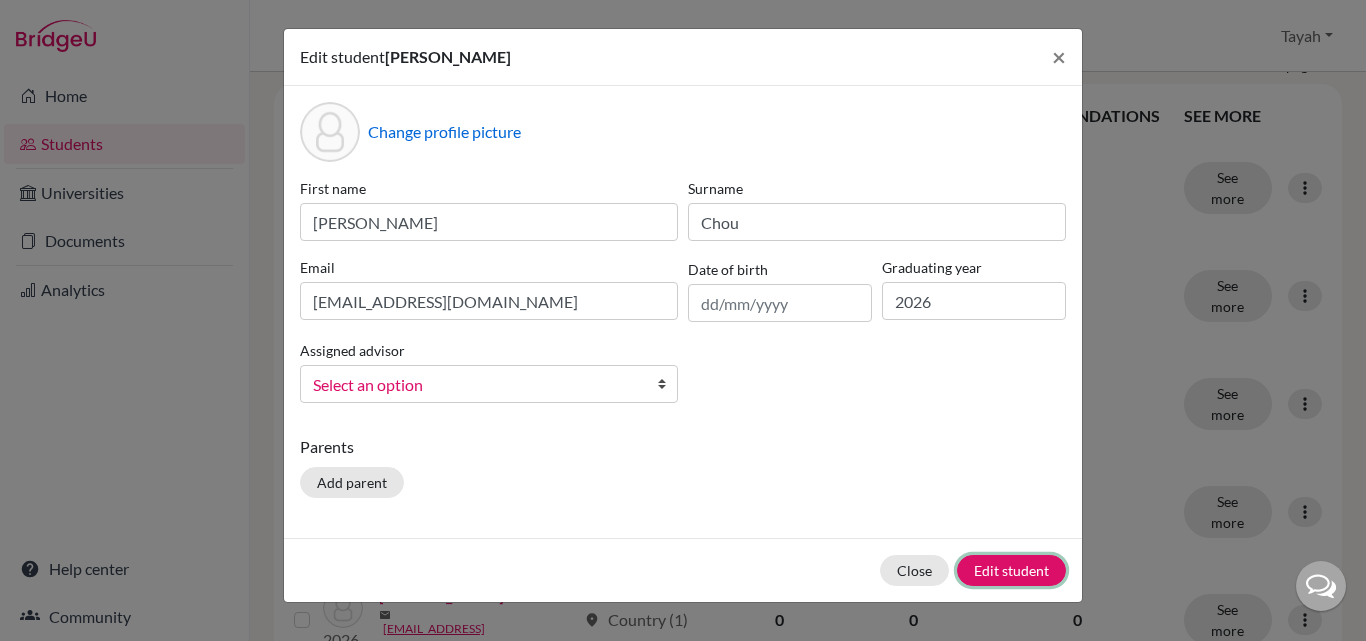 click on "Edit student" at bounding box center (1011, 570) 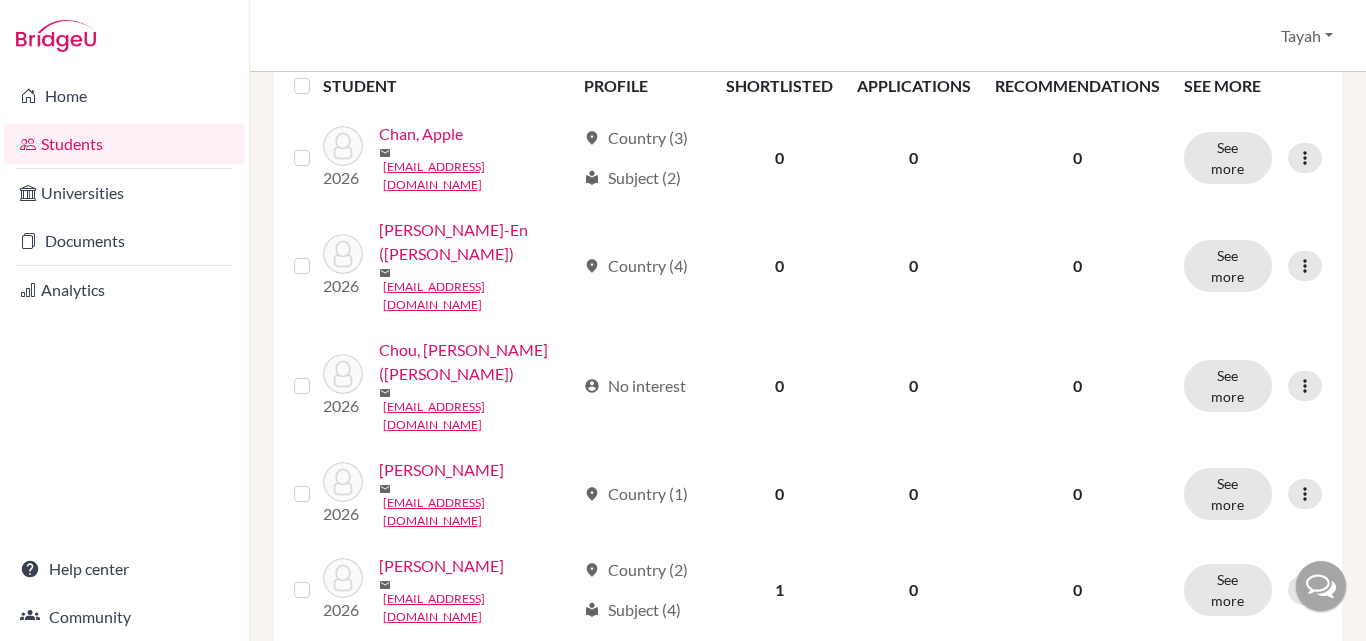 scroll, scrollTop: 440, scrollLeft: 0, axis: vertical 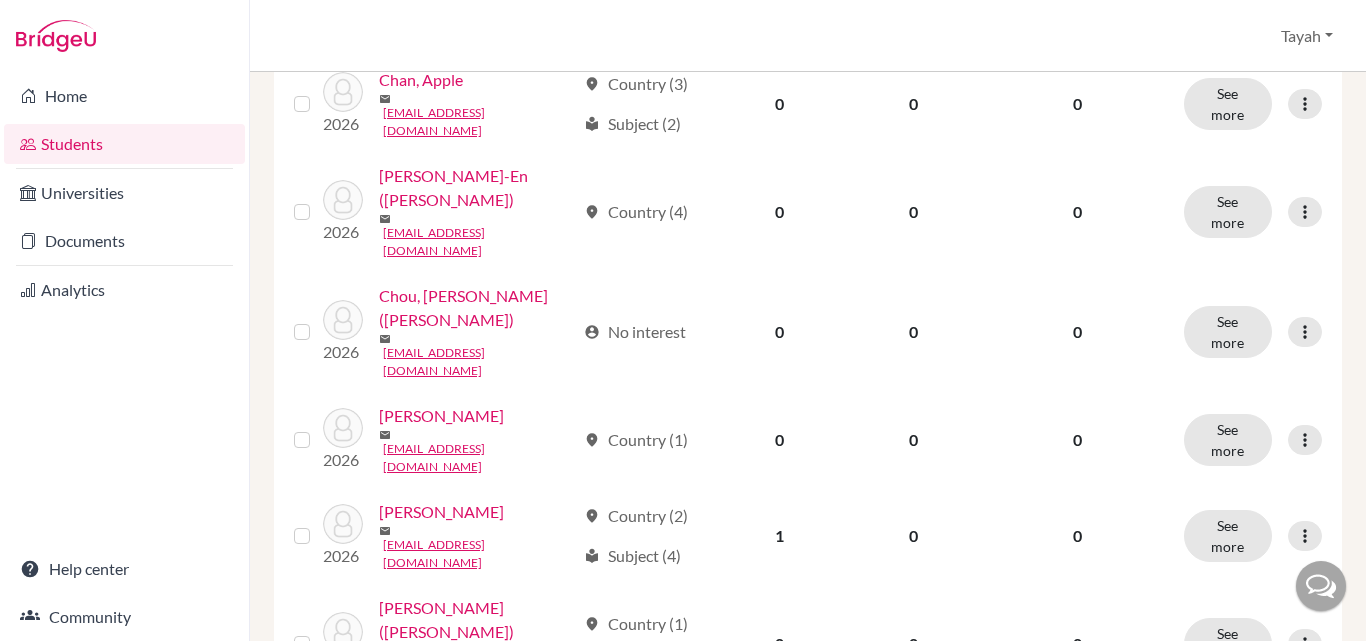 click at bounding box center (1305, 332) 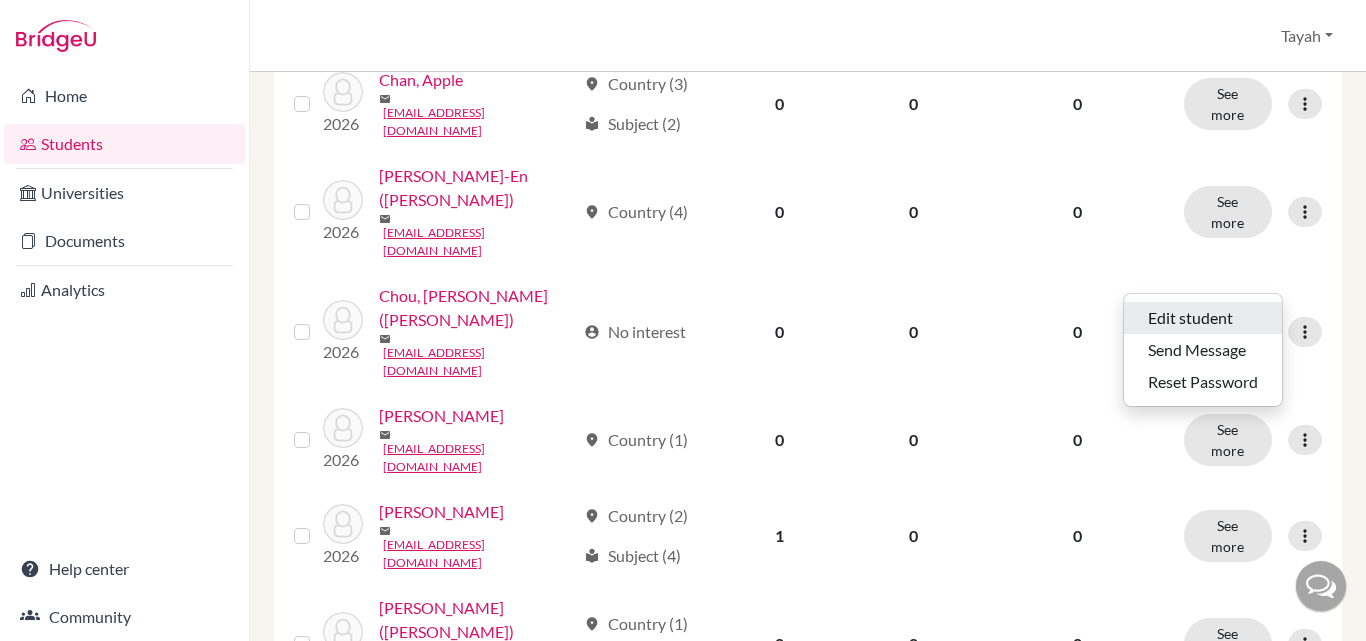 click on "Edit student" at bounding box center [1203, 318] 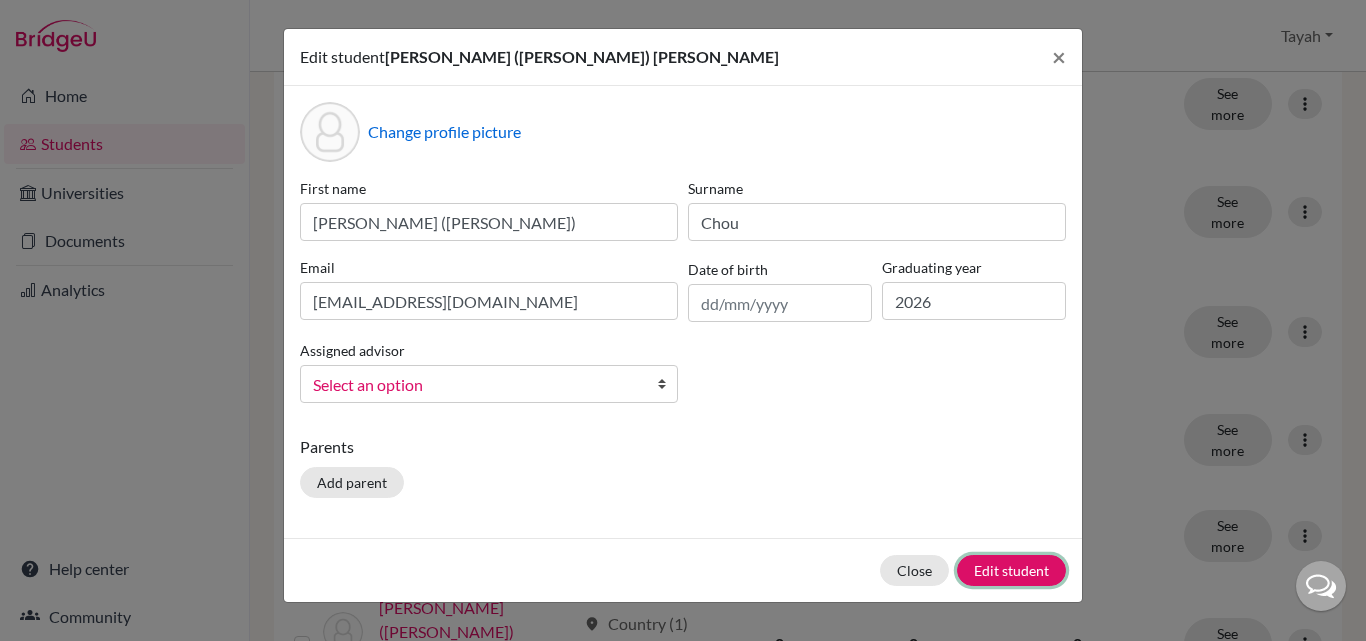 click on "Edit student" at bounding box center (1011, 570) 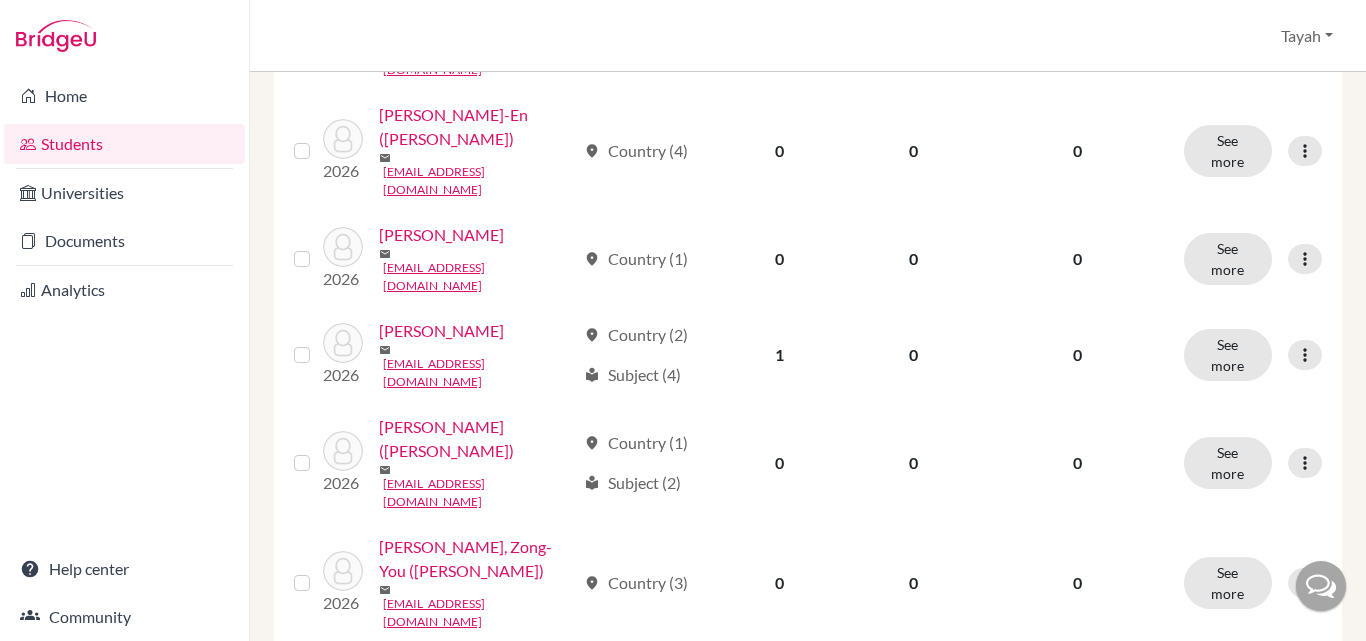 scroll, scrollTop: 563, scrollLeft: 0, axis: vertical 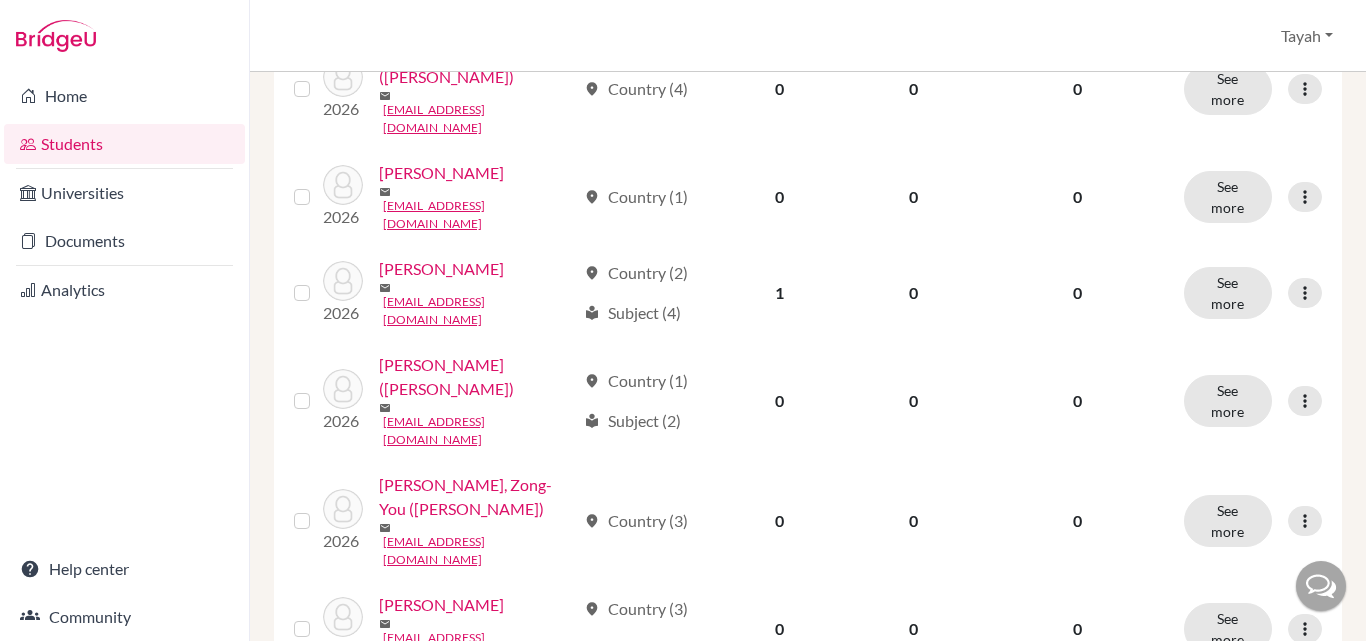 click at bounding box center (1305, 401) 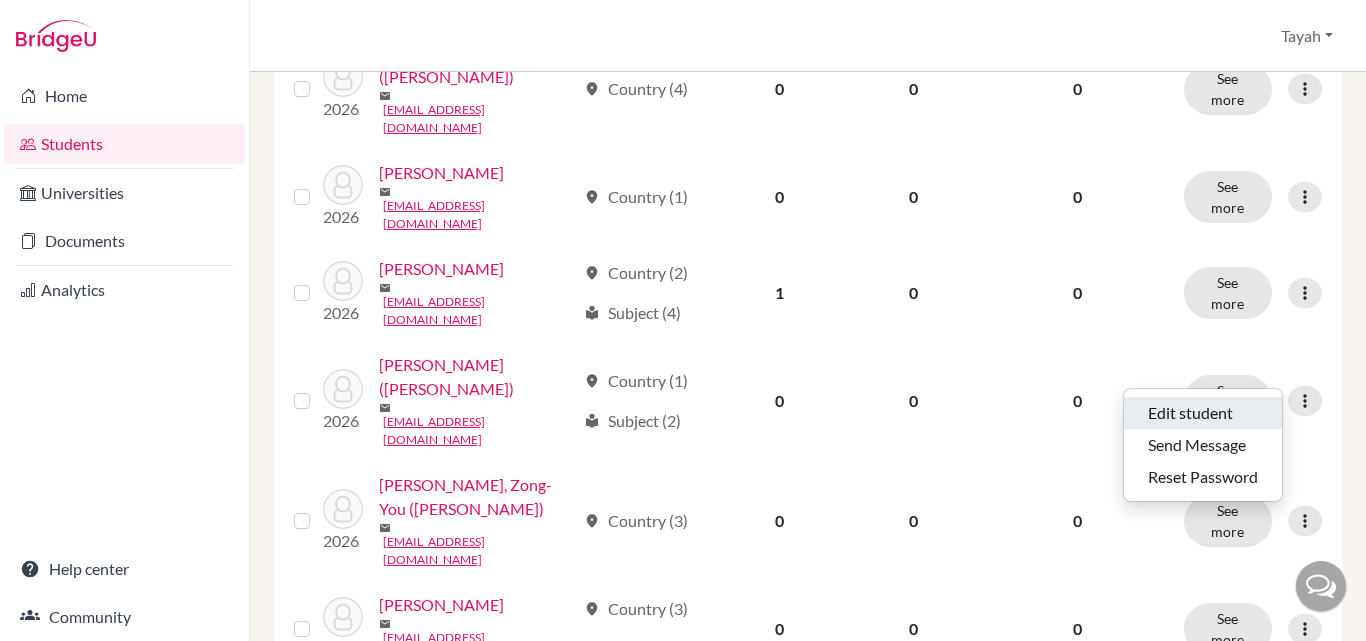 click on "Edit student" at bounding box center [1203, 413] 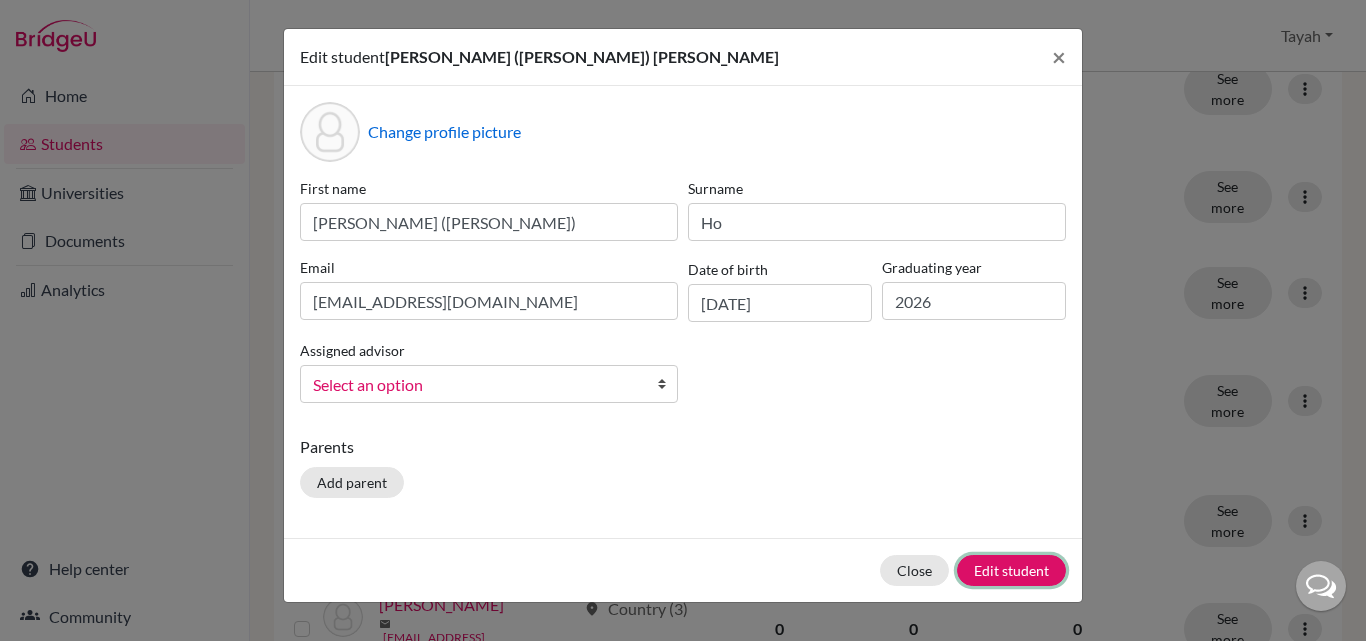 click on "Edit student" at bounding box center [1011, 570] 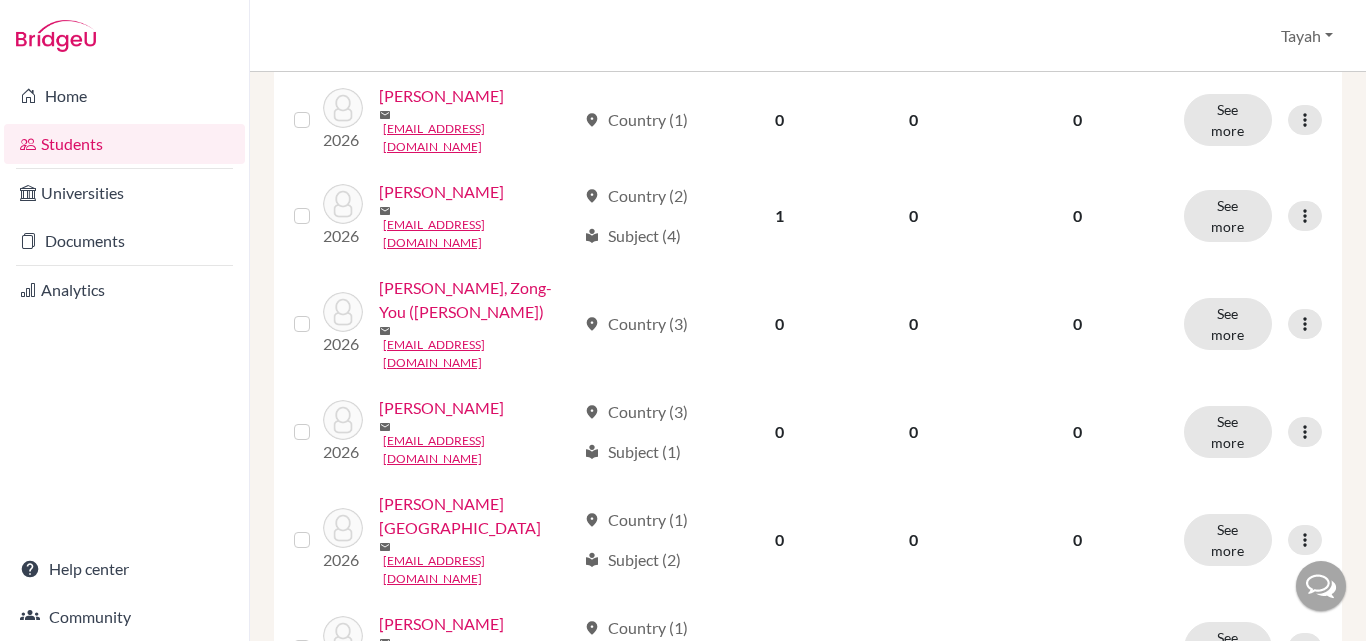scroll, scrollTop: 644, scrollLeft: 0, axis: vertical 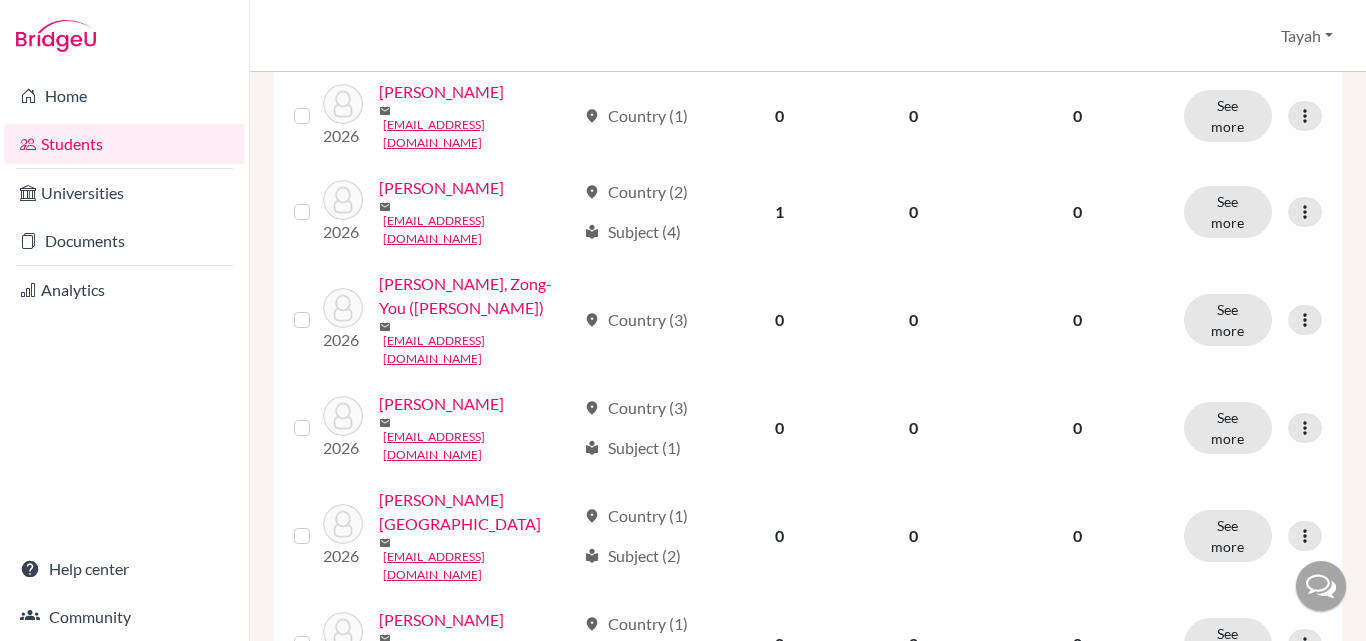 click at bounding box center (1305, 320) 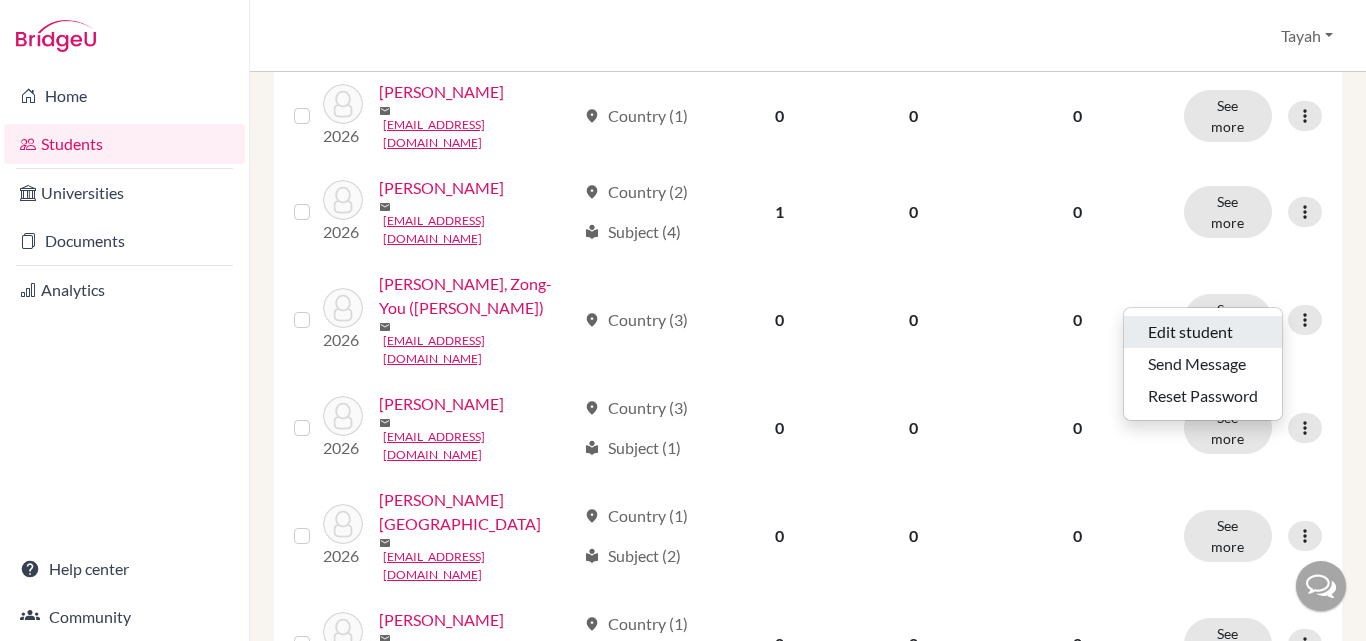 click on "Edit student" at bounding box center (1203, 332) 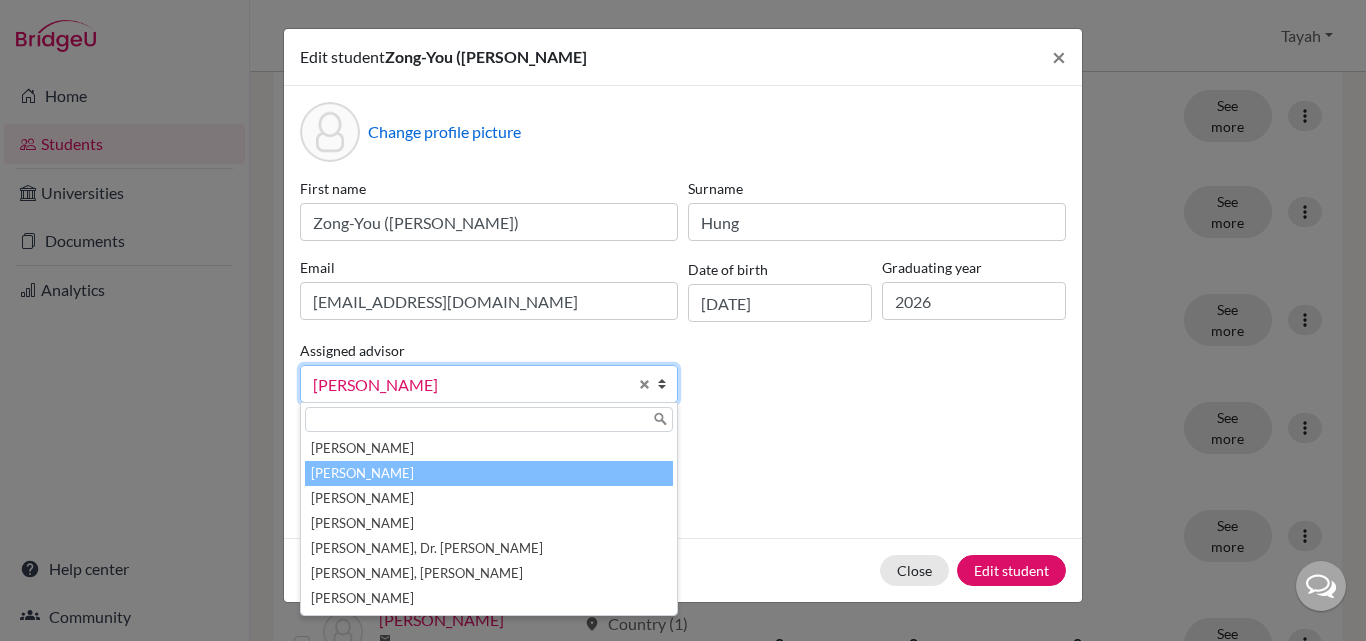 click on "[PERSON_NAME]" at bounding box center (470, 385) 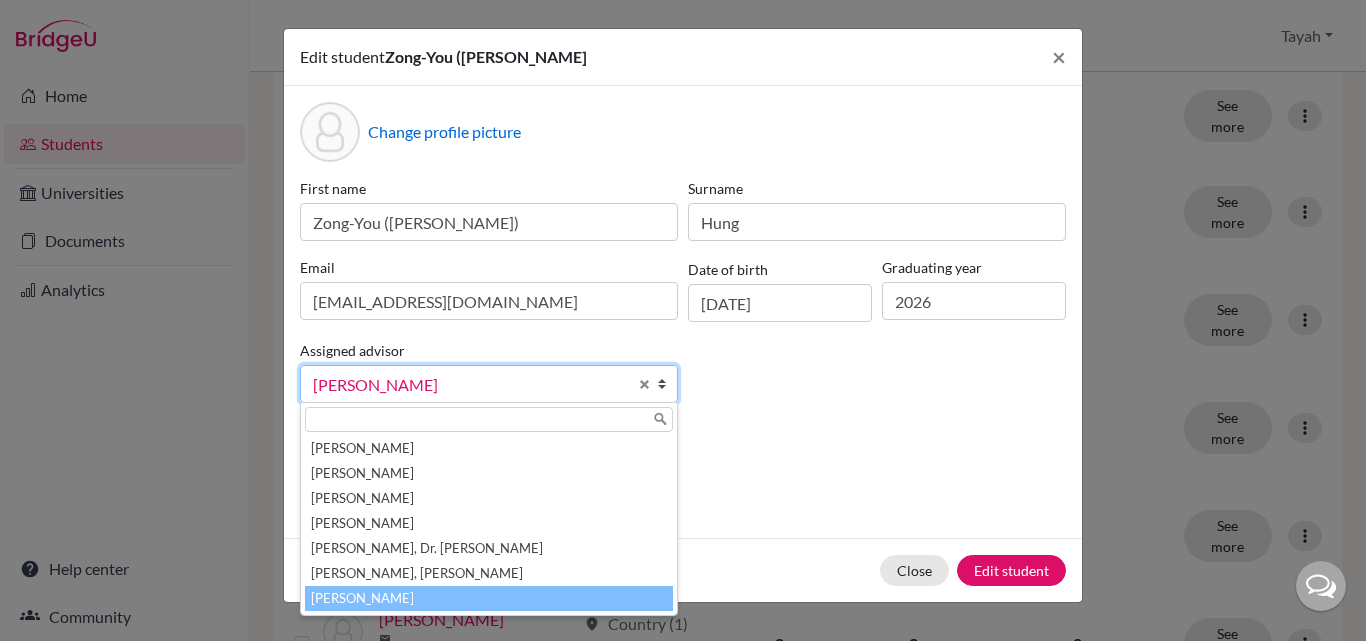 click on "[PERSON_NAME]" at bounding box center (489, 598) 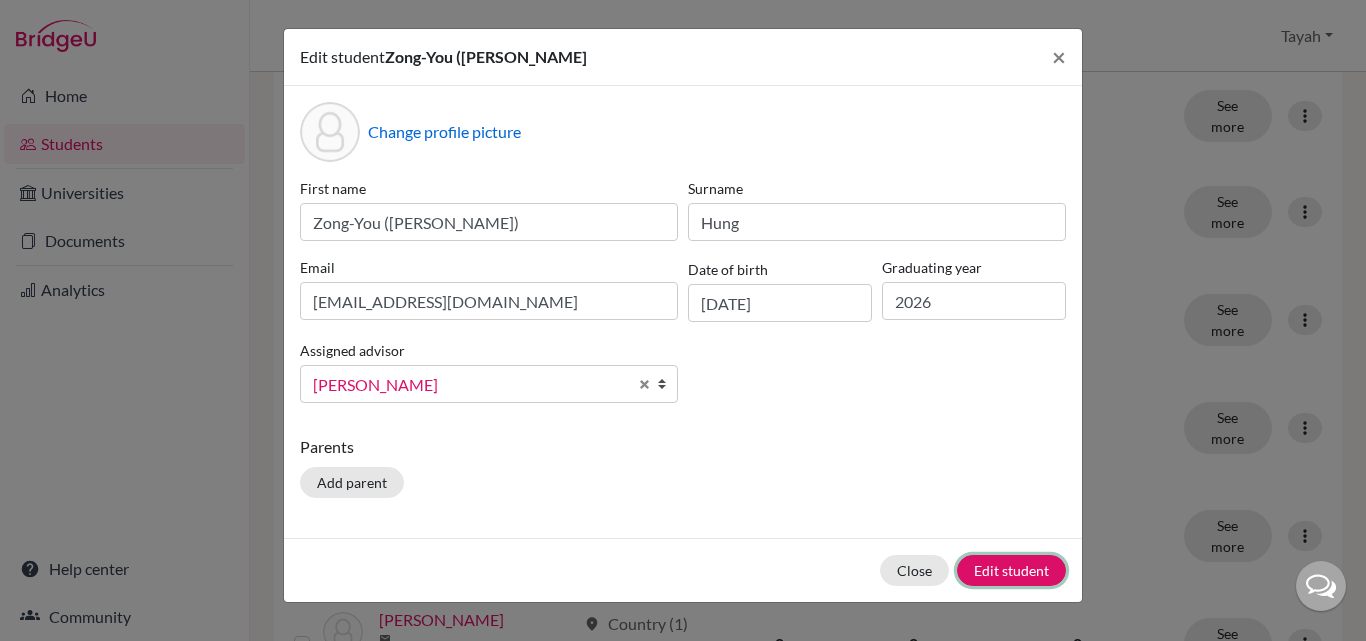 click on "Edit student" at bounding box center (1011, 570) 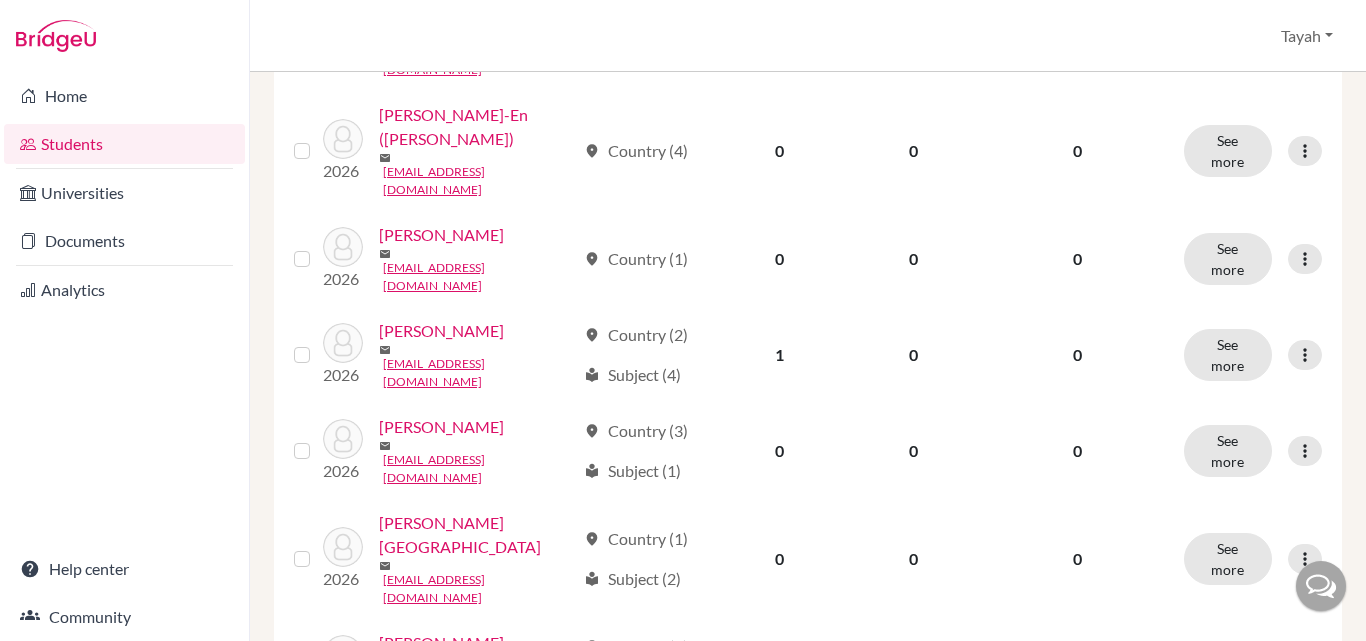 scroll, scrollTop: 502, scrollLeft: 0, axis: vertical 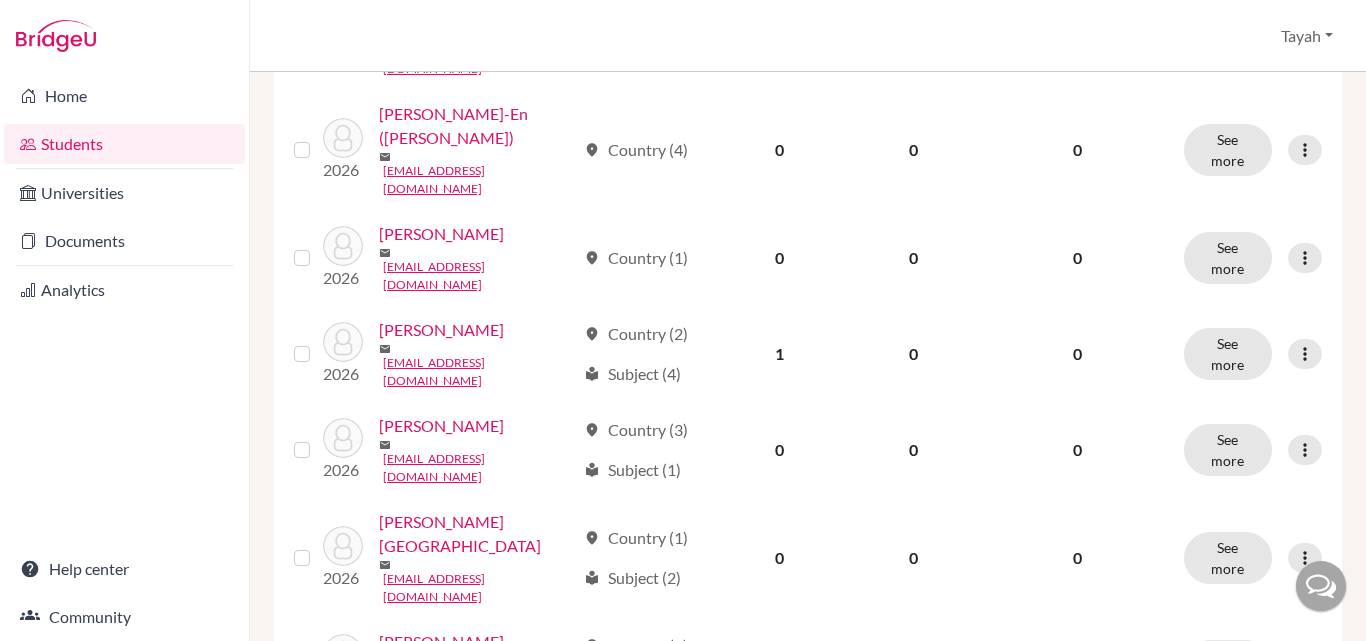 click at bounding box center (1305, 450) 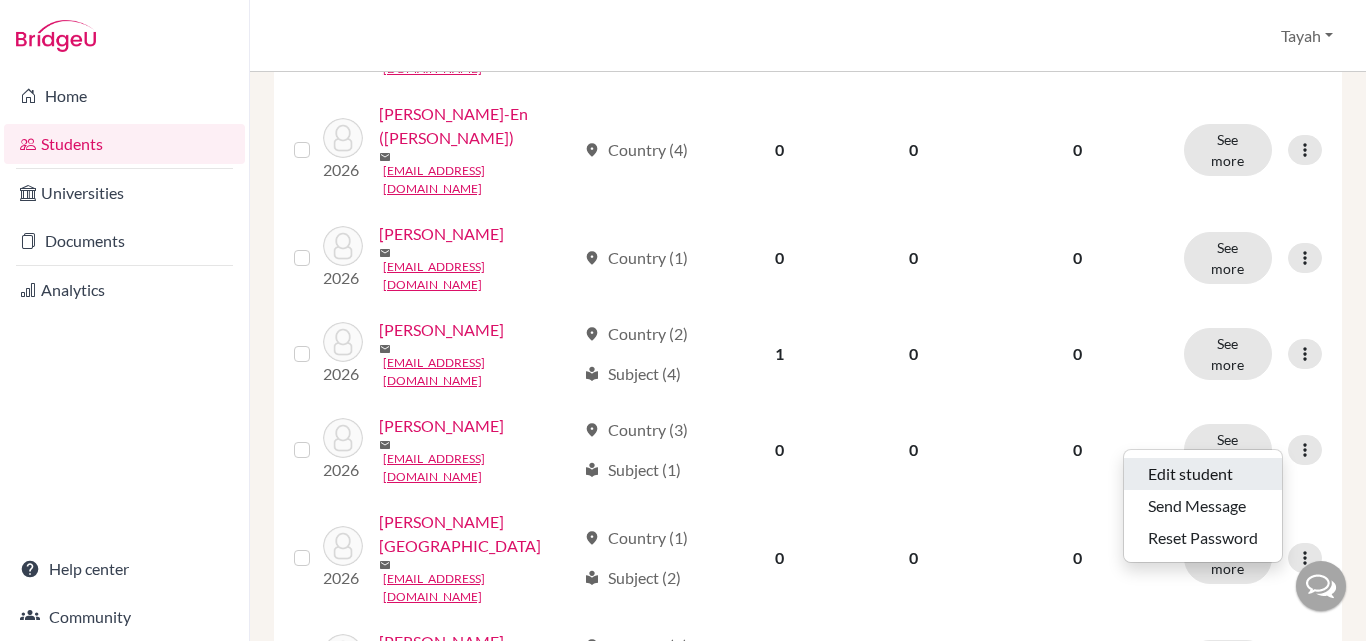 click on "Edit student" at bounding box center [1203, 474] 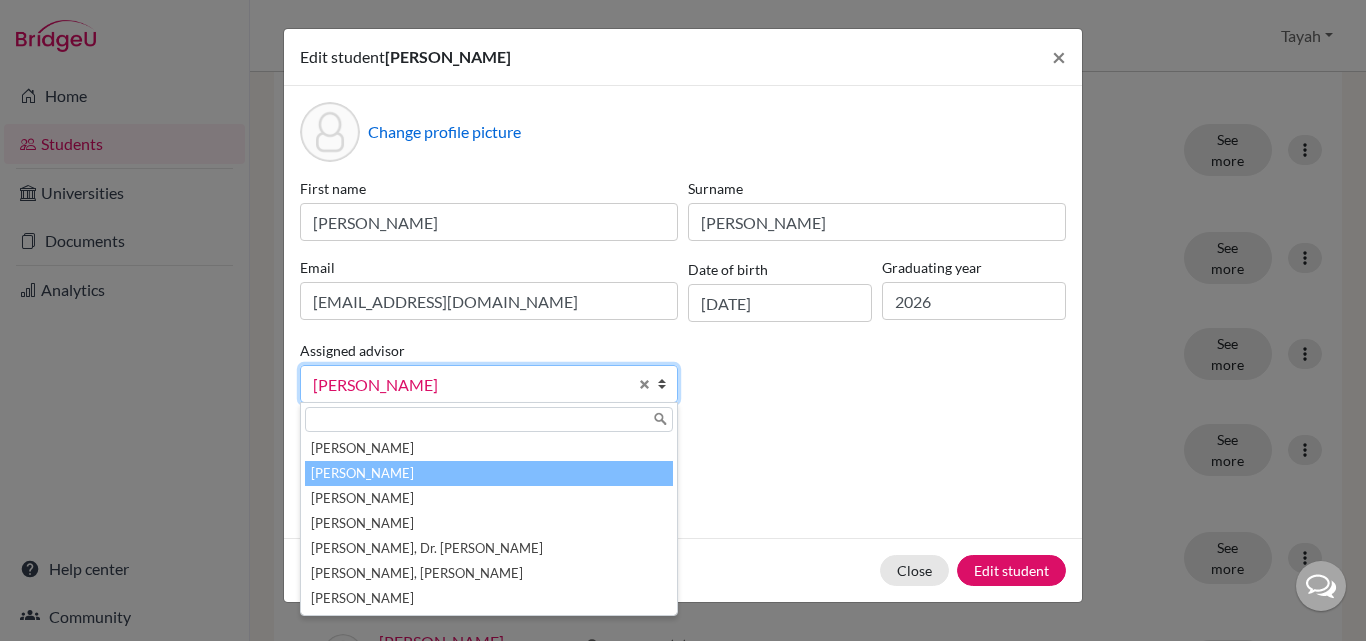 click on "[PERSON_NAME]" at bounding box center (470, 385) 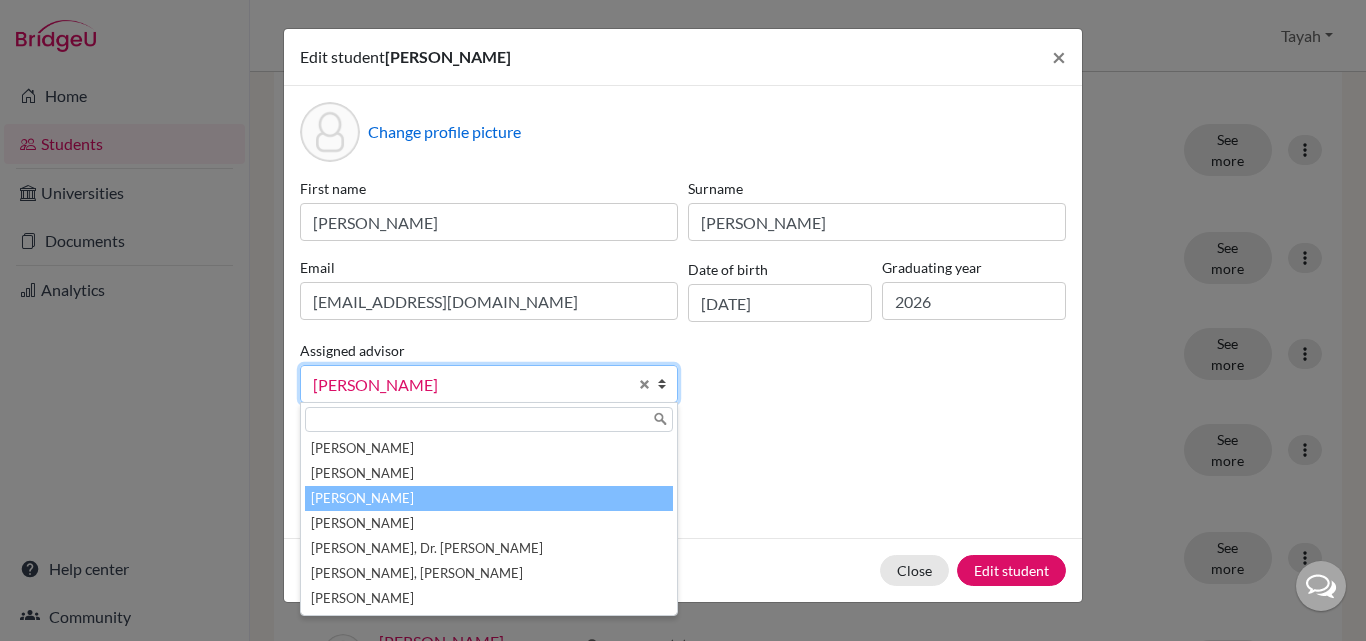 click on "[PERSON_NAME]" at bounding box center [489, 498] 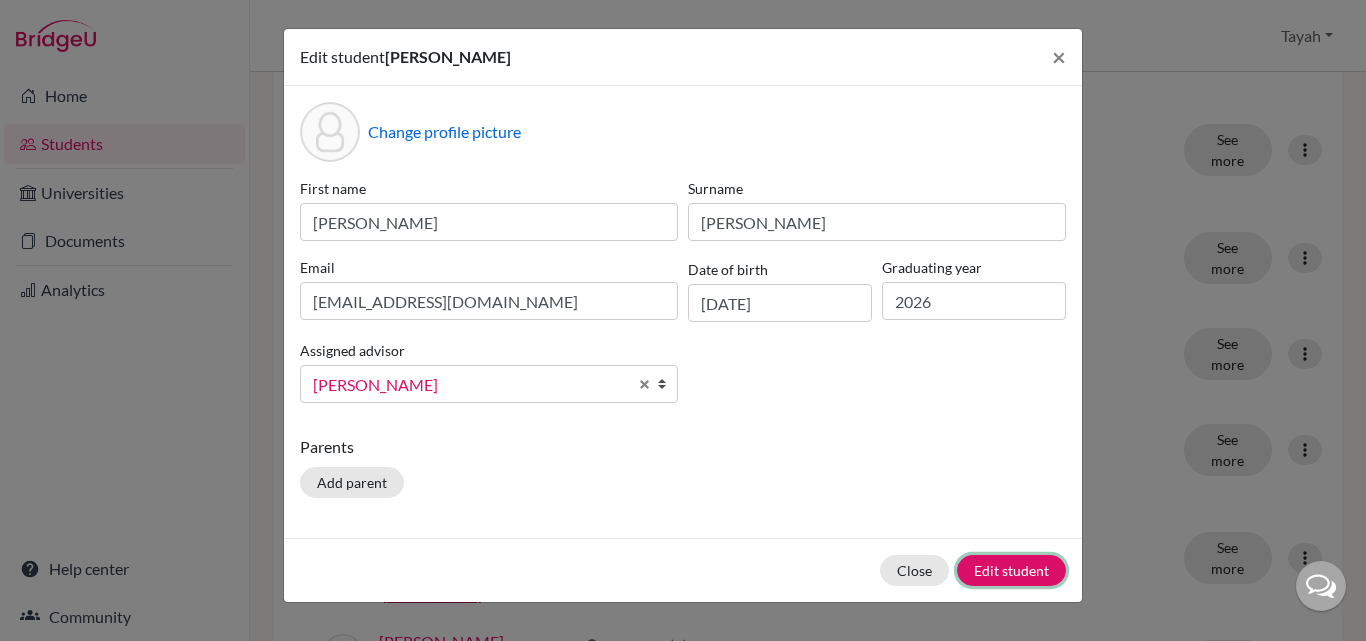 click on "Edit student" at bounding box center [1011, 570] 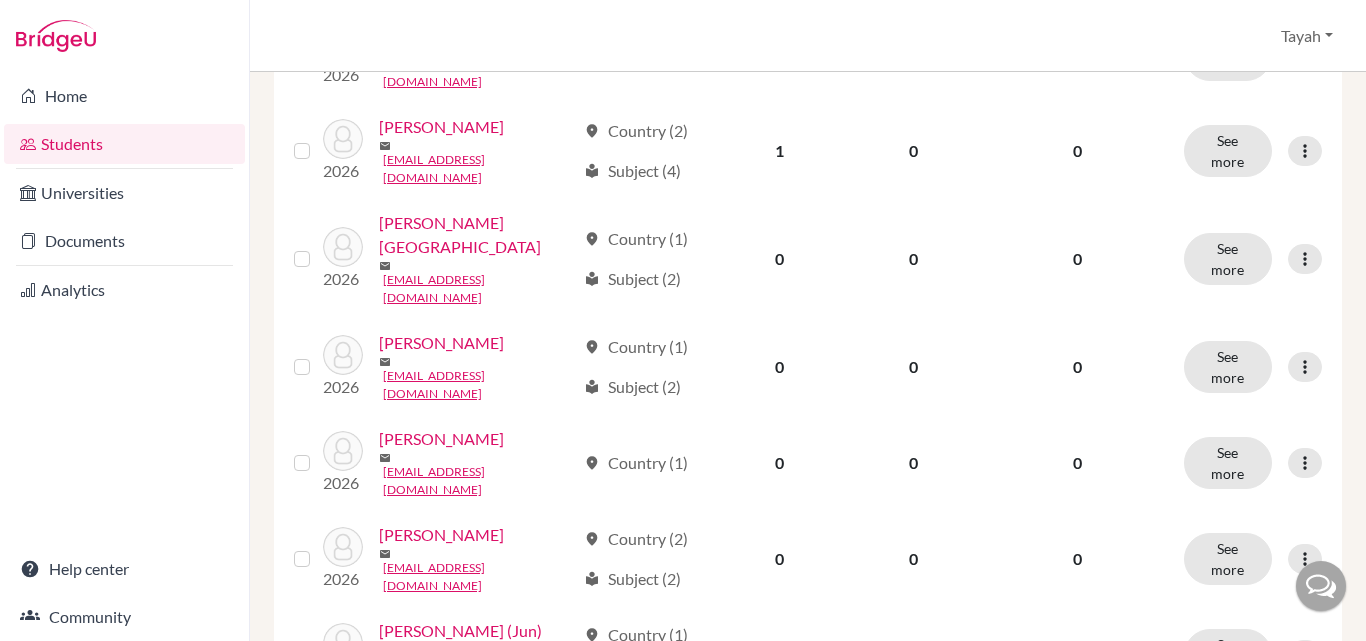 scroll, scrollTop: 706, scrollLeft: 0, axis: vertical 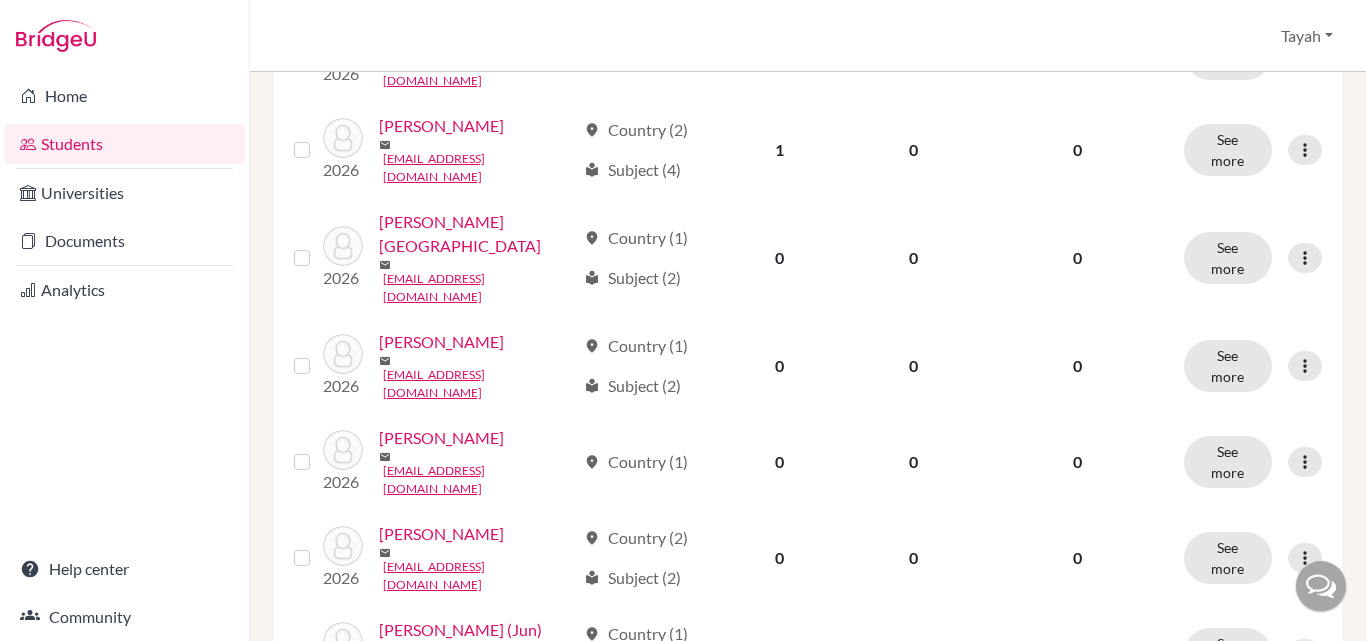 click at bounding box center (1305, 462) 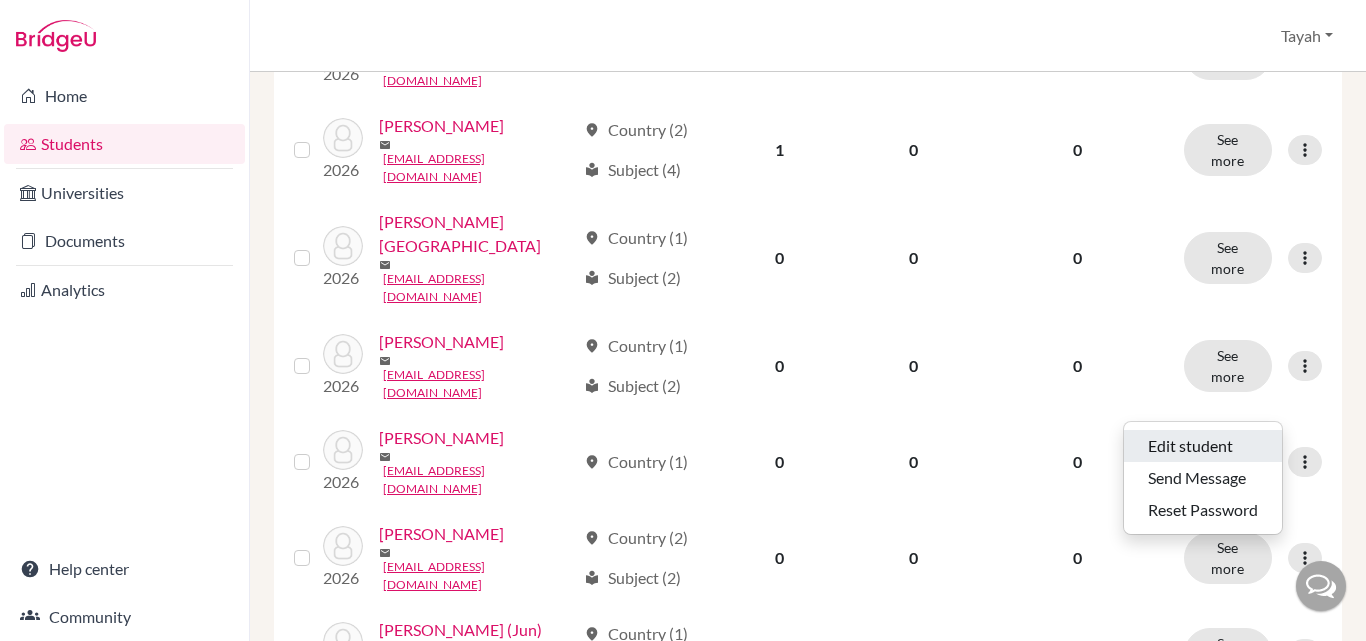 click on "Edit student" at bounding box center (1203, 446) 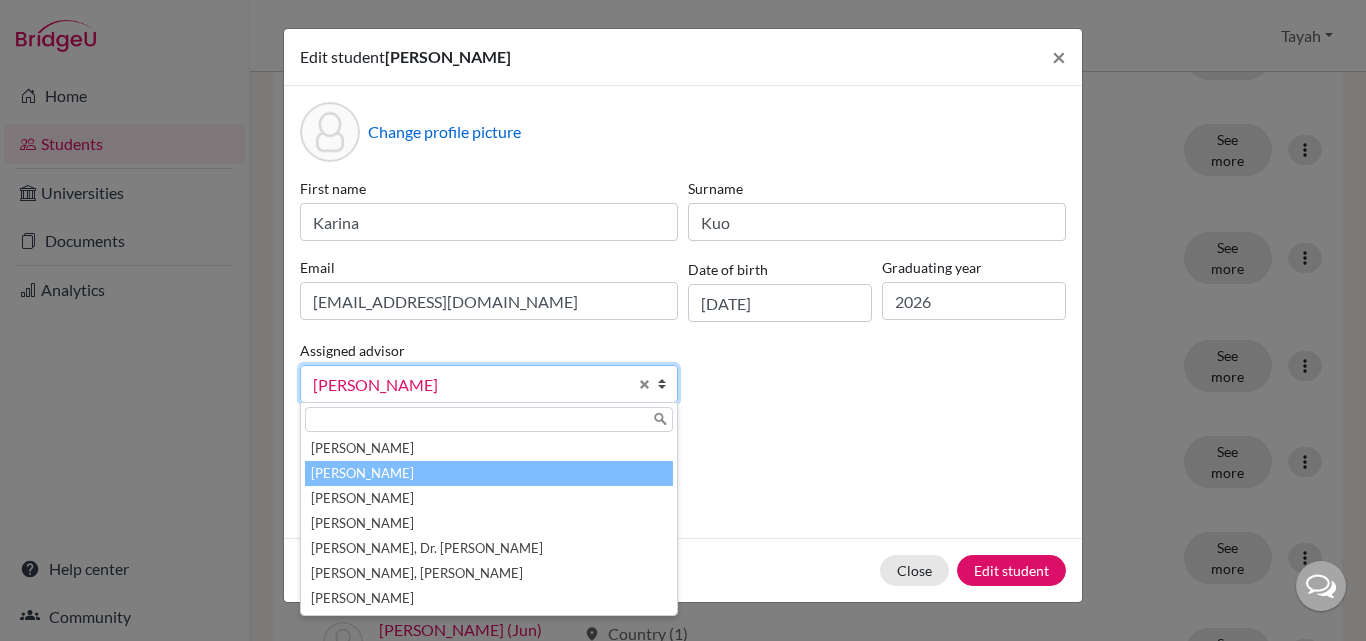 click on "[PERSON_NAME]" at bounding box center [489, 384] 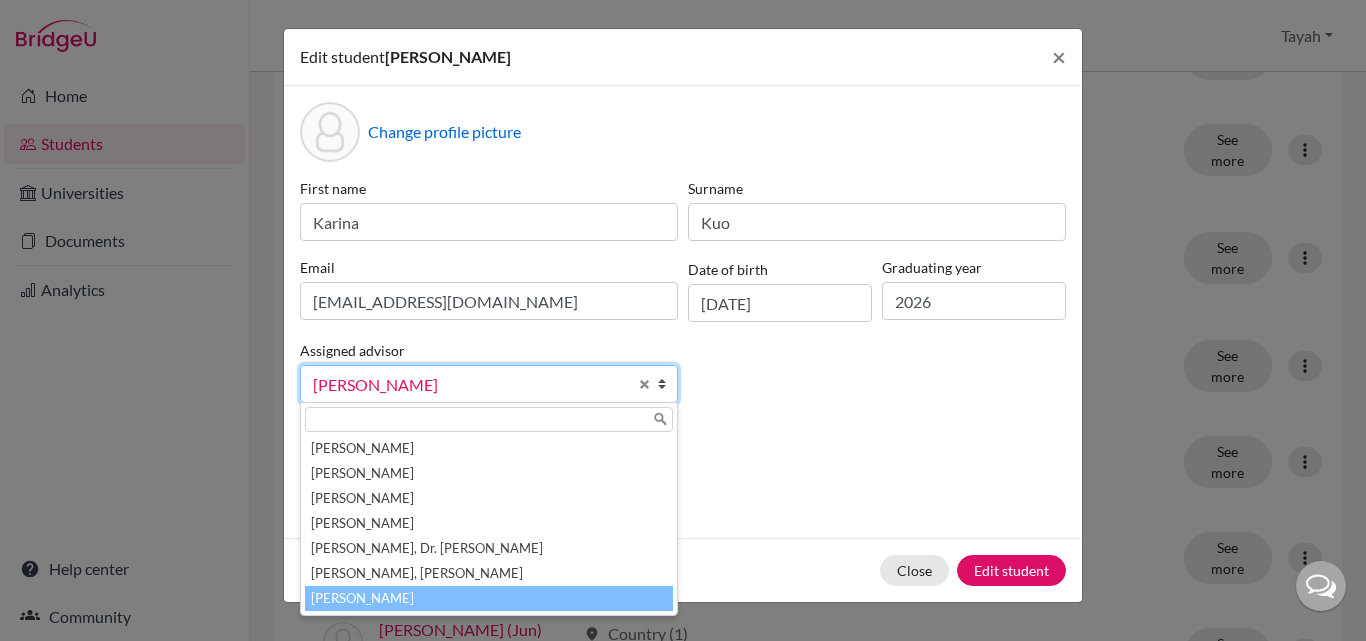 click on "[PERSON_NAME]" at bounding box center [489, 598] 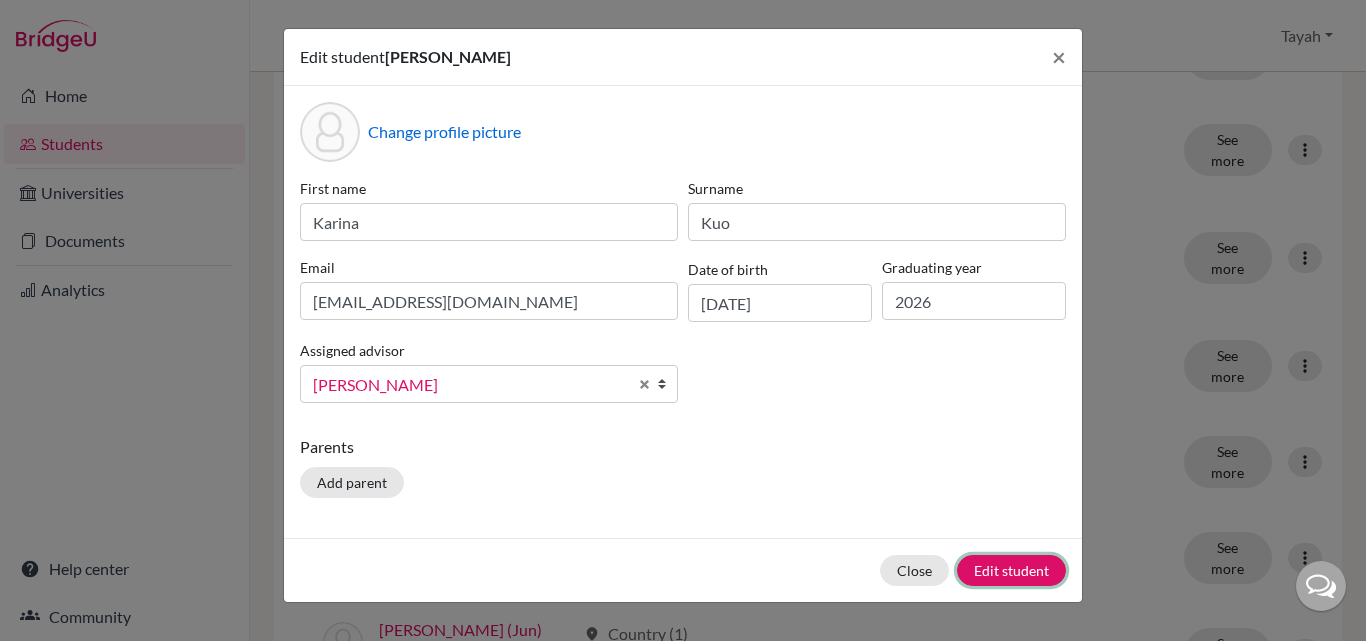 click on "Edit student" at bounding box center (1011, 570) 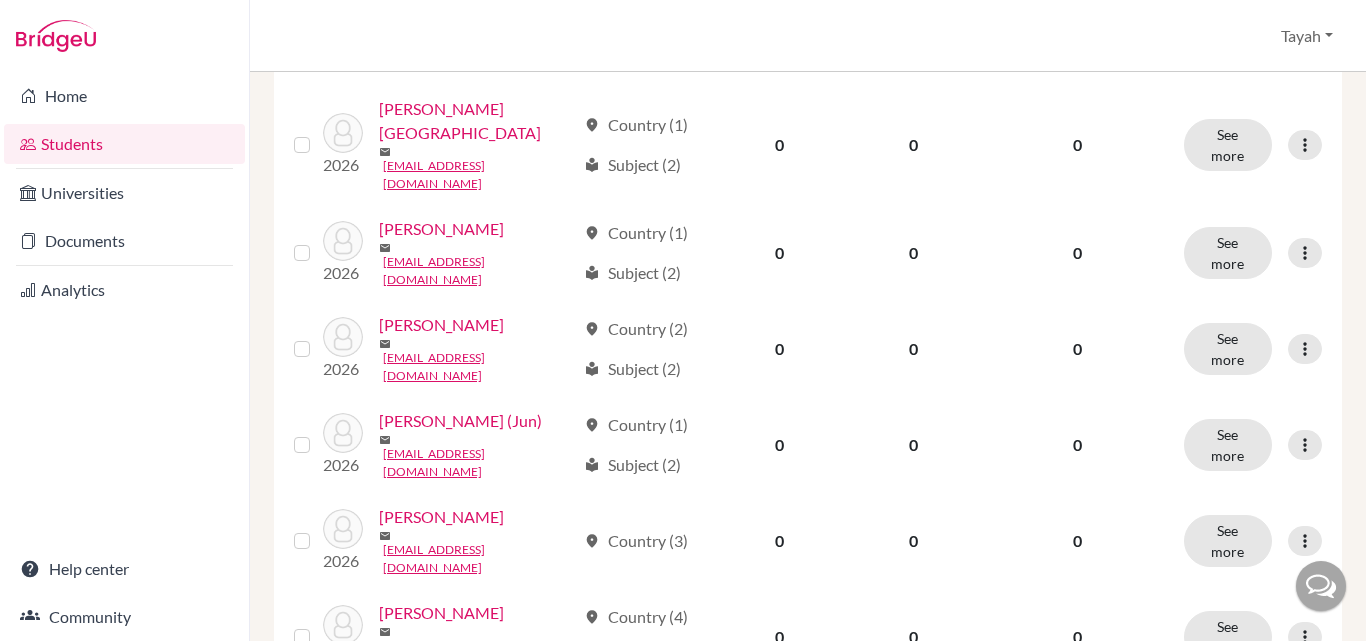 scroll, scrollTop: 826, scrollLeft: 0, axis: vertical 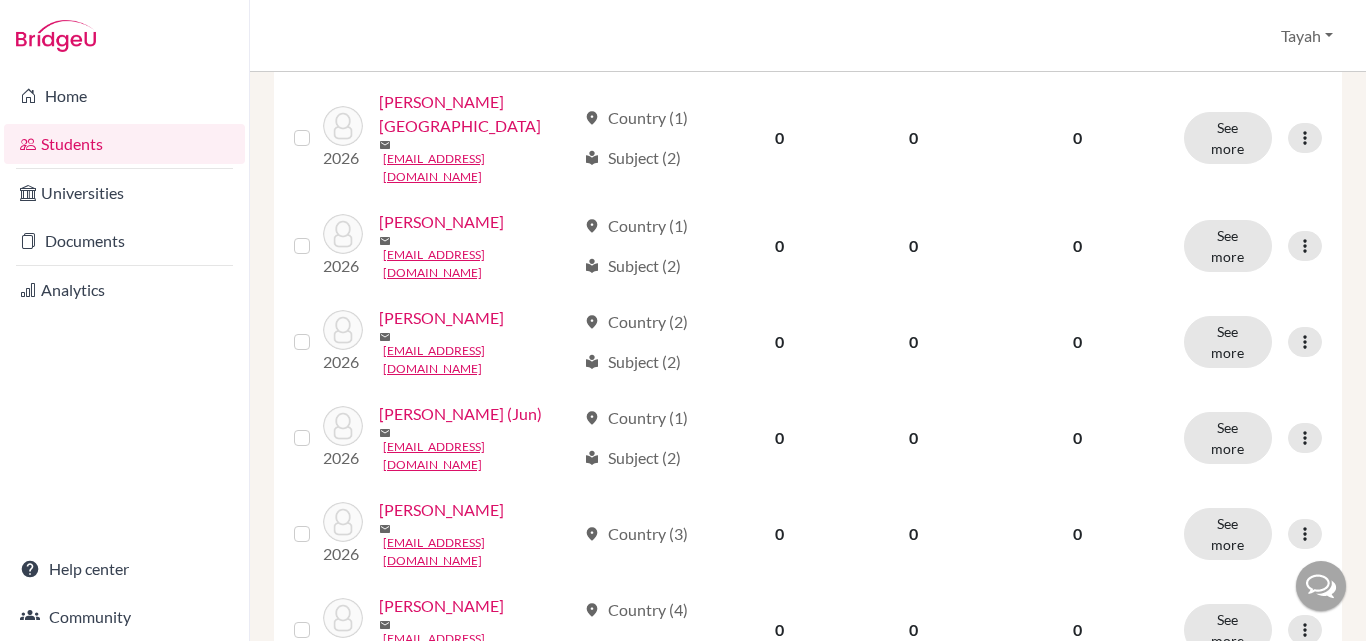 click at bounding box center (1305, 342) 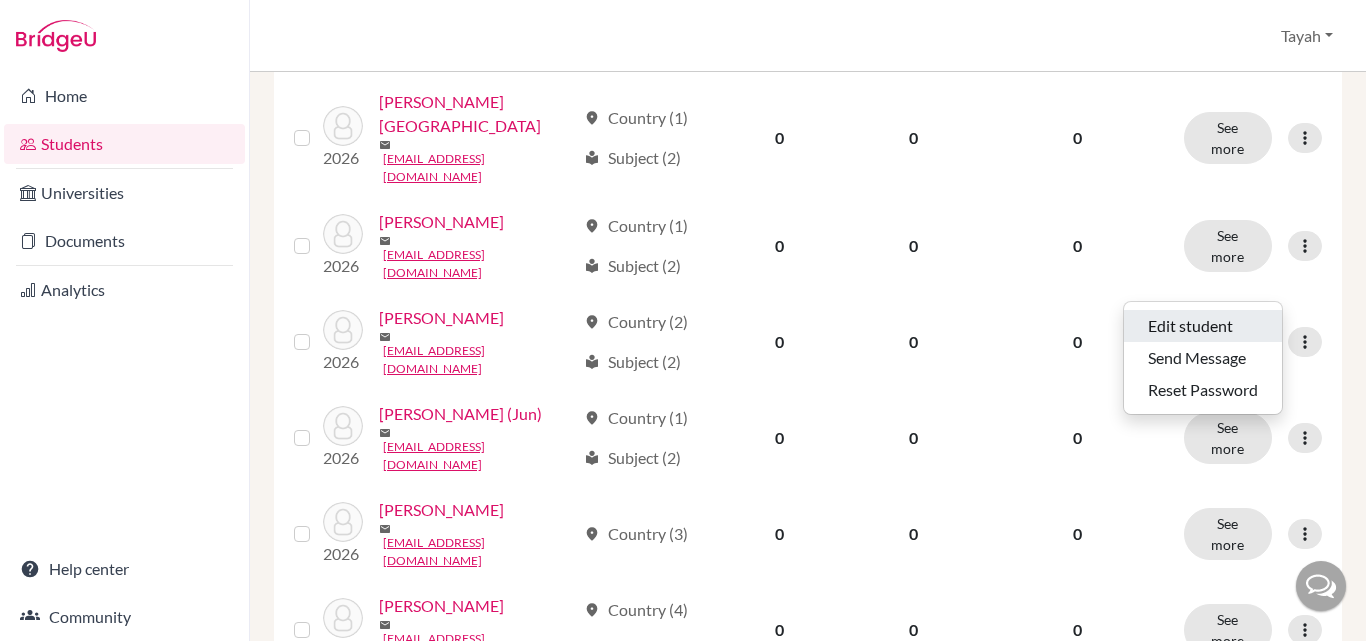 click on "Edit student" at bounding box center [1203, 326] 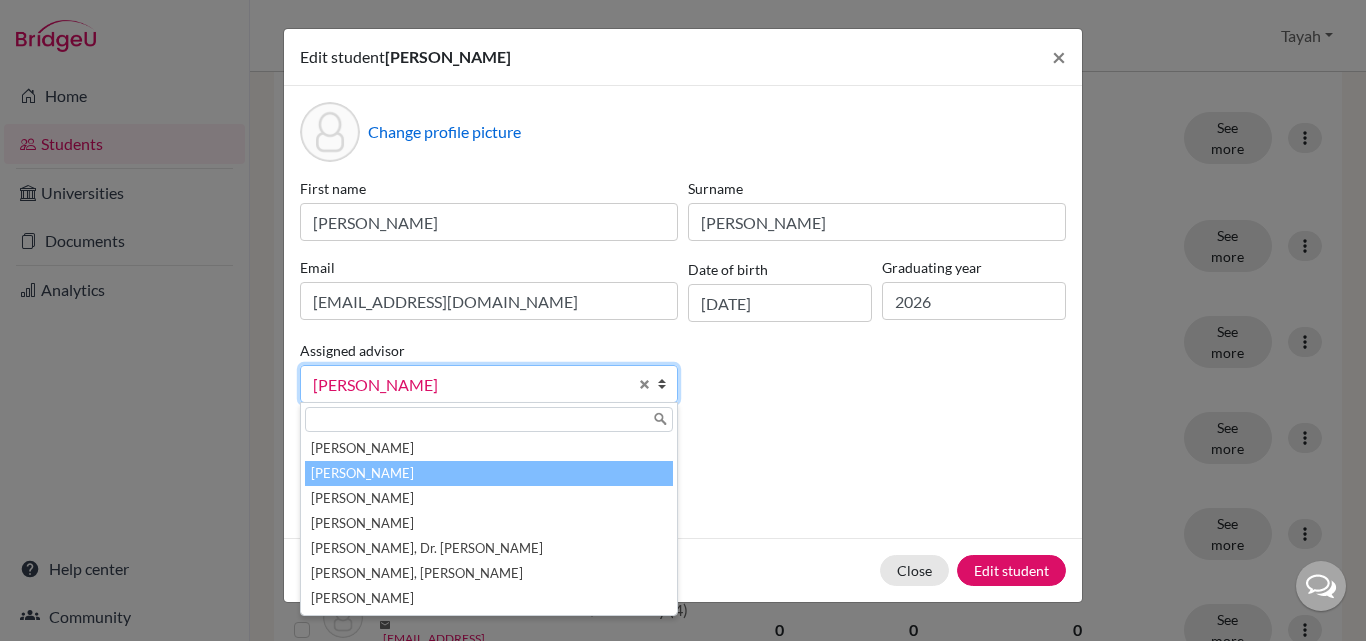 click on "[PERSON_NAME]" at bounding box center [470, 385] 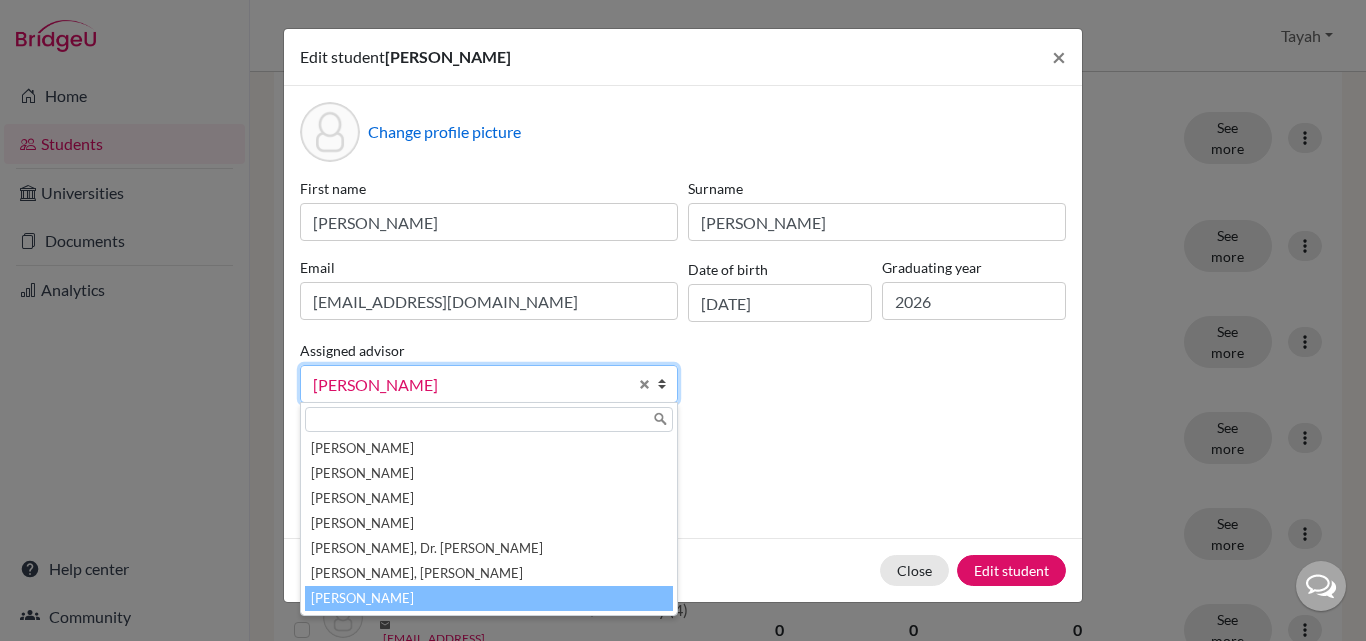 click on "[PERSON_NAME]" at bounding box center [489, 598] 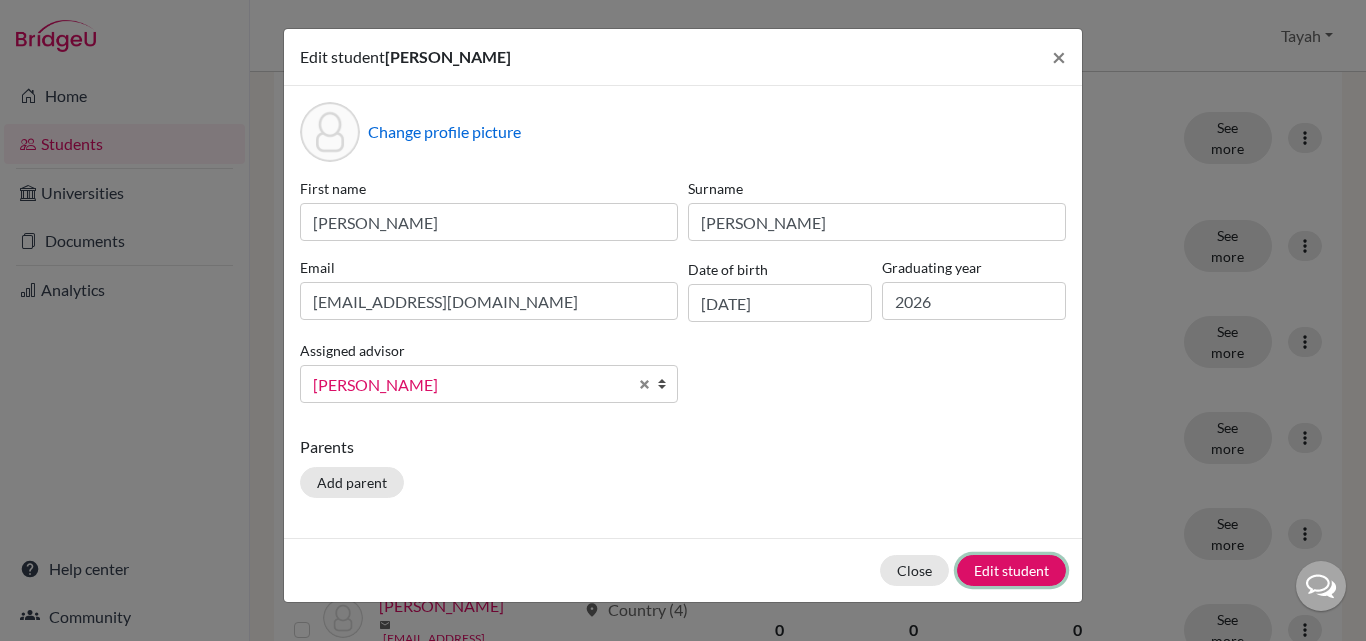 click on "Edit student" at bounding box center (1011, 570) 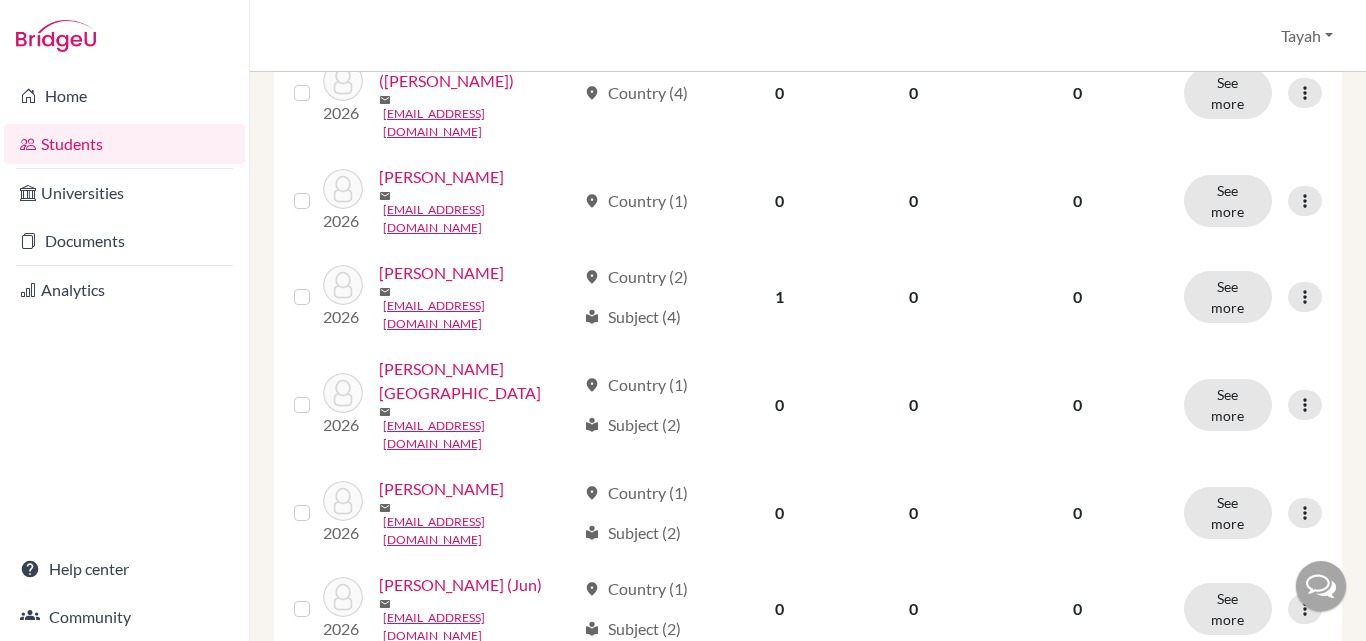 scroll, scrollTop: 560, scrollLeft: 0, axis: vertical 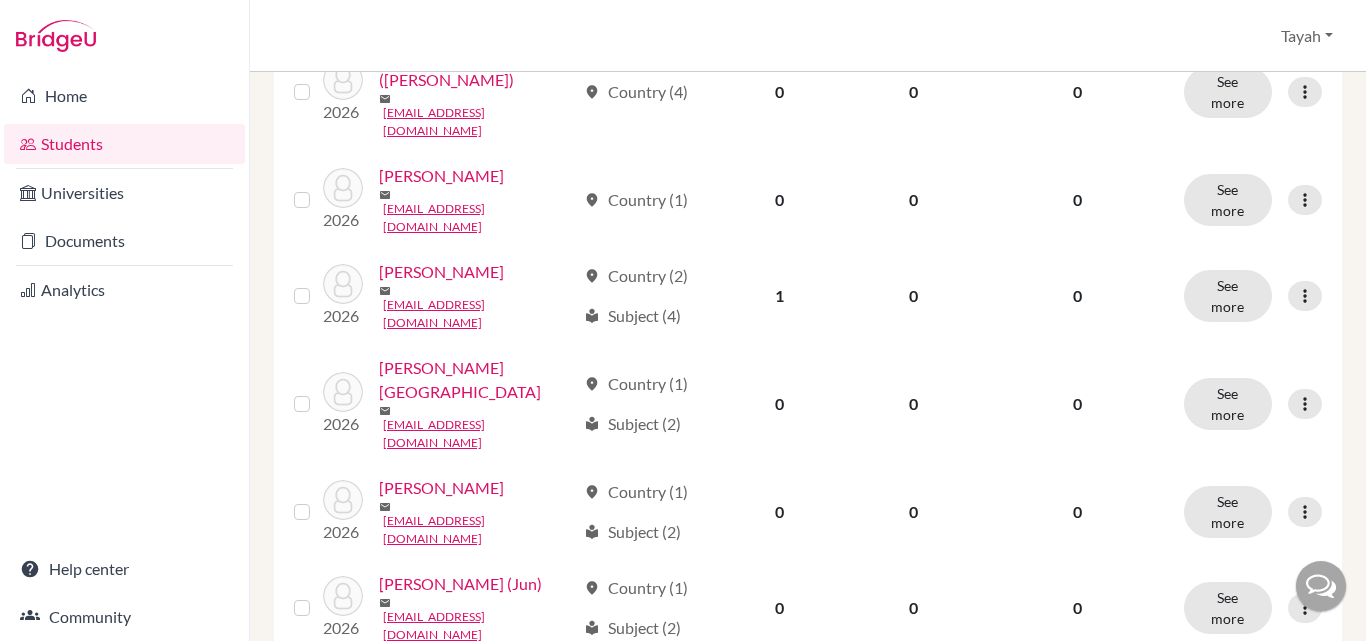click at bounding box center [1305, 608] 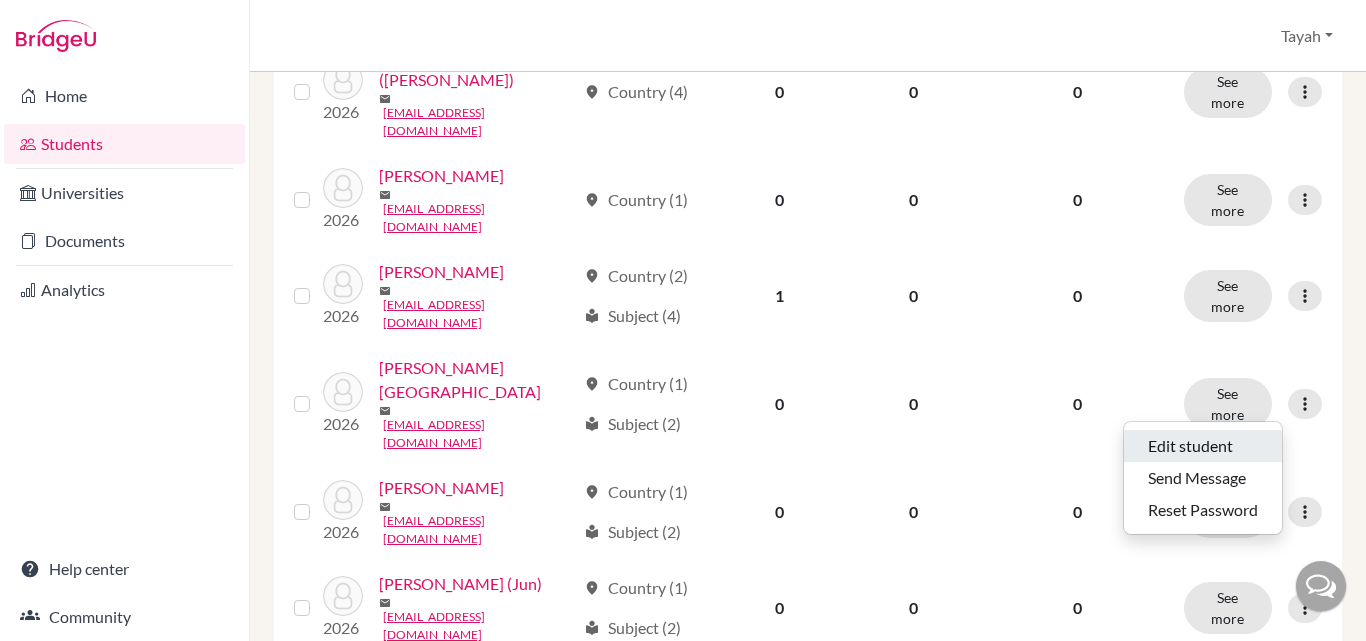 click on "Edit student" at bounding box center [1203, 446] 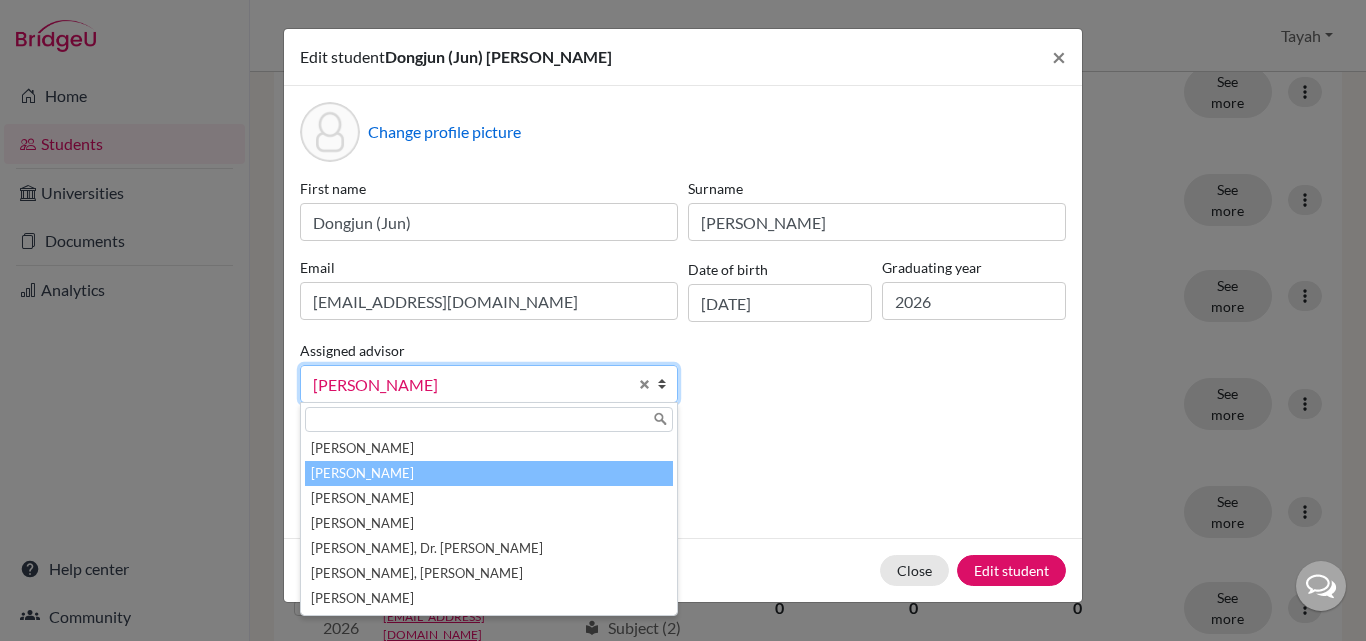click on "[PERSON_NAME]" at bounding box center [470, 385] 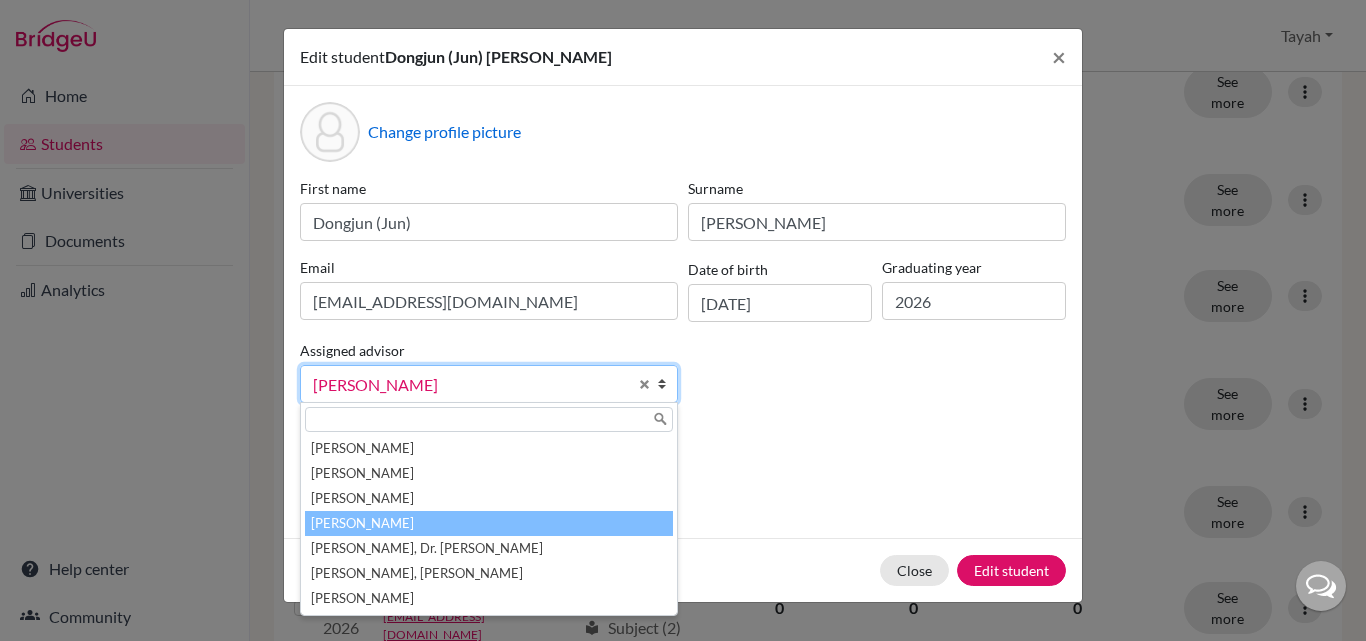 click on "[PERSON_NAME]" at bounding box center [489, 523] 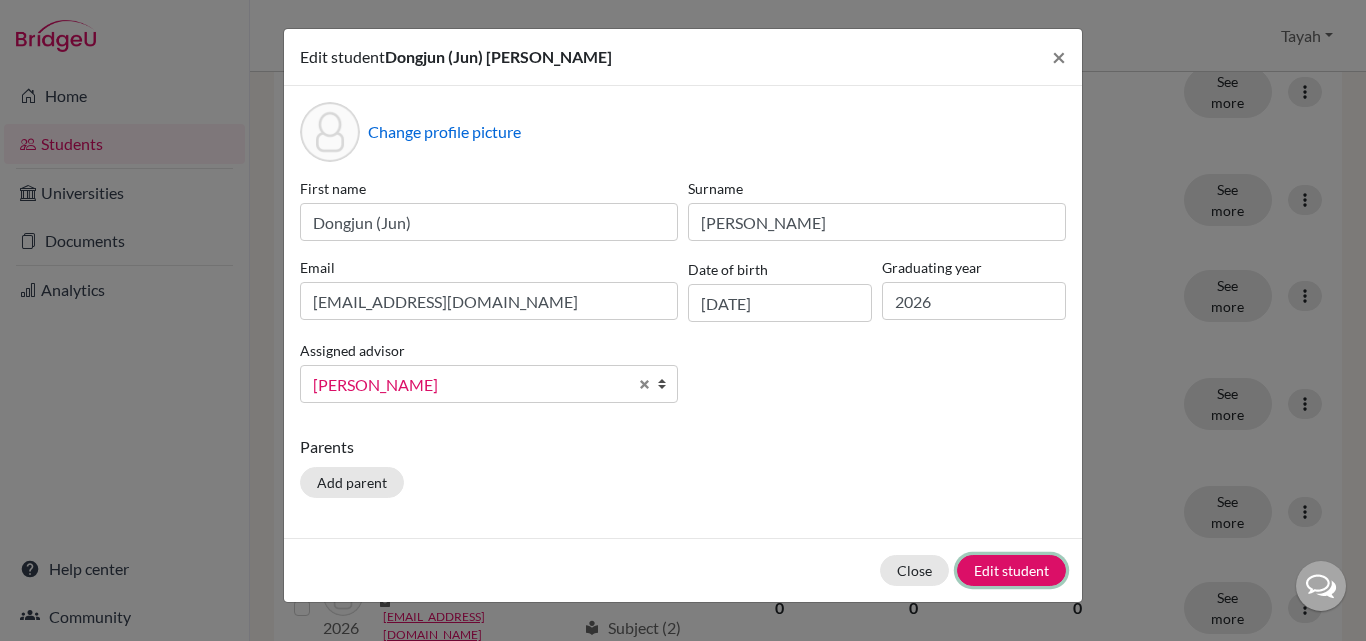 click on "Edit student" at bounding box center (1011, 570) 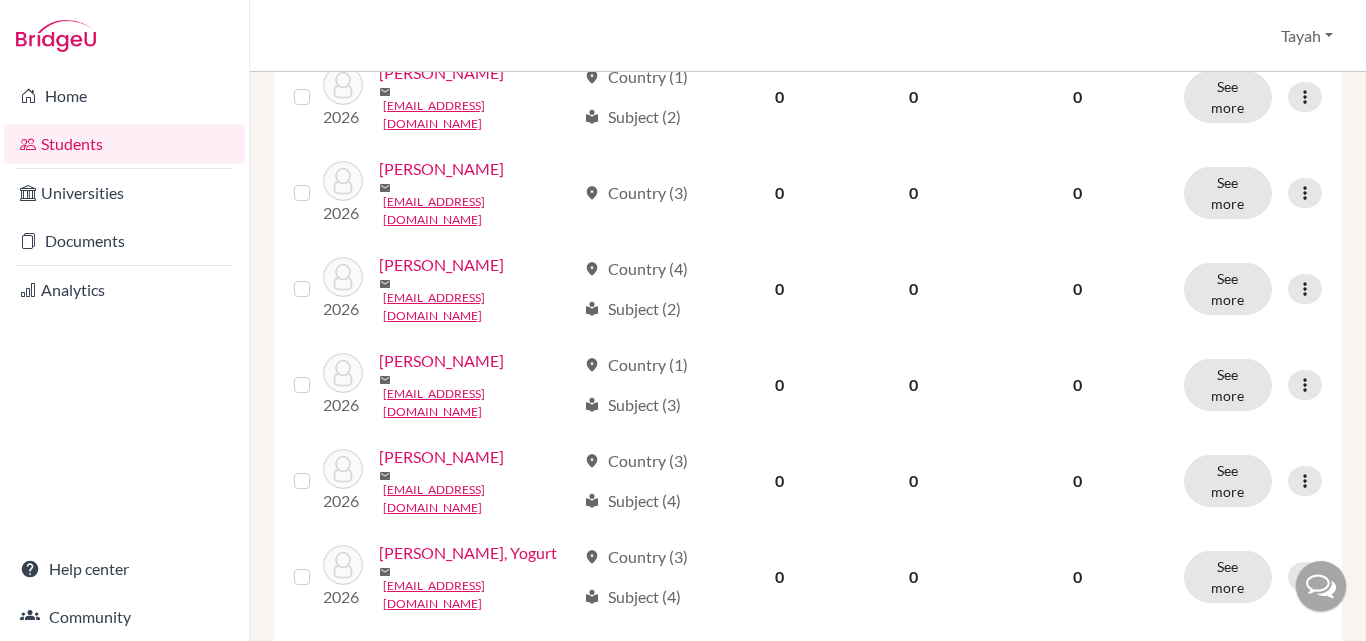 scroll, scrollTop: 983, scrollLeft: 0, axis: vertical 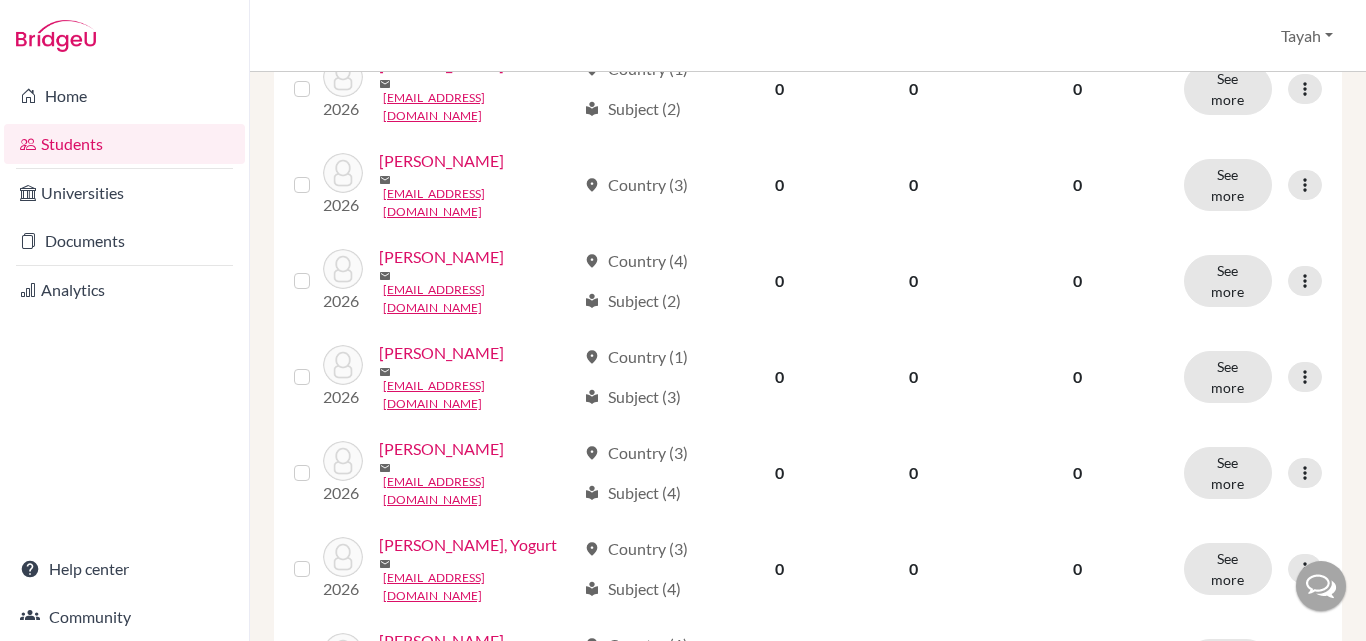 click at bounding box center (1305, 377) 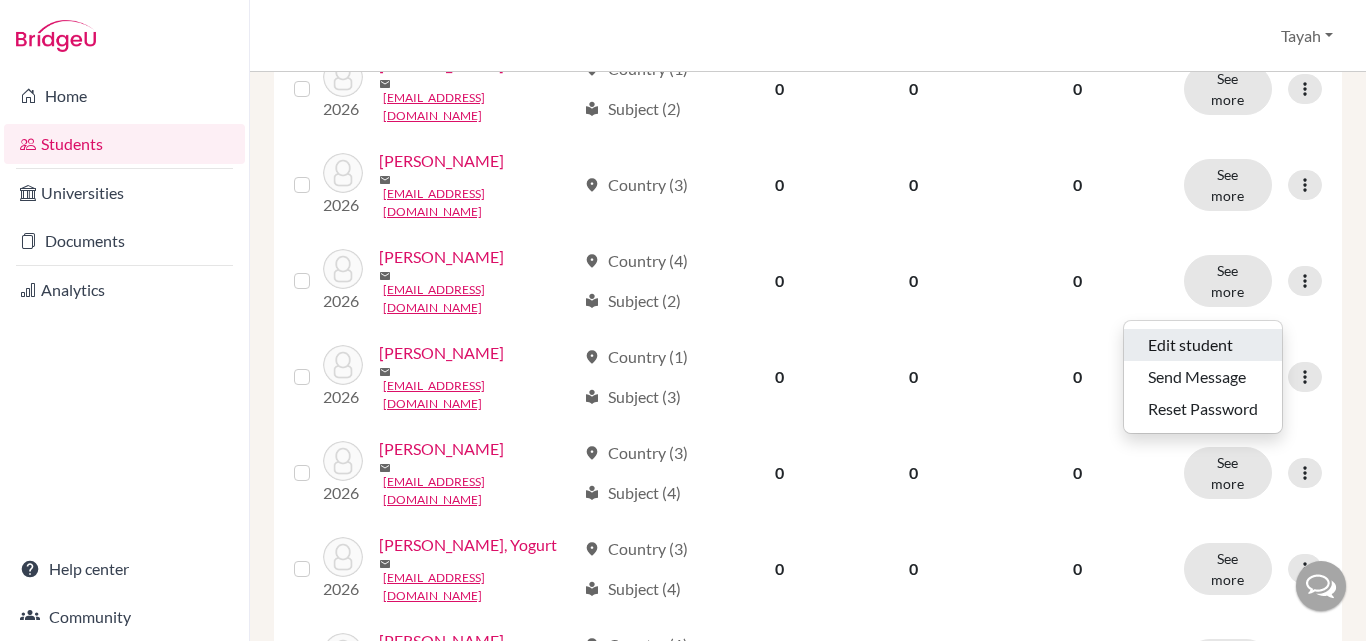click on "Edit student" at bounding box center (1203, 345) 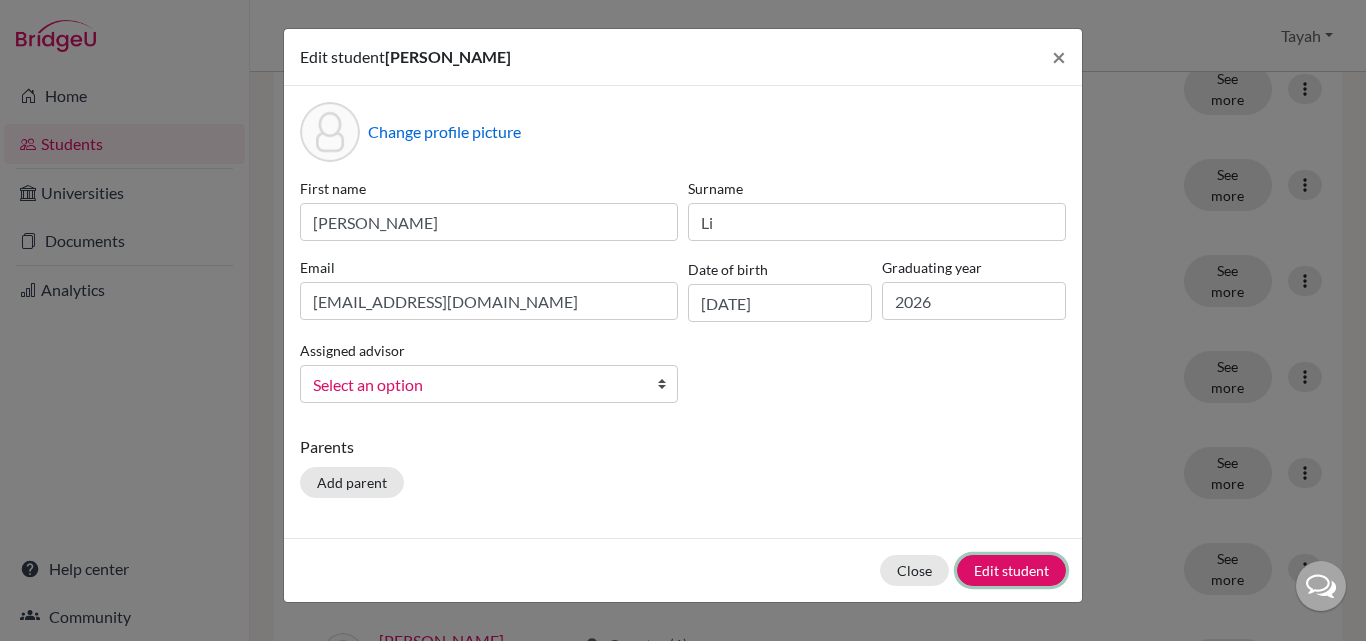 click on "Edit student" at bounding box center (1011, 570) 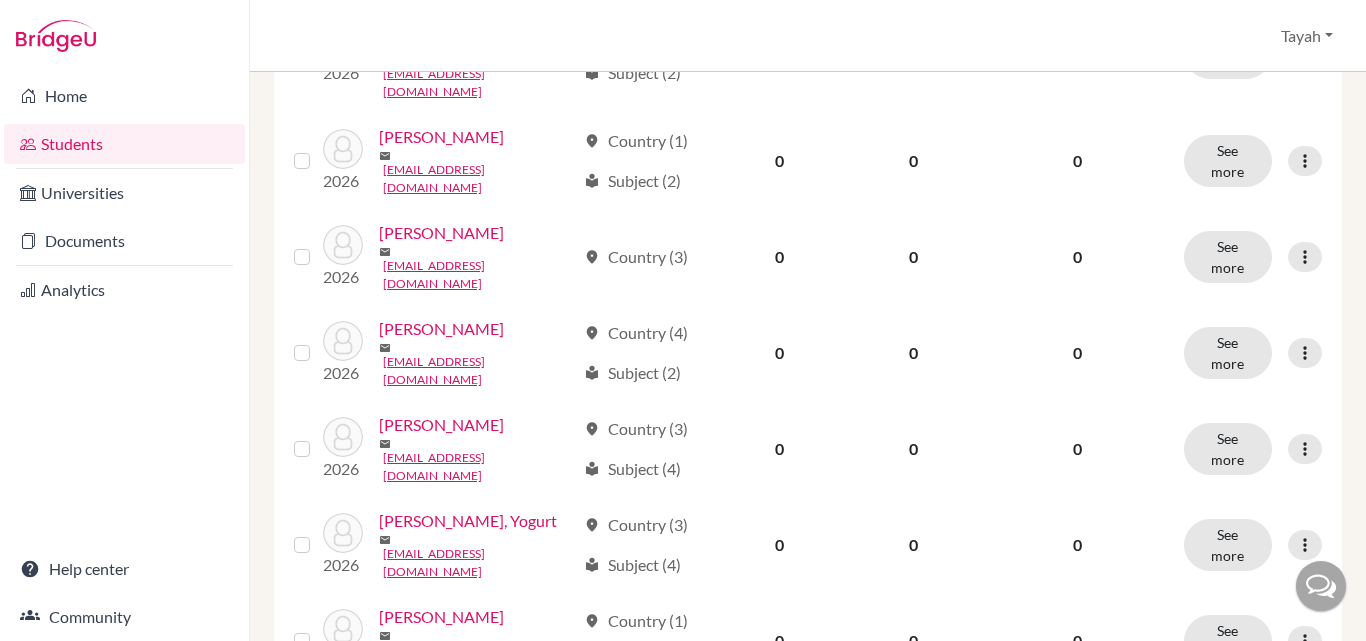 scroll, scrollTop: 912, scrollLeft: 0, axis: vertical 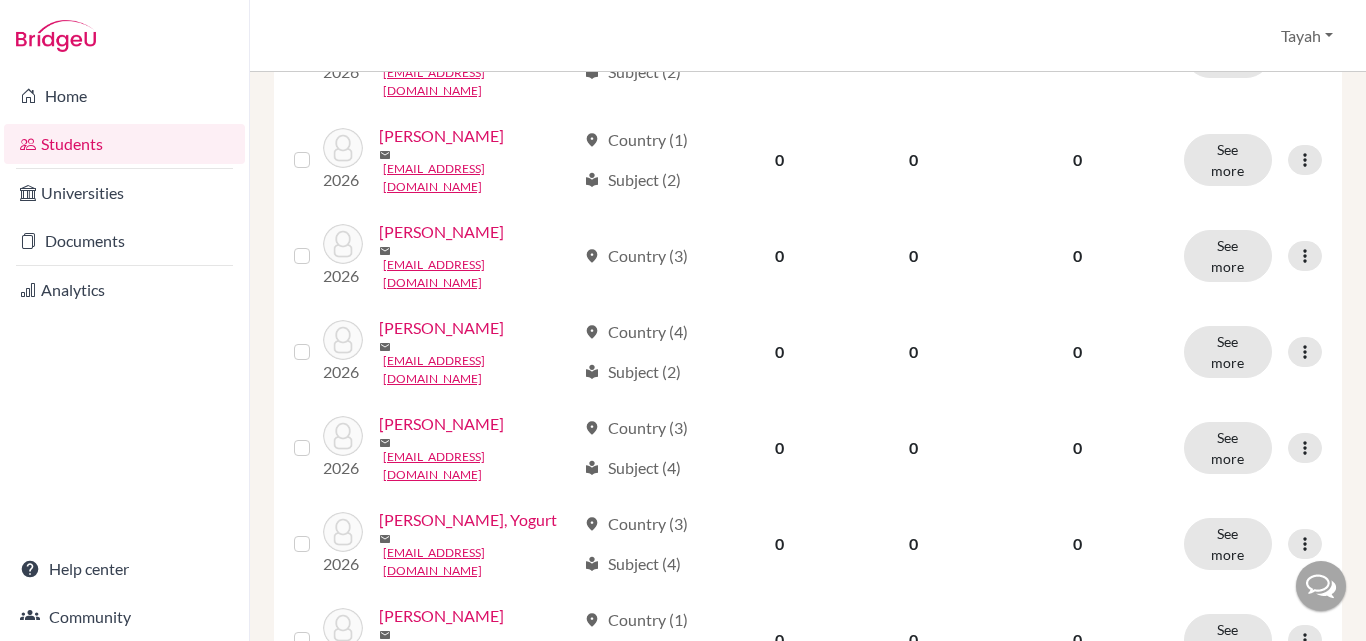 click at bounding box center (1305, 448) 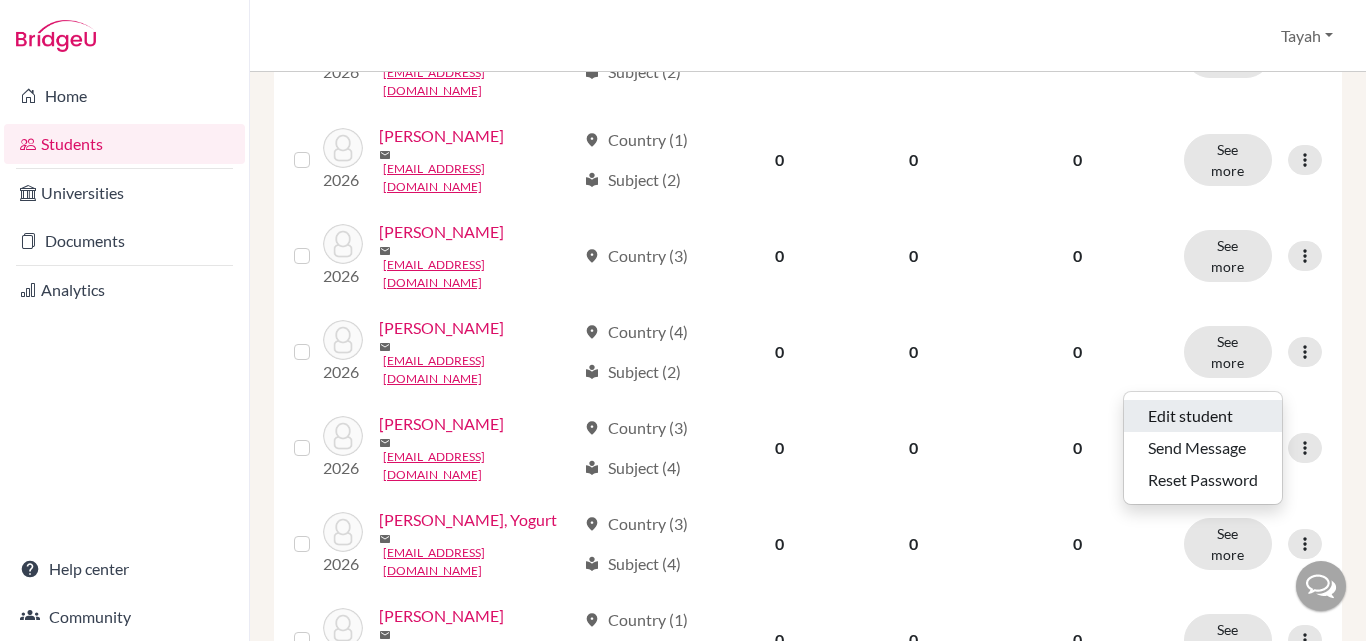 click on "Edit student" at bounding box center [1203, 416] 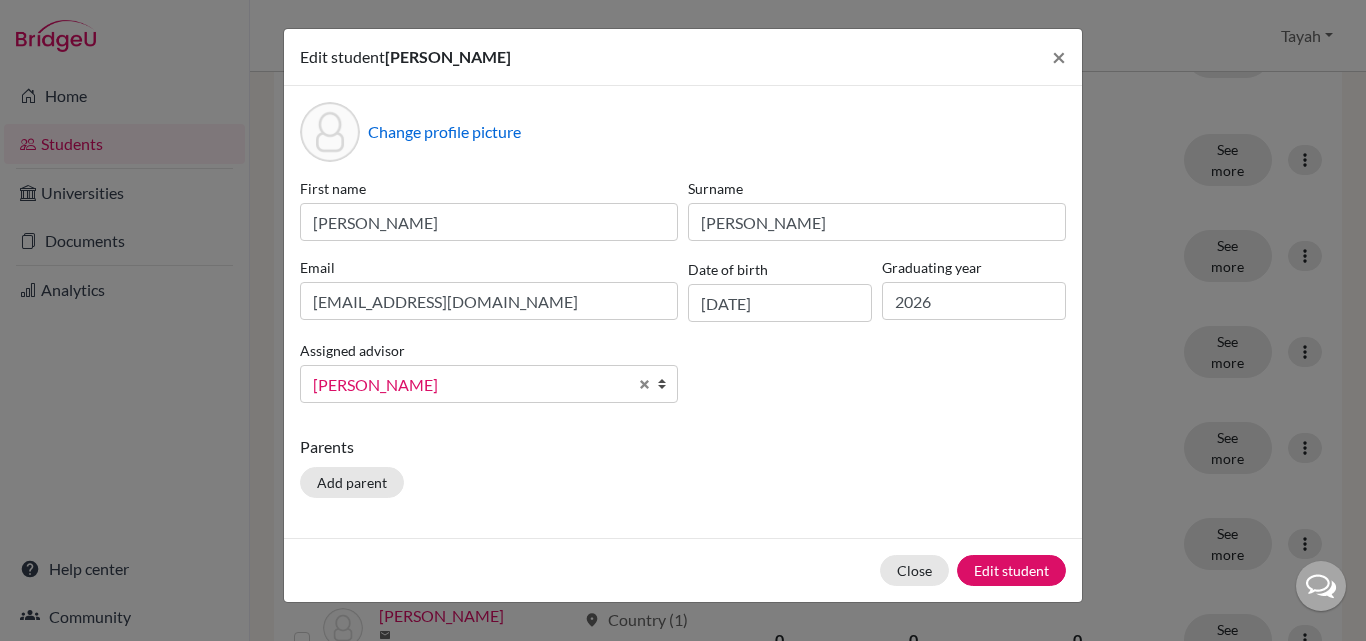 click on "[PERSON_NAME]" at bounding box center (470, 385) 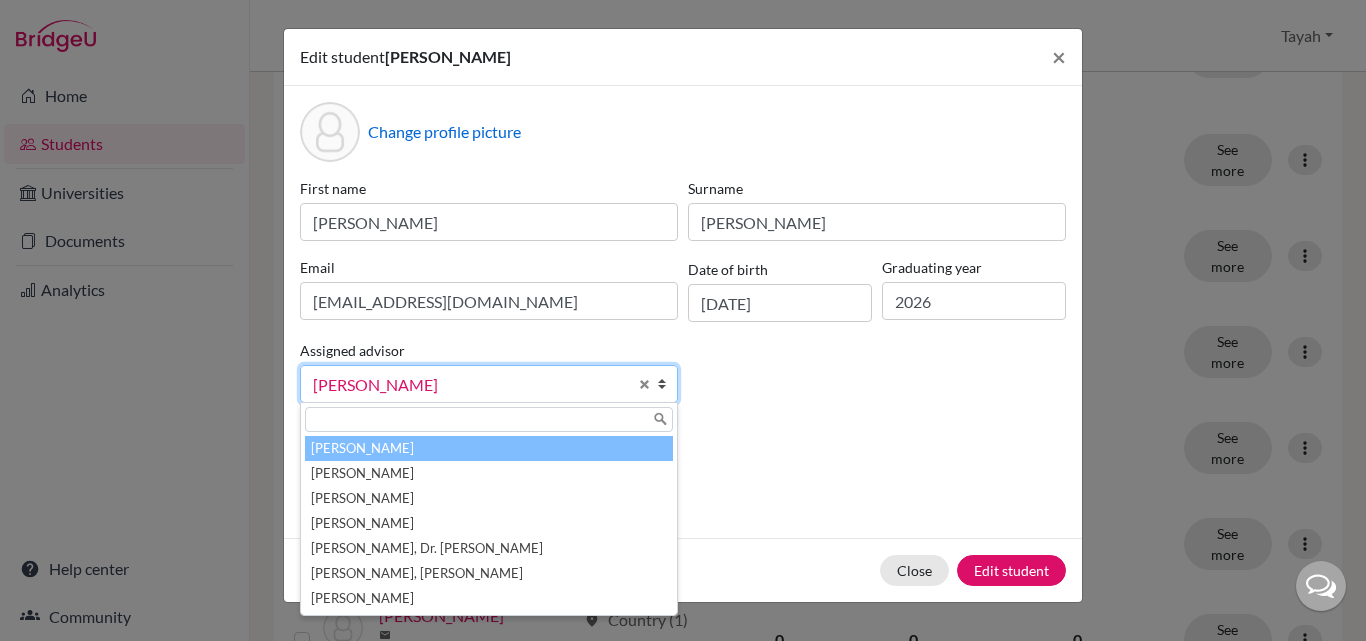 click on "[PERSON_NAME]" at bounding box center [489, 448] 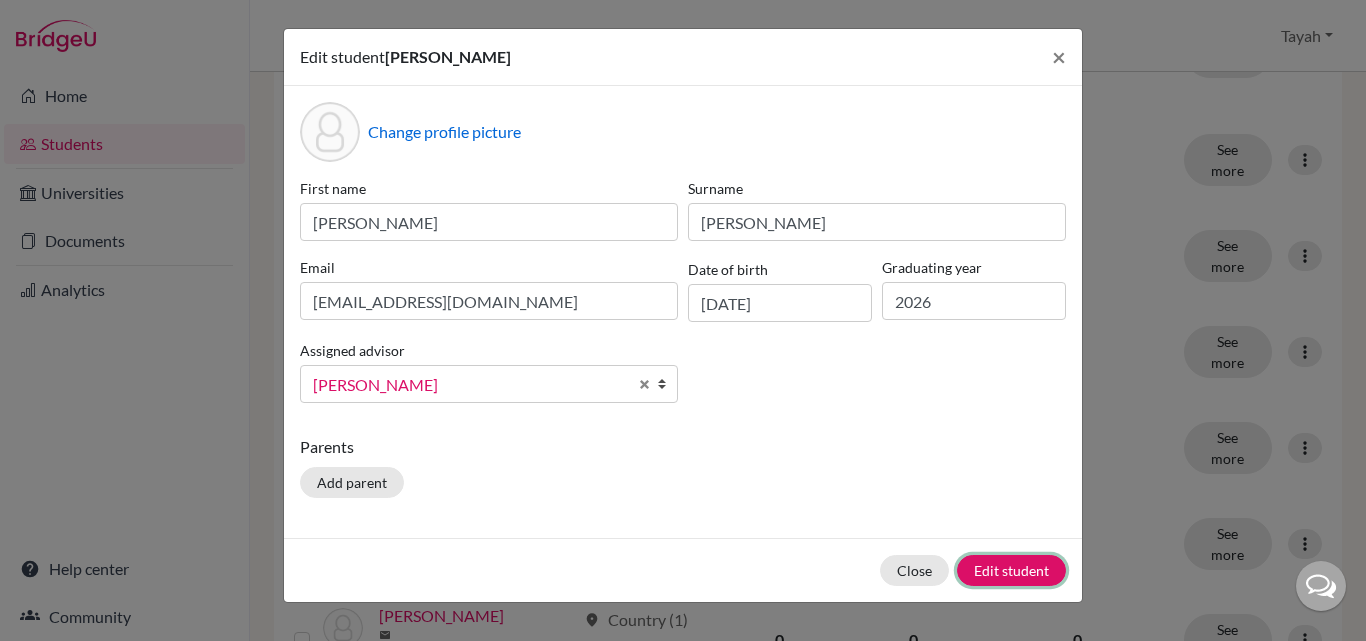 click on "Edit student" at bounding box center [1011, 570] 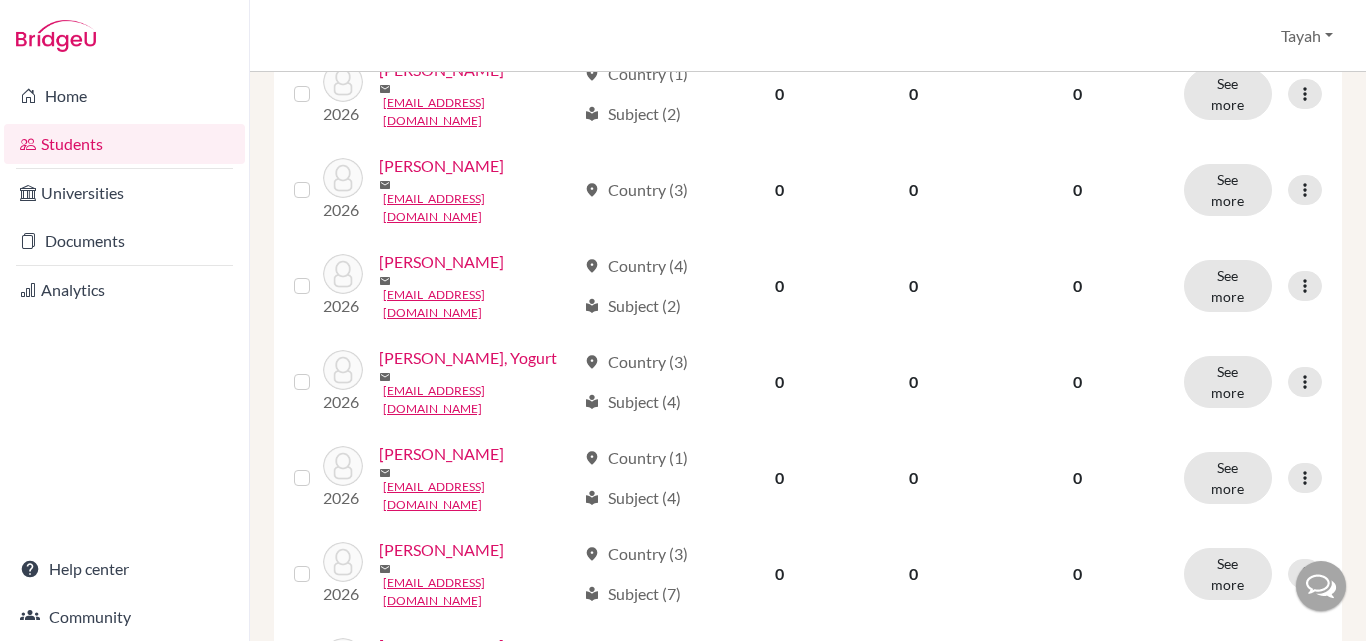 scroll, scrollTop: 979, scrollLeft: 0, axis: vertical 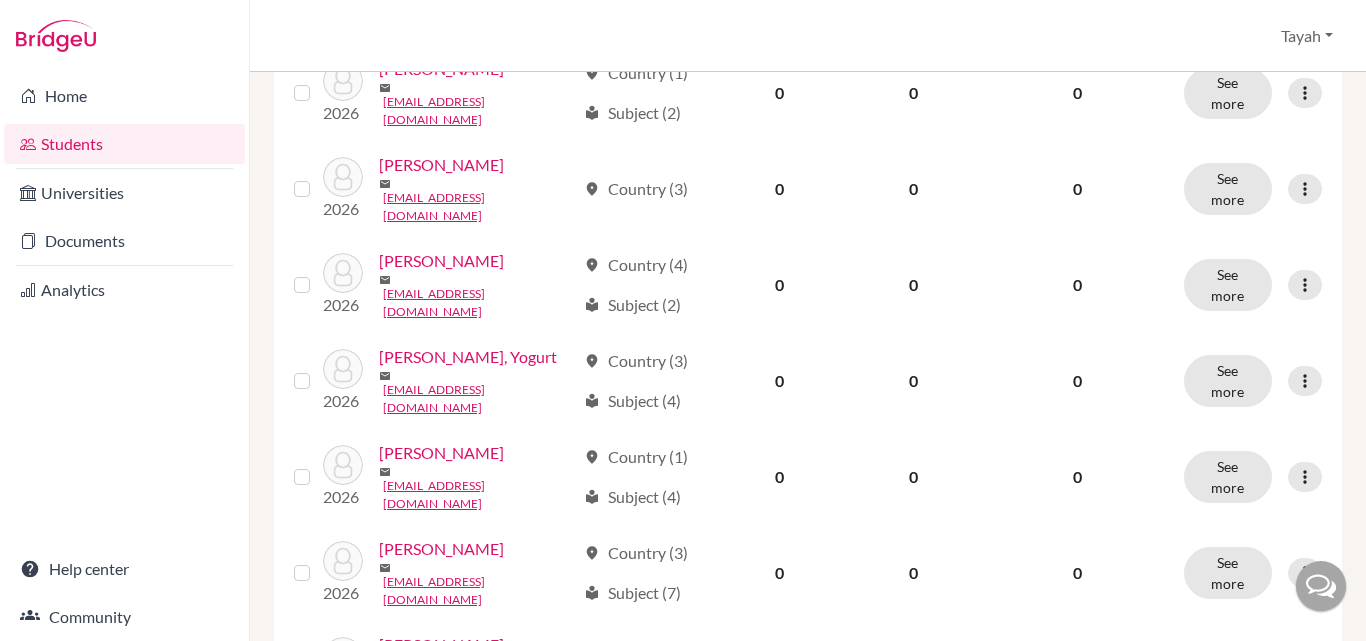 click at bounding box center [1305, 477] 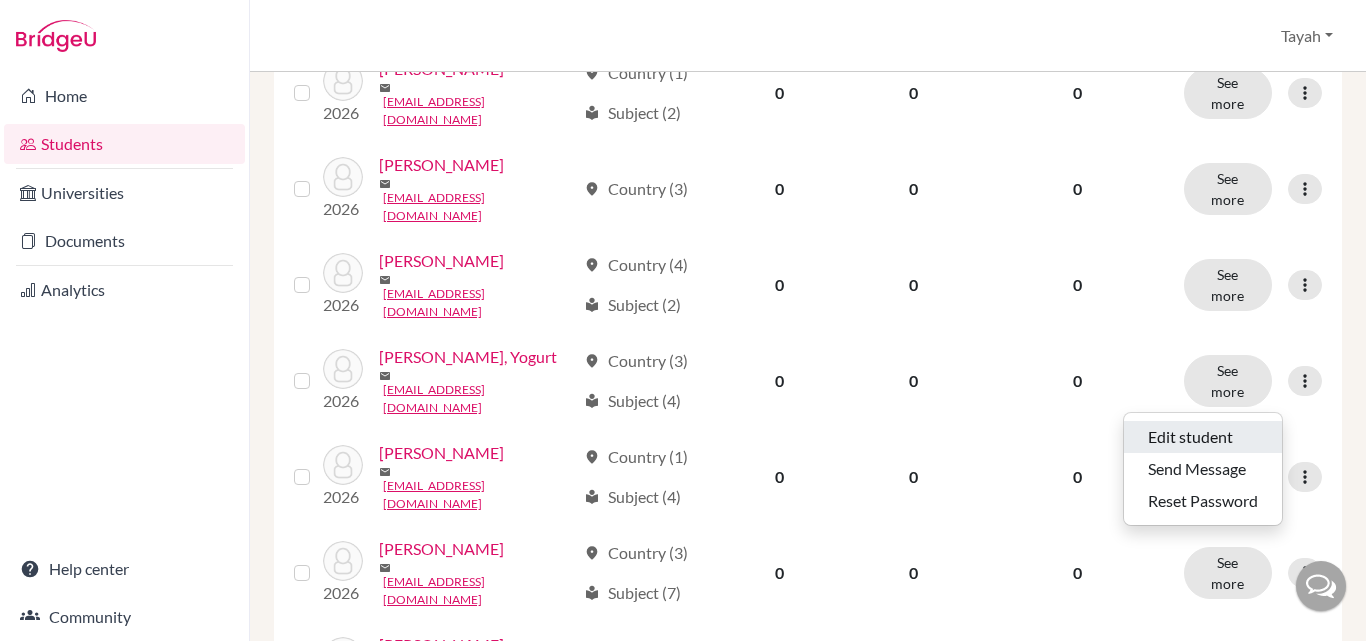 click on "Edit student" at bounding box center (1203, 437) 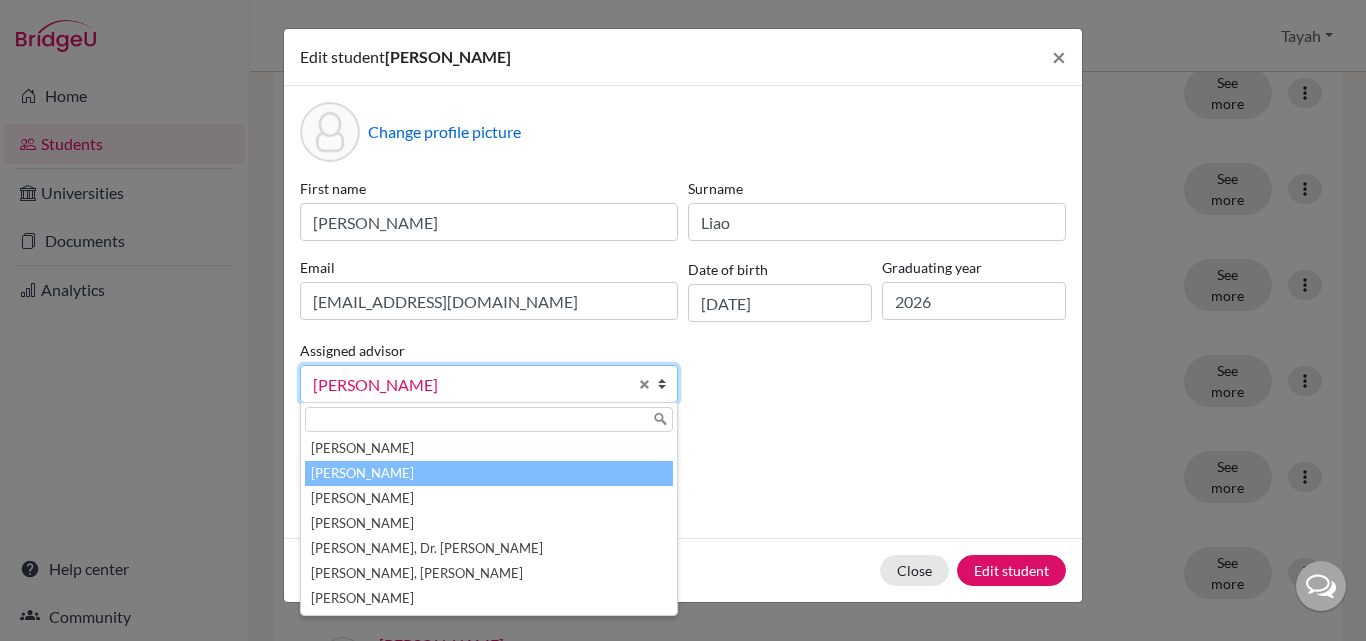 click on "[PERSON_NAME]" at bounding box center (470, 385) 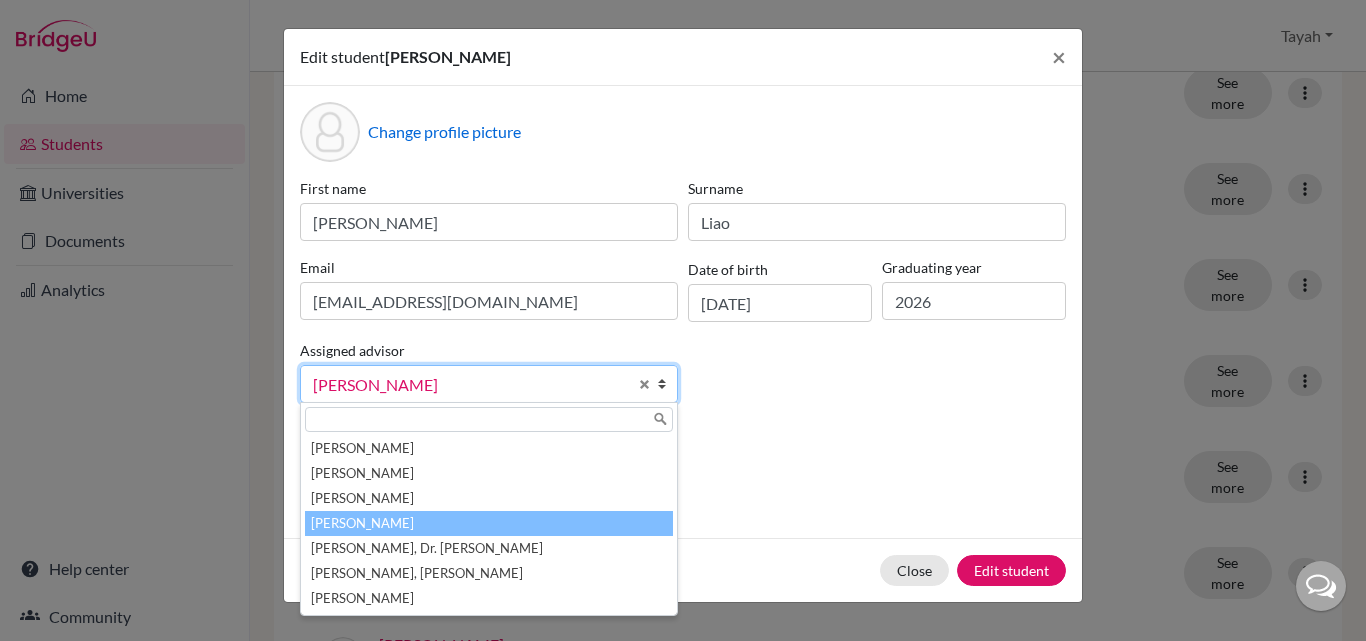 click on "[PERSON_NAME]" at bounding box center [489, 523] 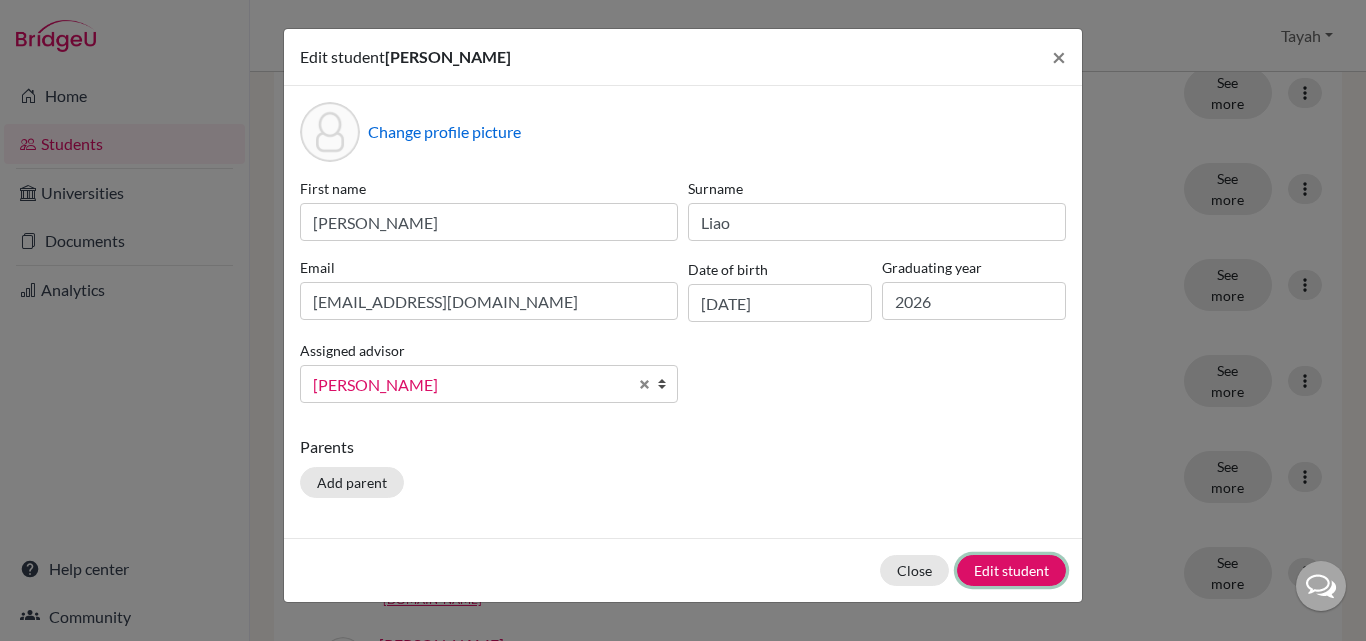 click on "Edit student" at bounding box center [1011, 570] 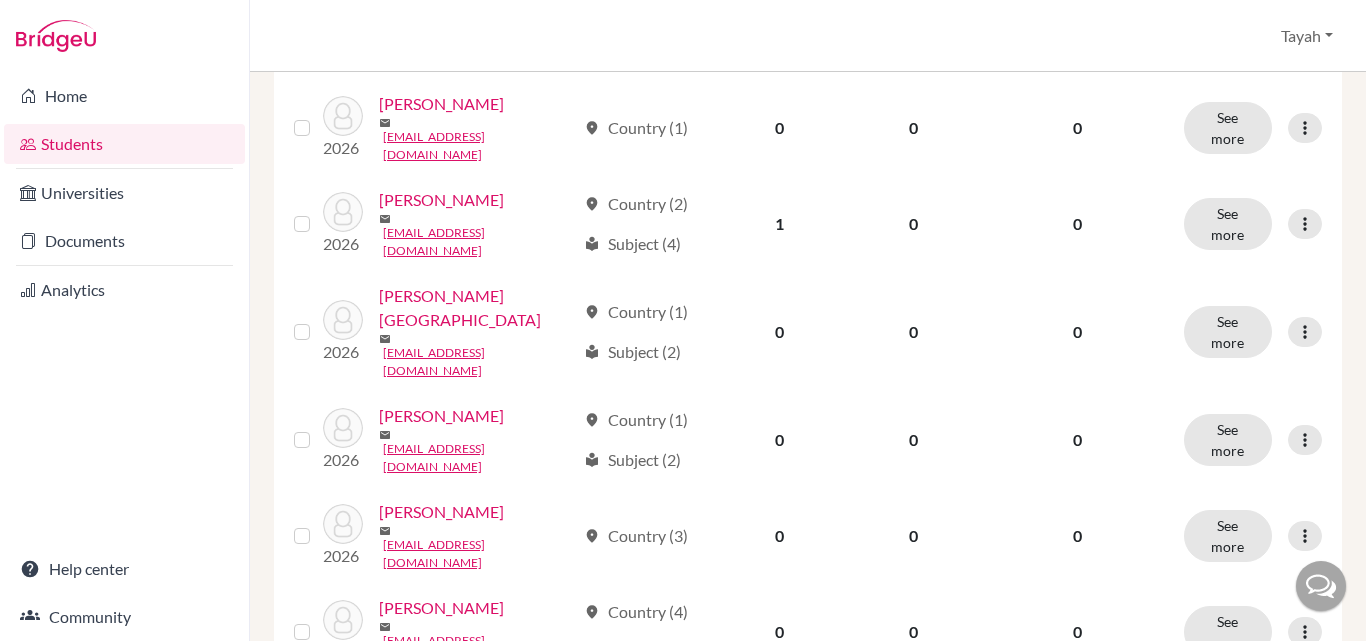 scroll, scrollTop: 634, scrollLeft: 0, axis: vertical 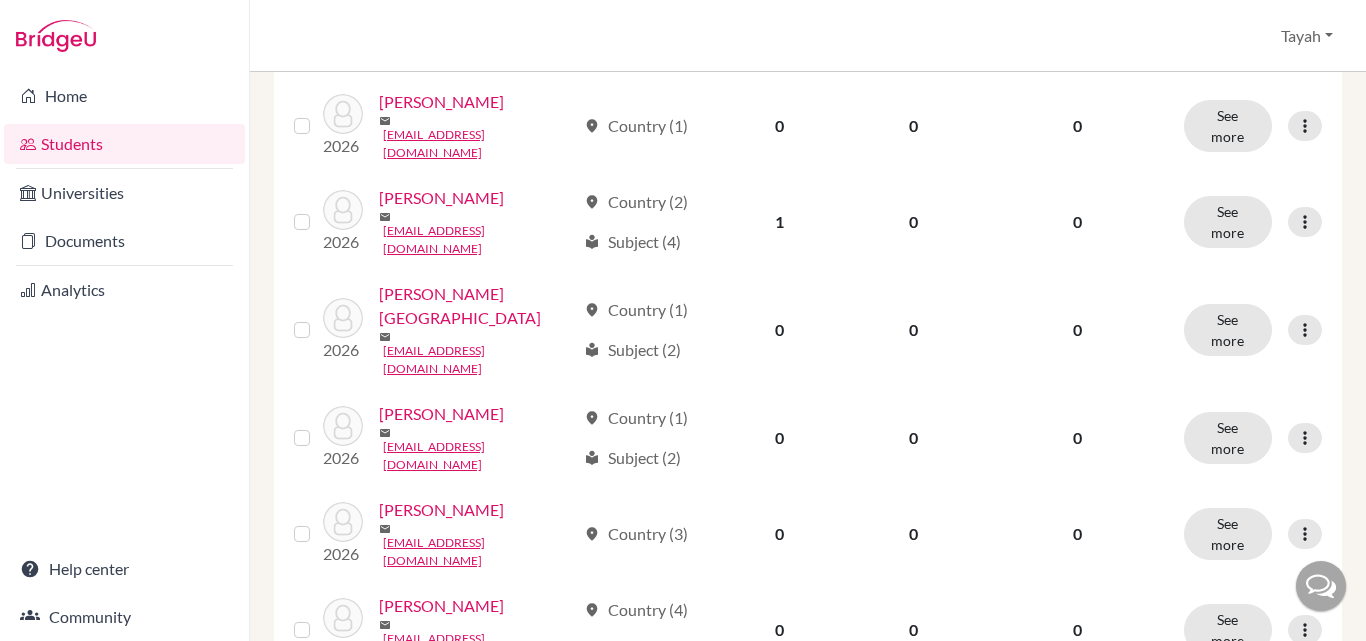 click at bounding box center [1305, 534] 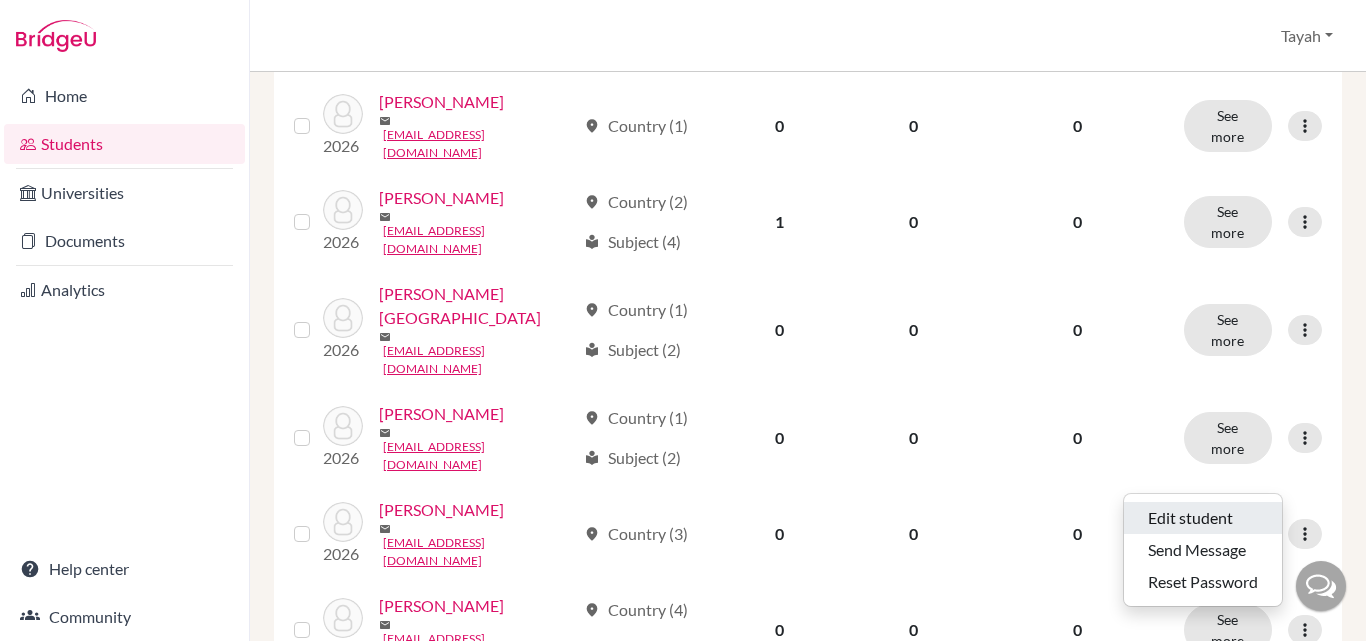 click on "Edit student" at bounding box center (1203, 518) 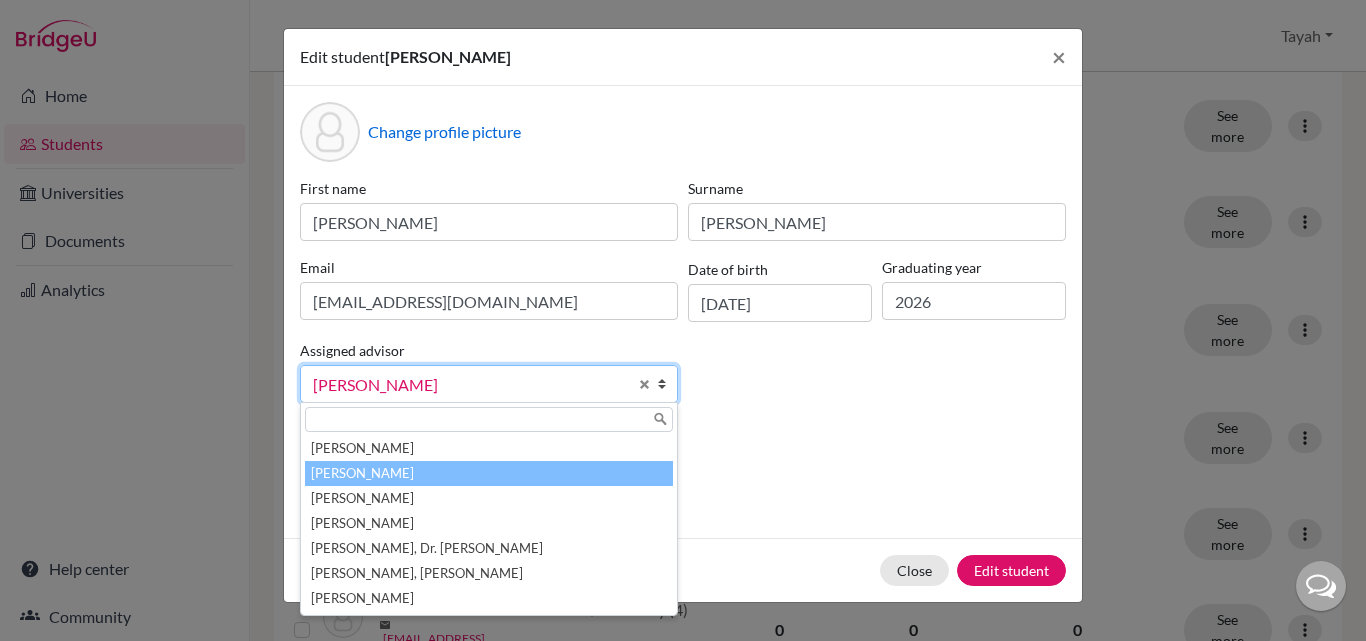 click on "[PERSON_NAME]" at bounding box center (470, 385) 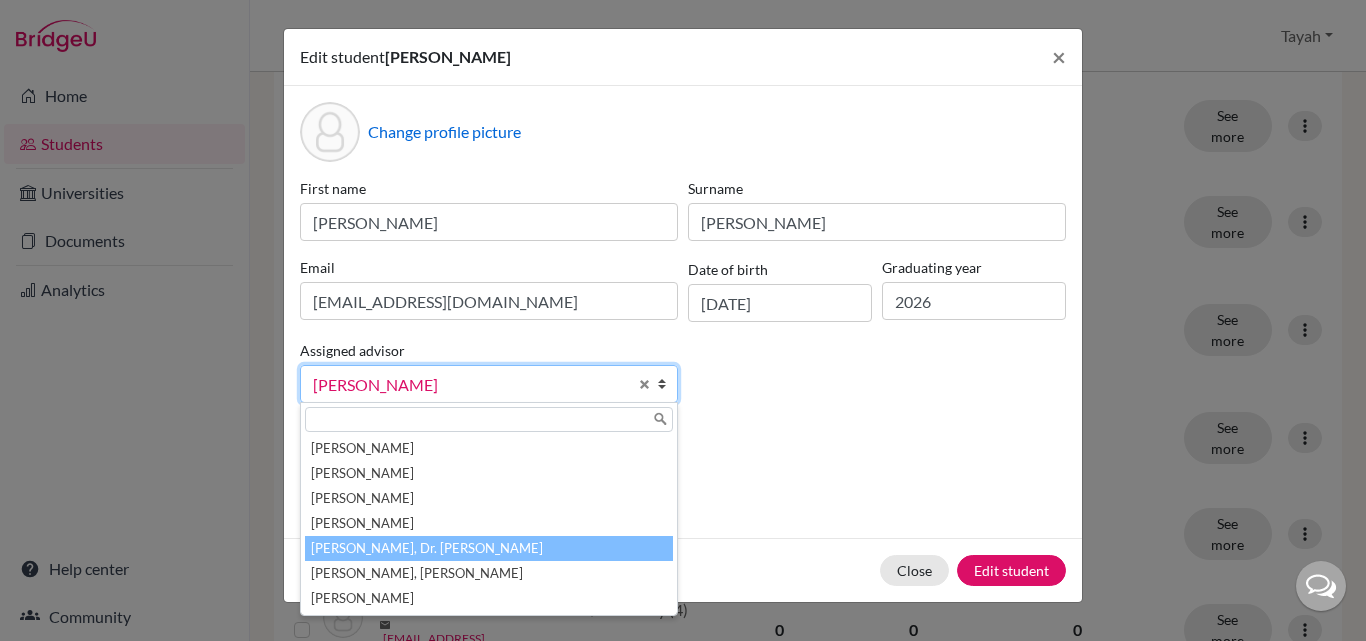 click on "[PERSON_NAME], Dr. [PERSON_NAME]" at bounding box center [489, 548] 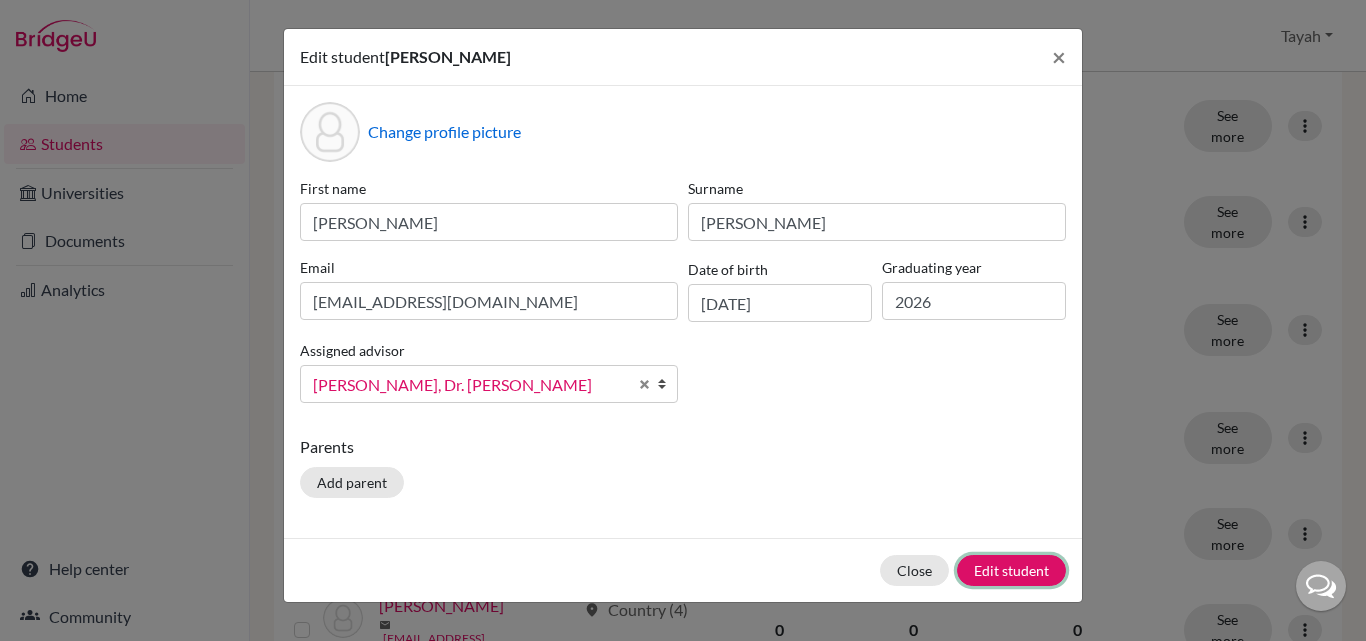 click on "Edit student" at bounding box center [1011, 570] 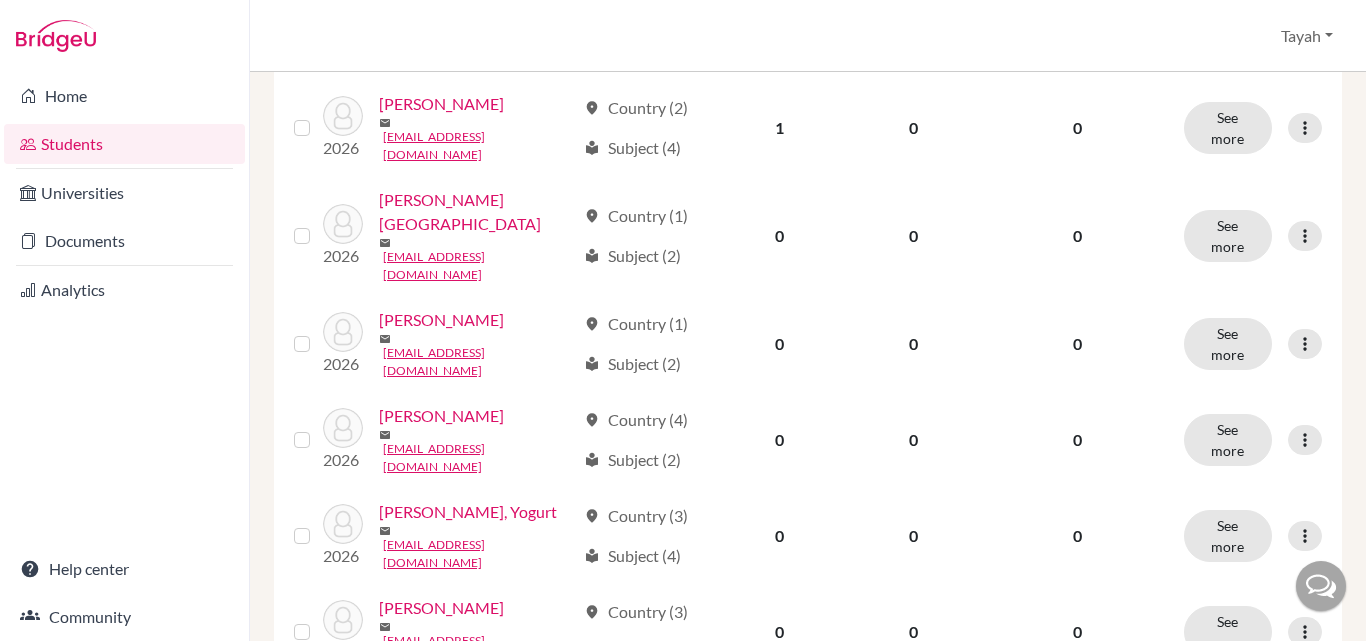 scroll, scrollTop: 729, scrollLeft: 0, axis: vertical 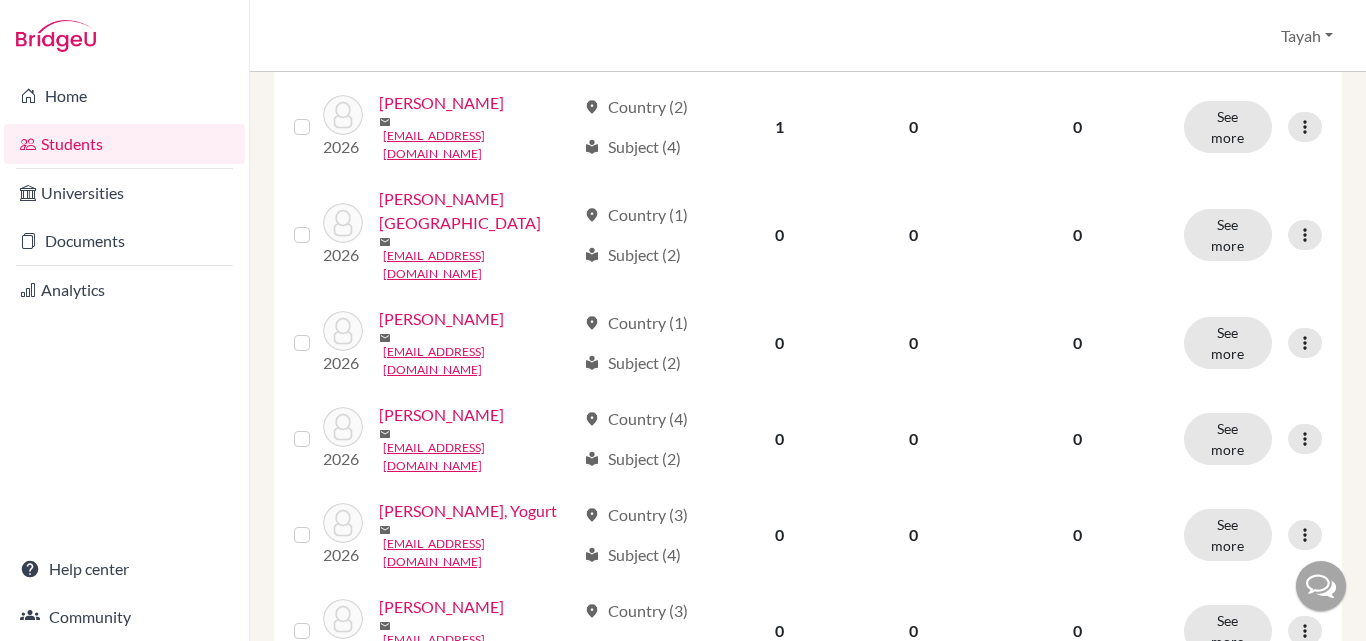 click at bounding box center [1305, 535] 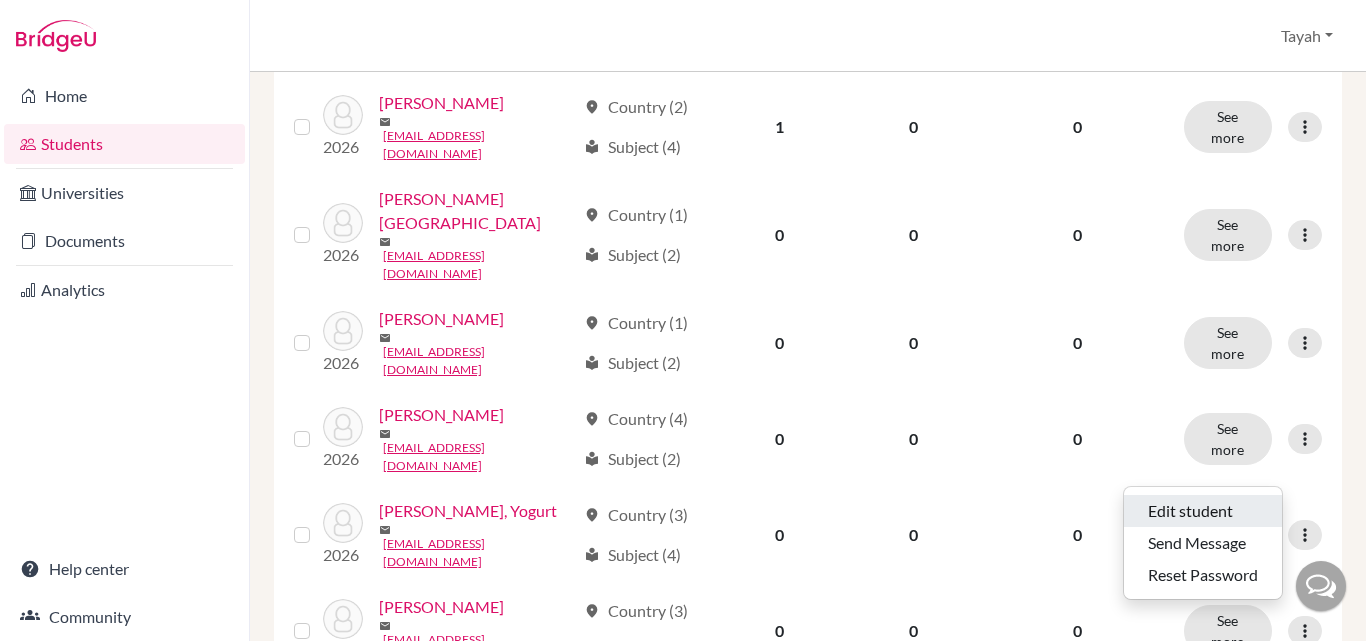 click on "Edit student" at bounding box center [1203, 511] 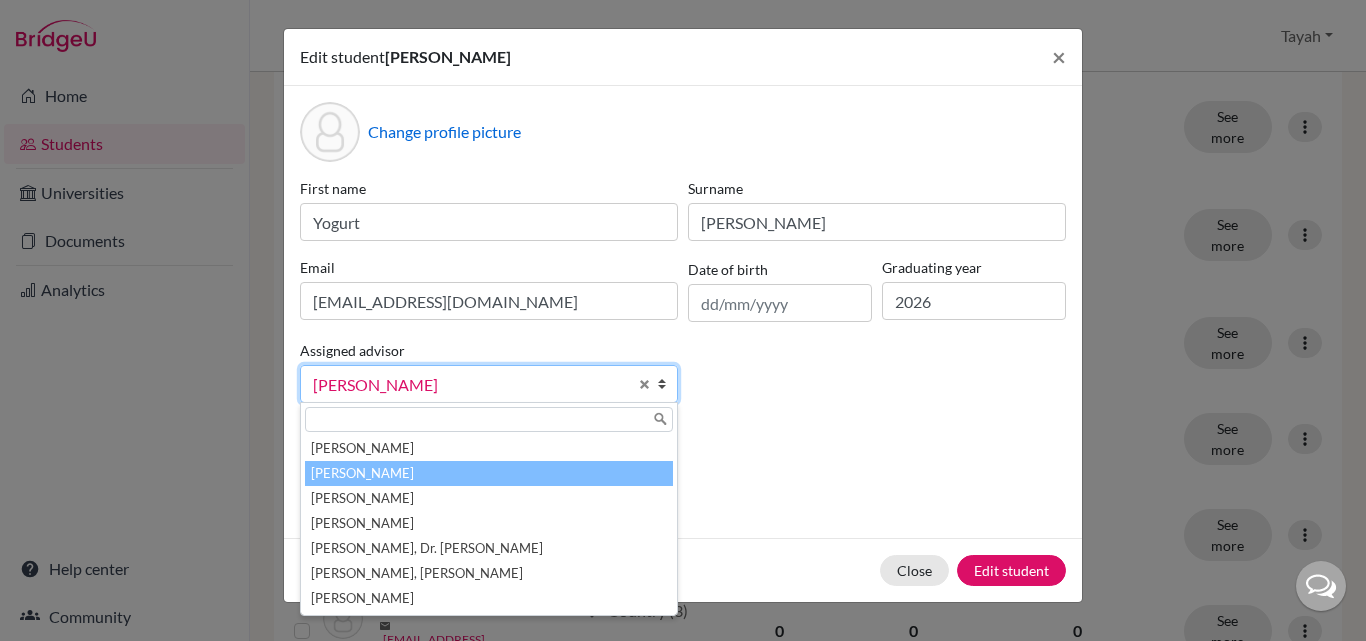 click on "[PERSON_NAME]" at bounding box center (470, 385) 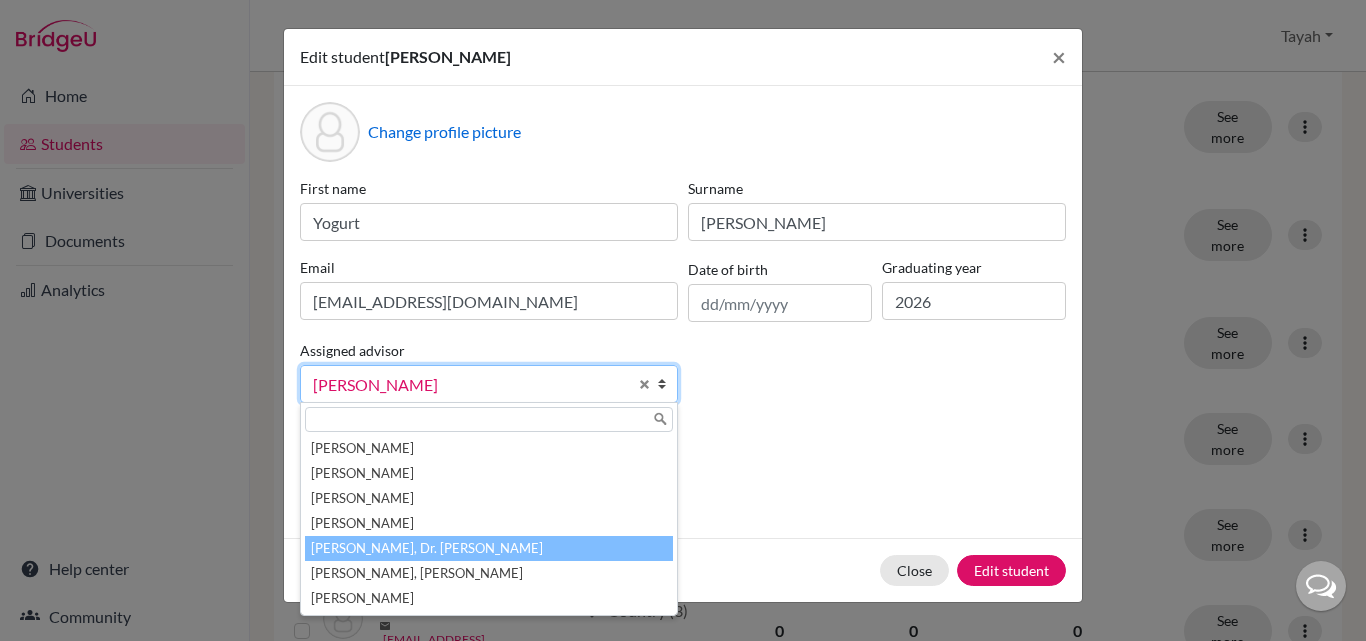 click on "[PERSON_NAME], Dr. [PERSON_NAME]" at bounding box center (489, 548) 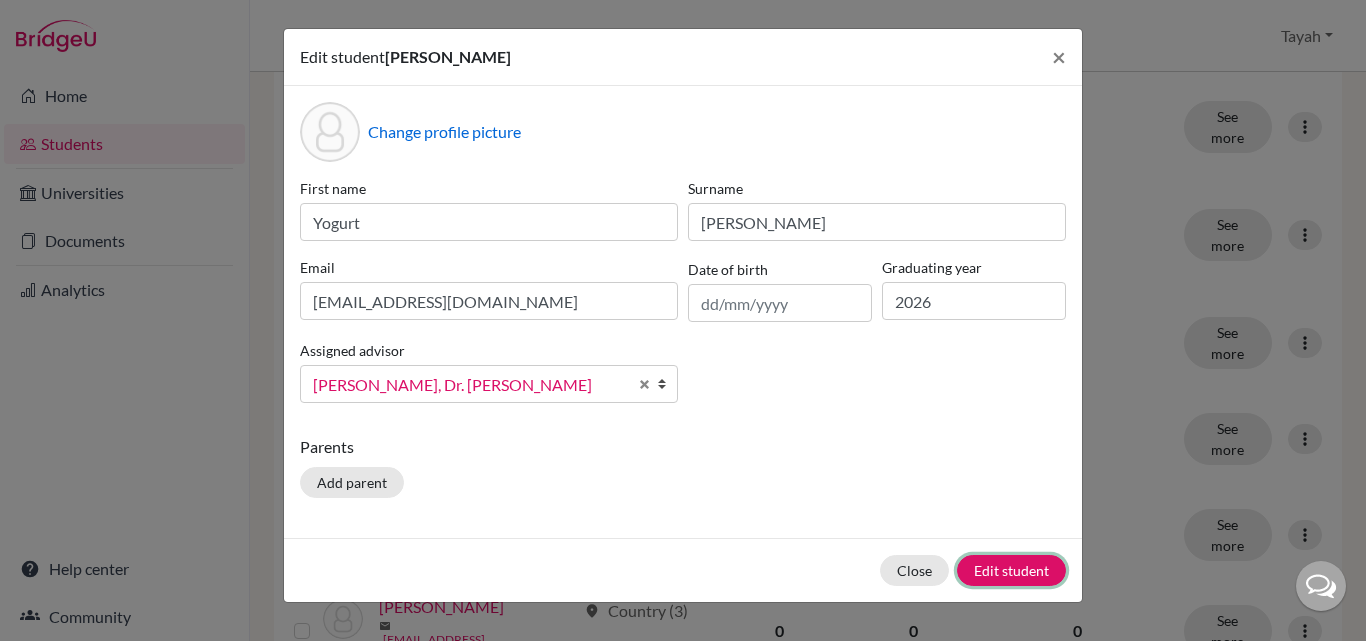 click on "Edit student" at bounding box center (1011, 570) 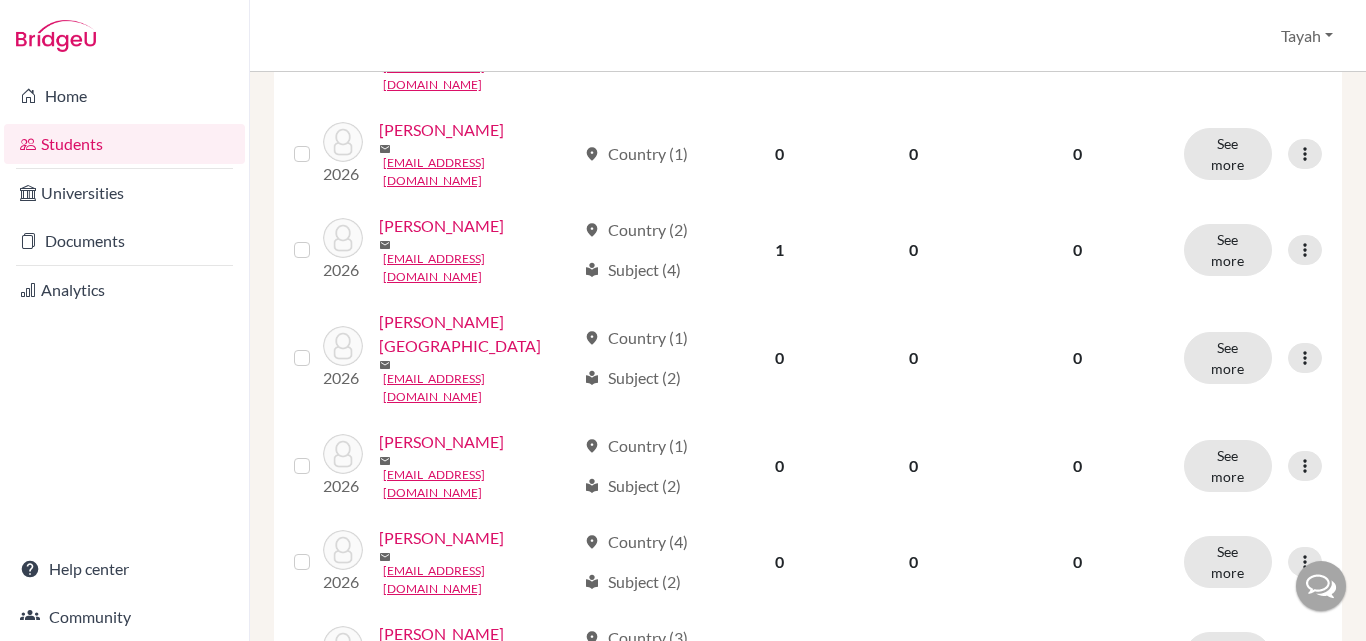 scroll, scrollTop: 636, scrollLeft: 0, axis: vertical 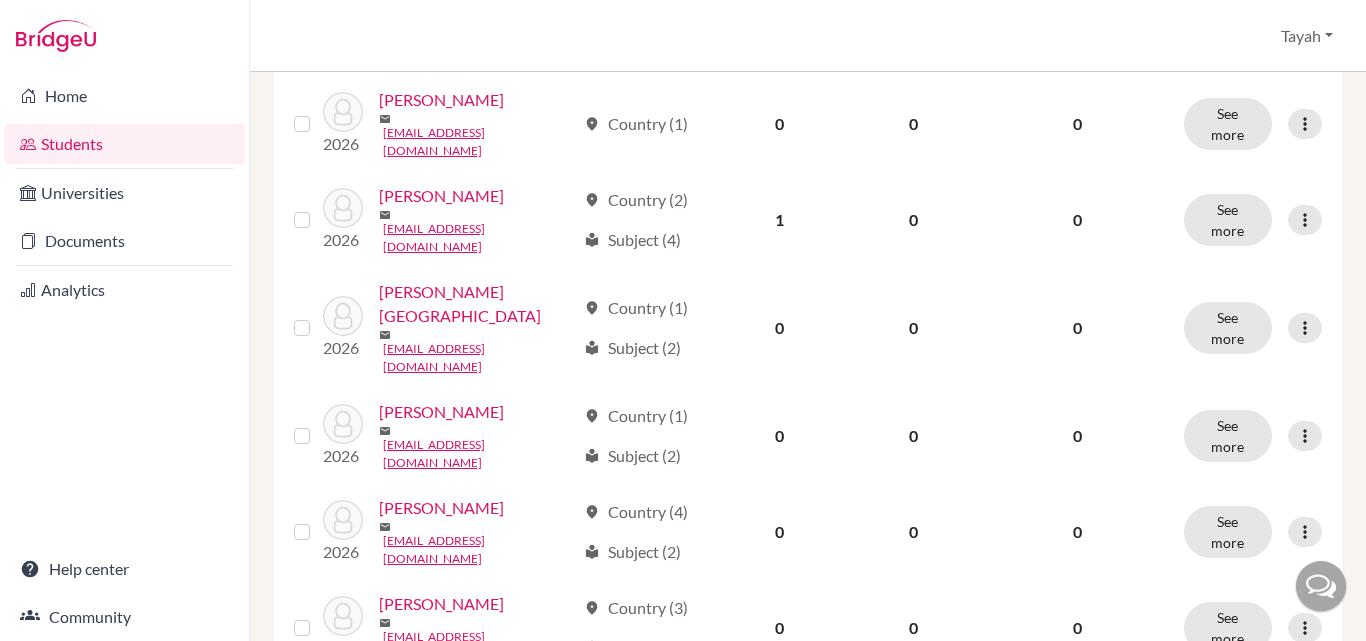 click at bounding box center (1305, 628) 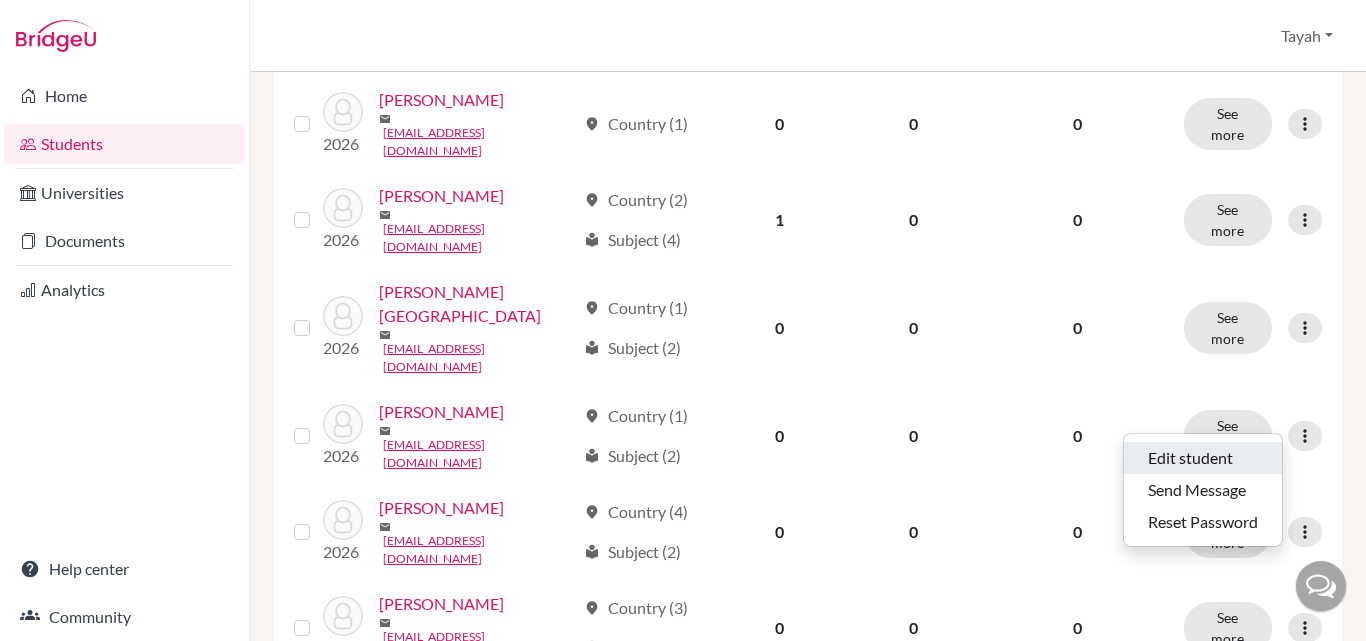 click on "Edit student" at bounding box center [1203, 458] 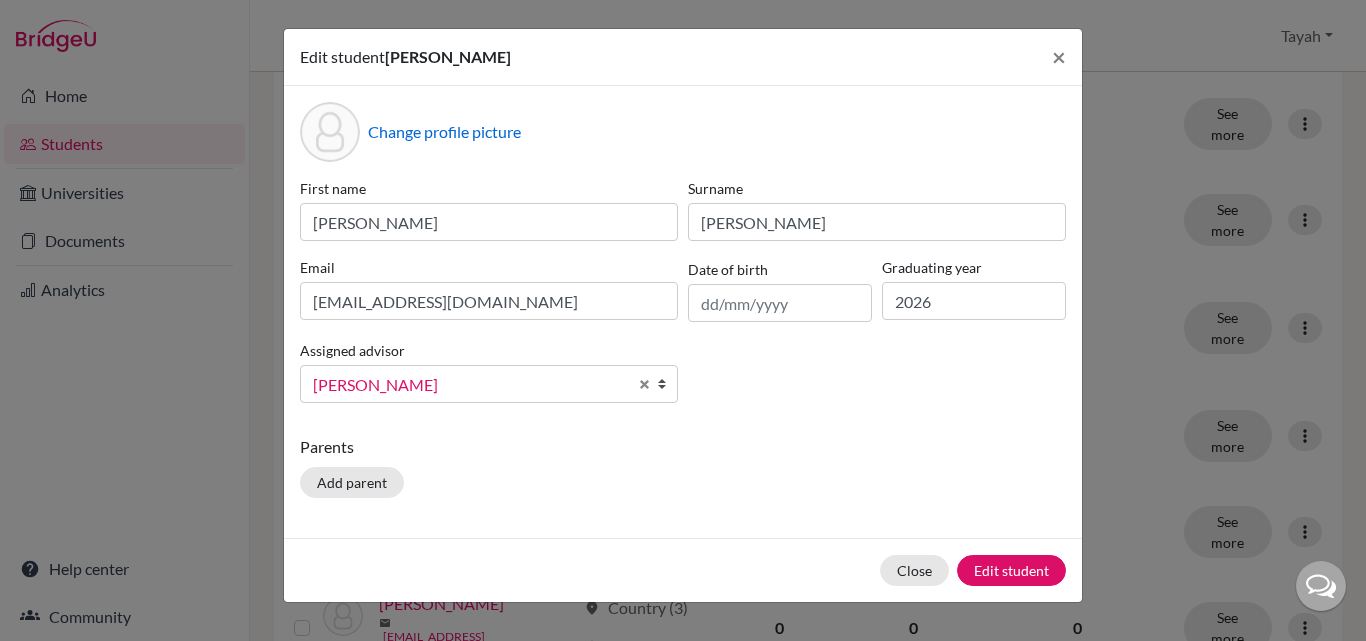 click on "[PERSON_NAME]" at bounding box center [470, 385] 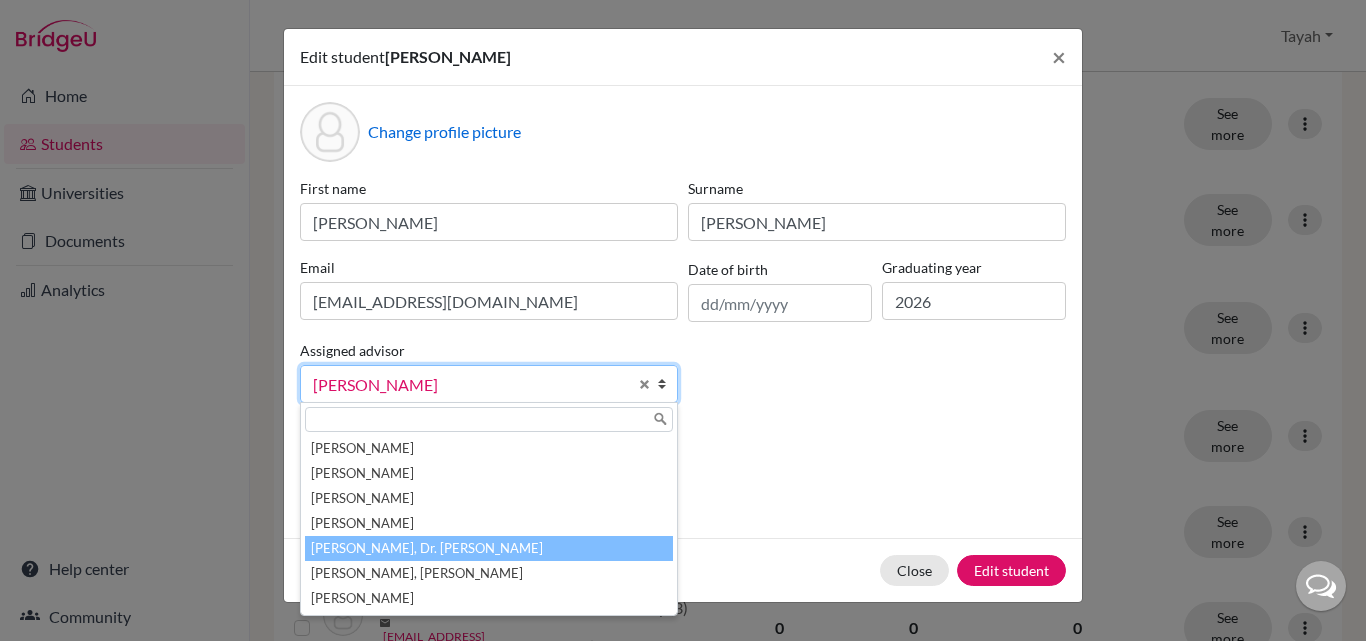 click on "[PERSON_NAME], Dr. [PERSON_NAME]" at bounding box center (489, 548) 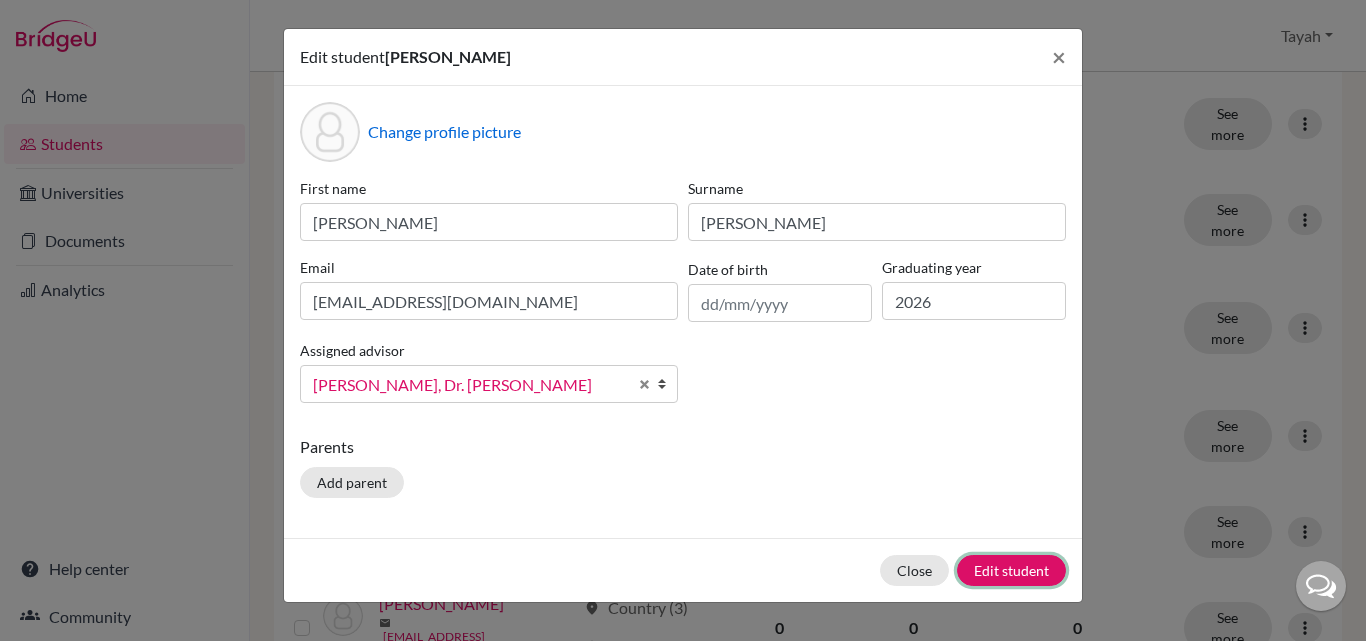 click on "Edit student" at bounding box center [1011, 570] 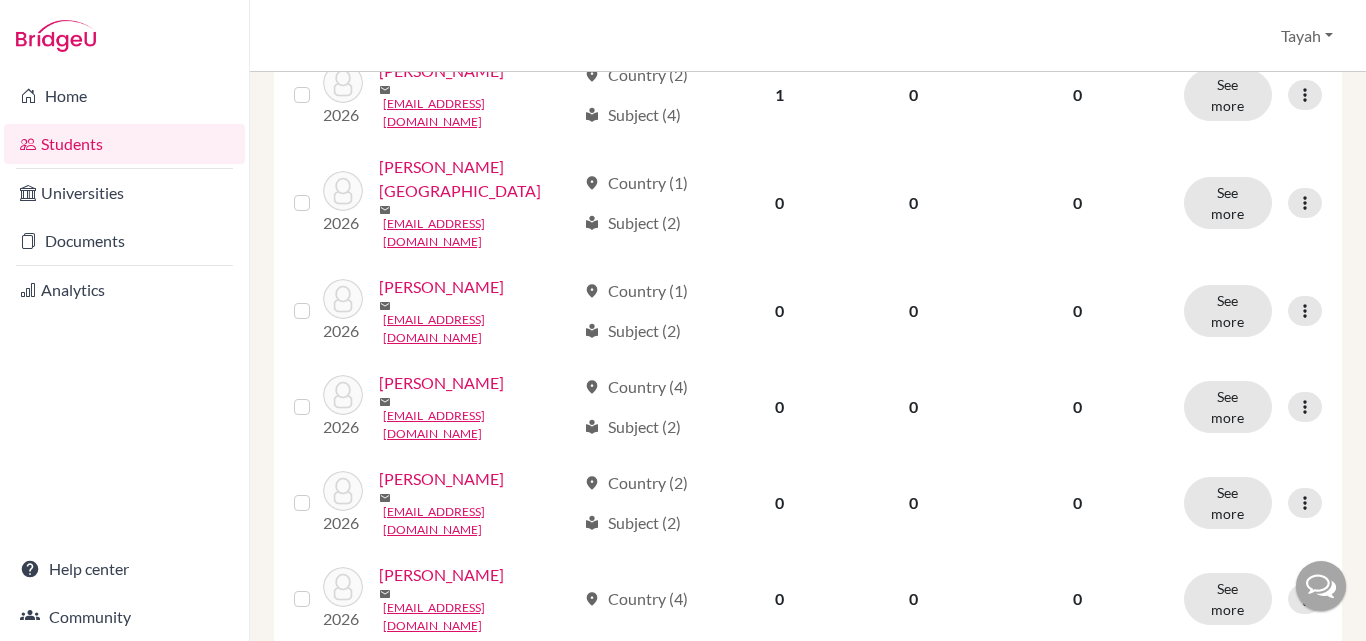 scroll, scrollTop: 762, scrollLeft: 0, axis: vertical 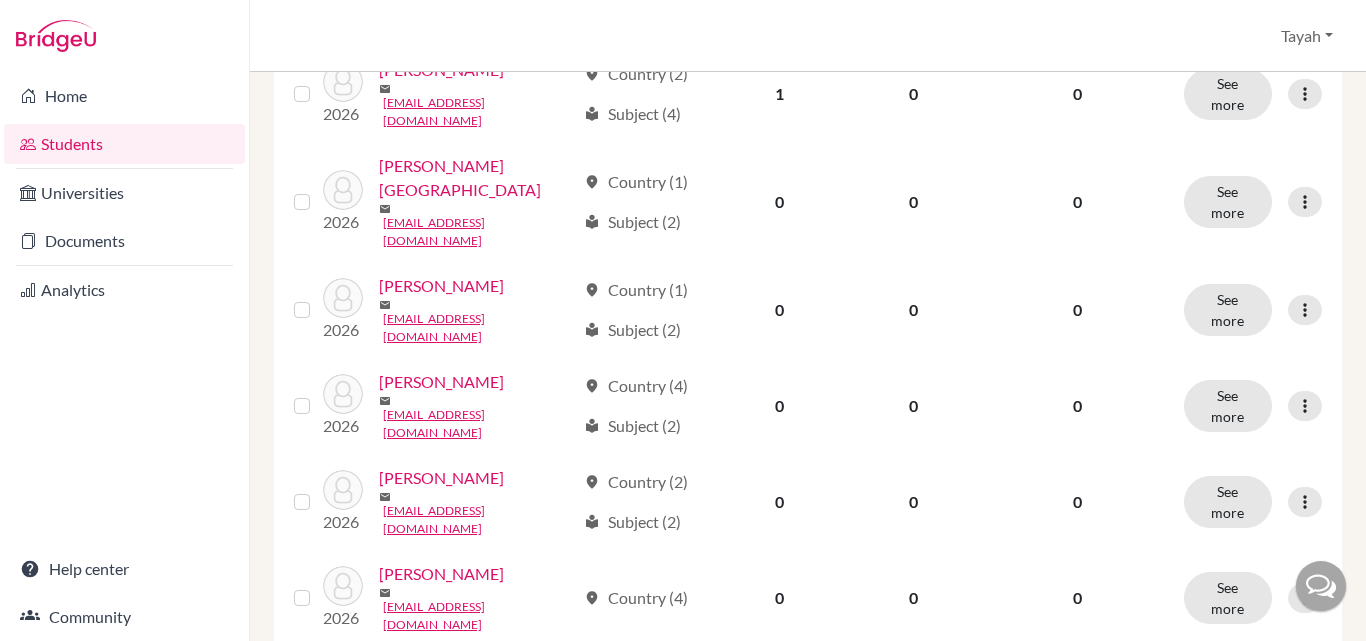 click at bounding box center [1305, 502] 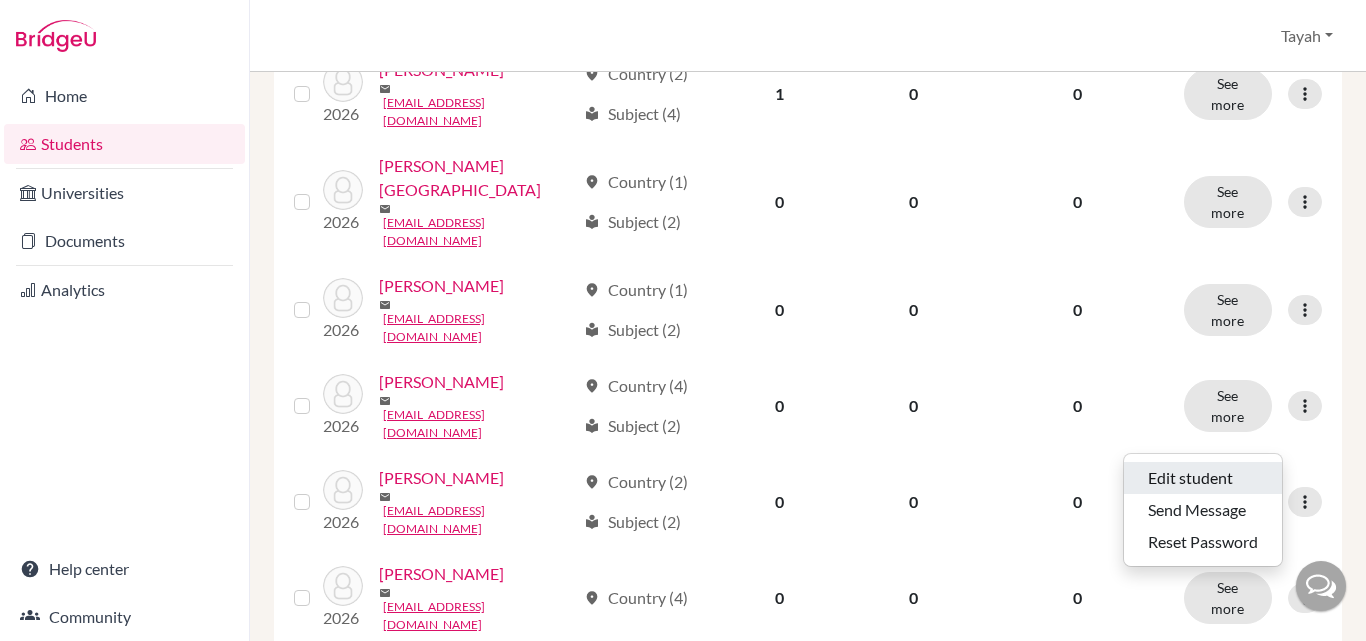 click on "Edit student" at bounding box center (1203, 478) 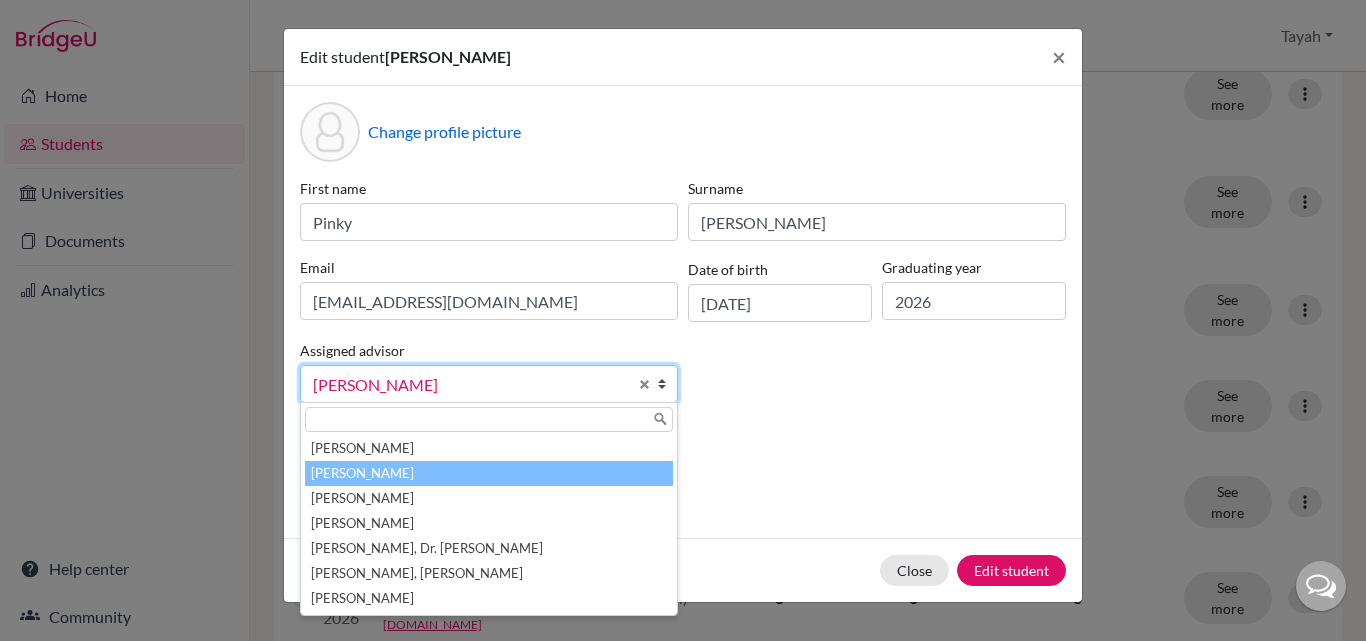 click on "[PERSON_NAME]" at bounding box center (470, 385) 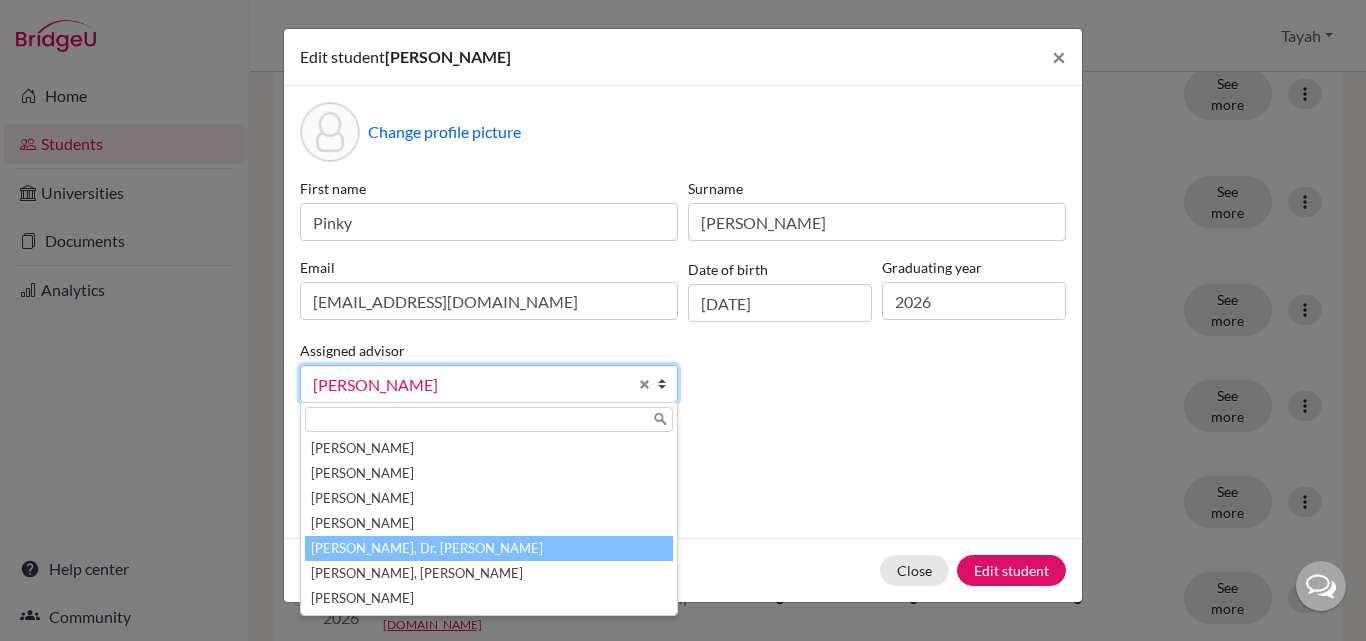 click on "[PERSON_NAME], Dr. [PERSON_NAME]" at bounding box center [489, 548] 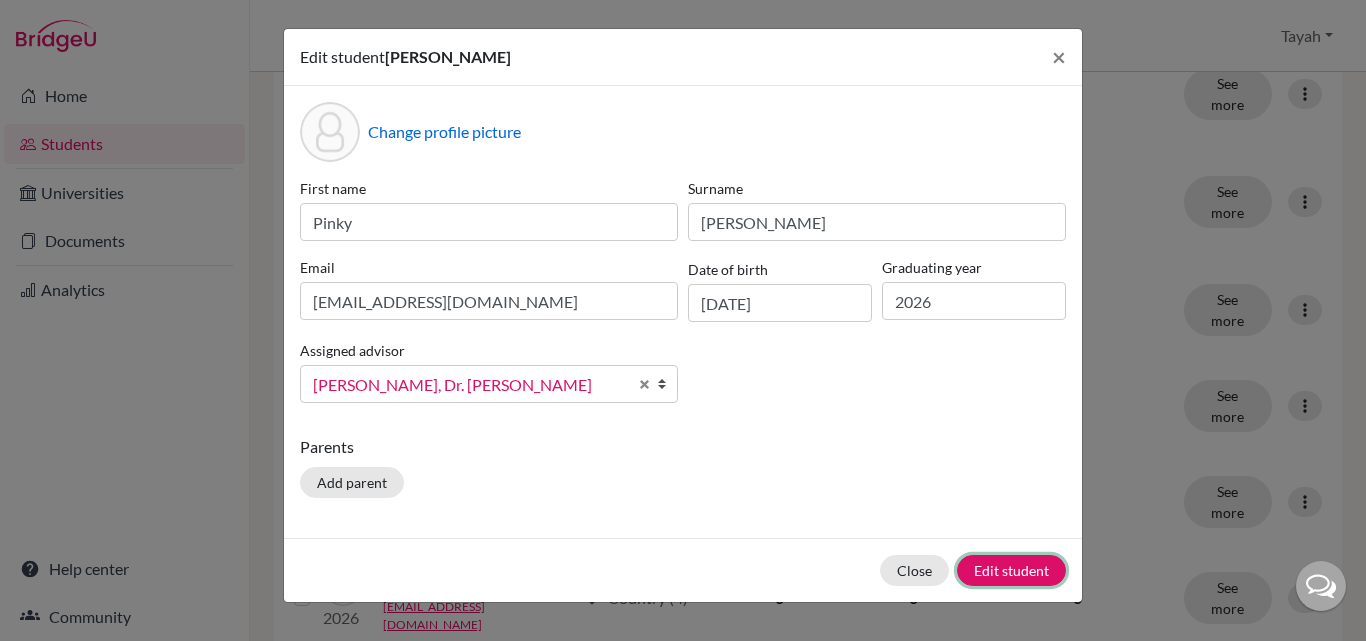 click on "Edit student" at bounding box center [1011, 570] 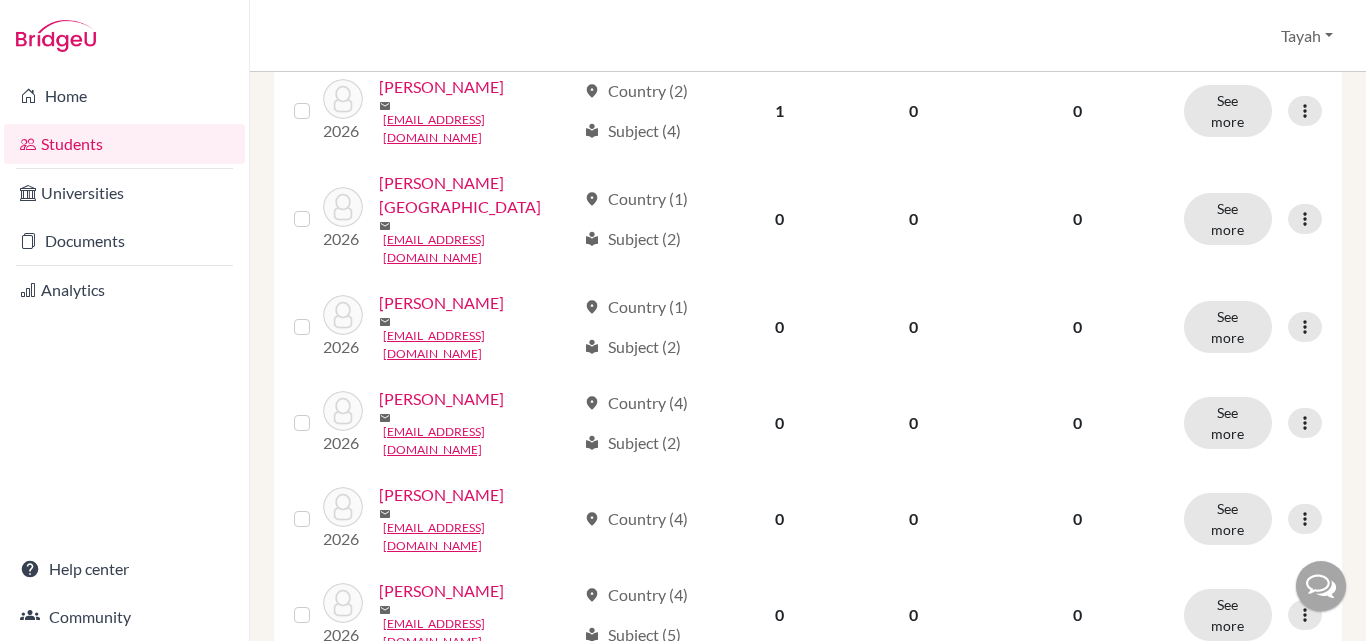 scroll, scrollTop: 864, scrollLeft: 0, axis: vertical 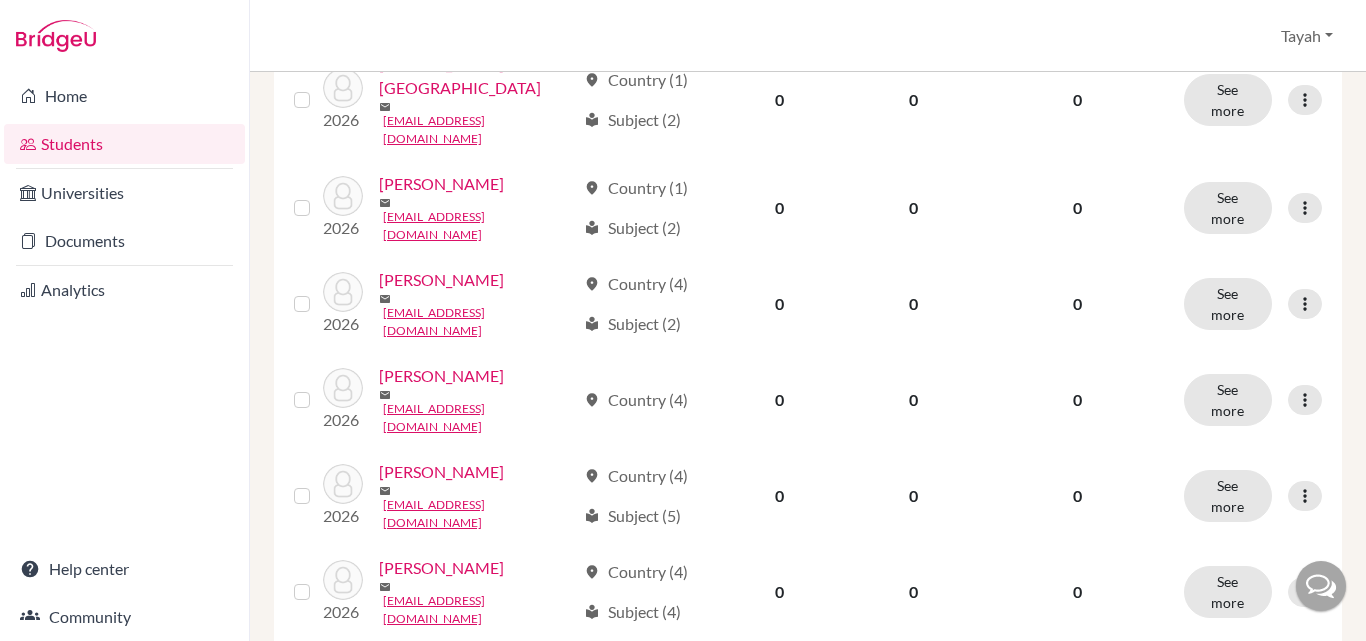 click at bounding box center [1305, 400] 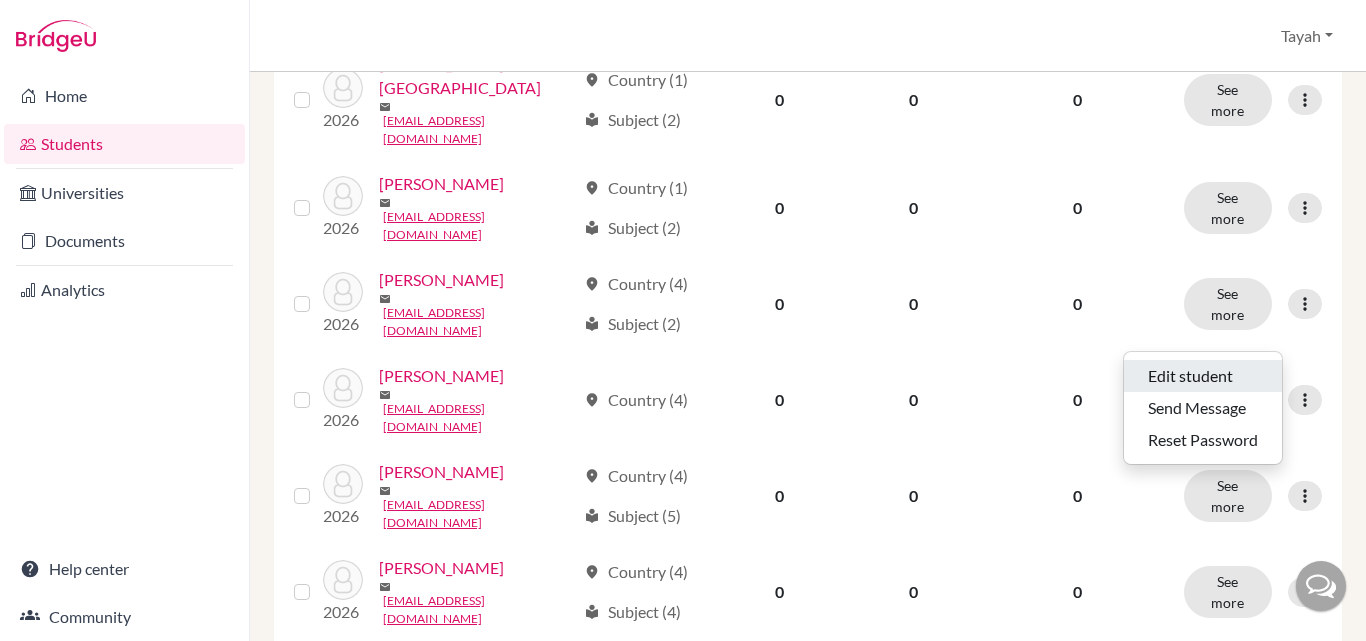 click on "Edit student" at bounding box center (1203, 376) 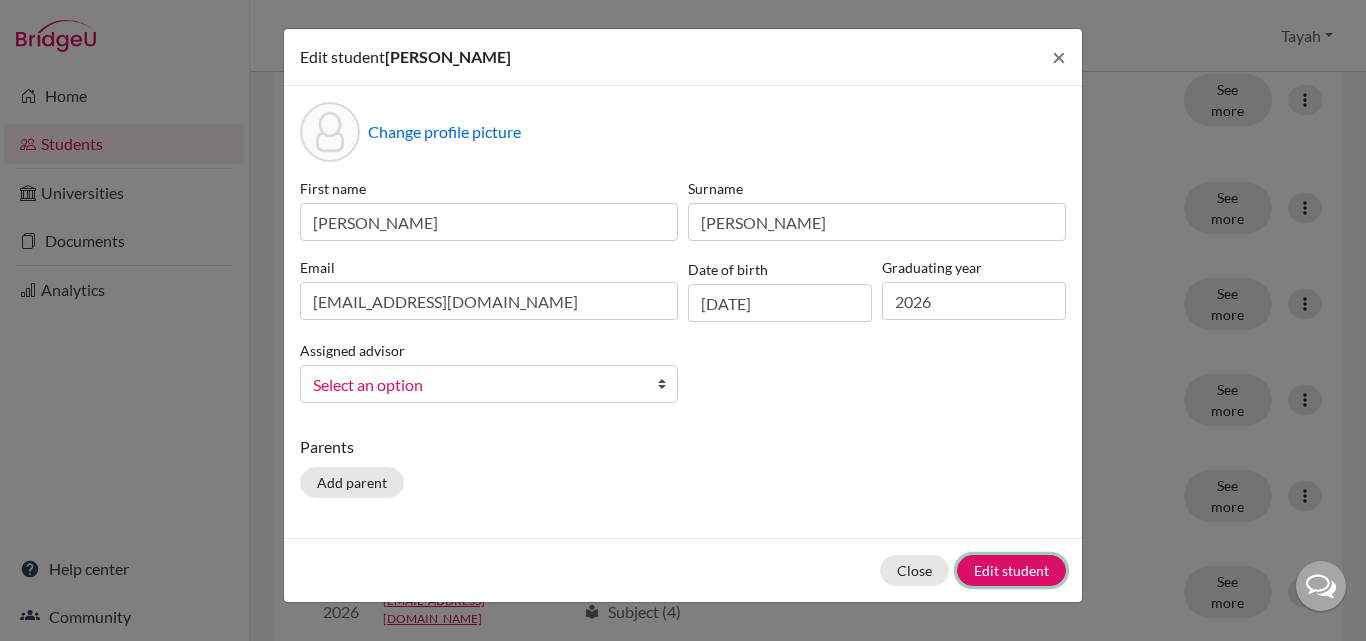 click on "Edit student" at bounding box center (1011, 570) 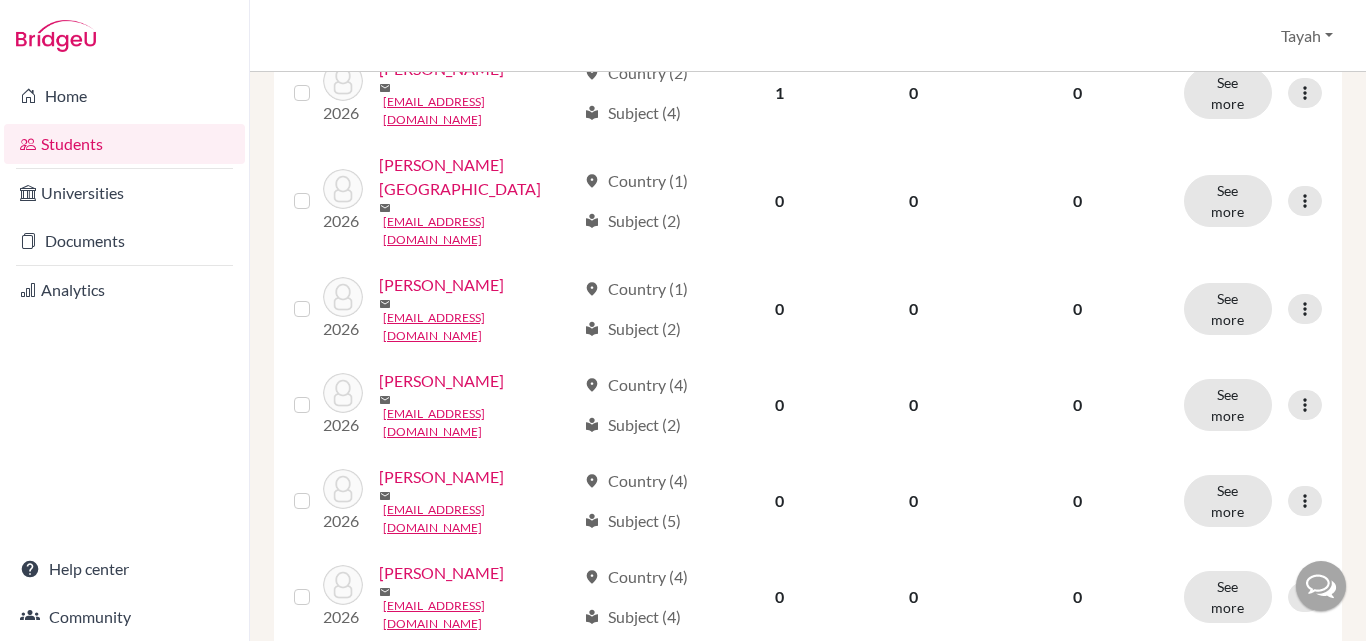 scroll, scrollTop: 764, scrollLeft: 0, axis: vertical 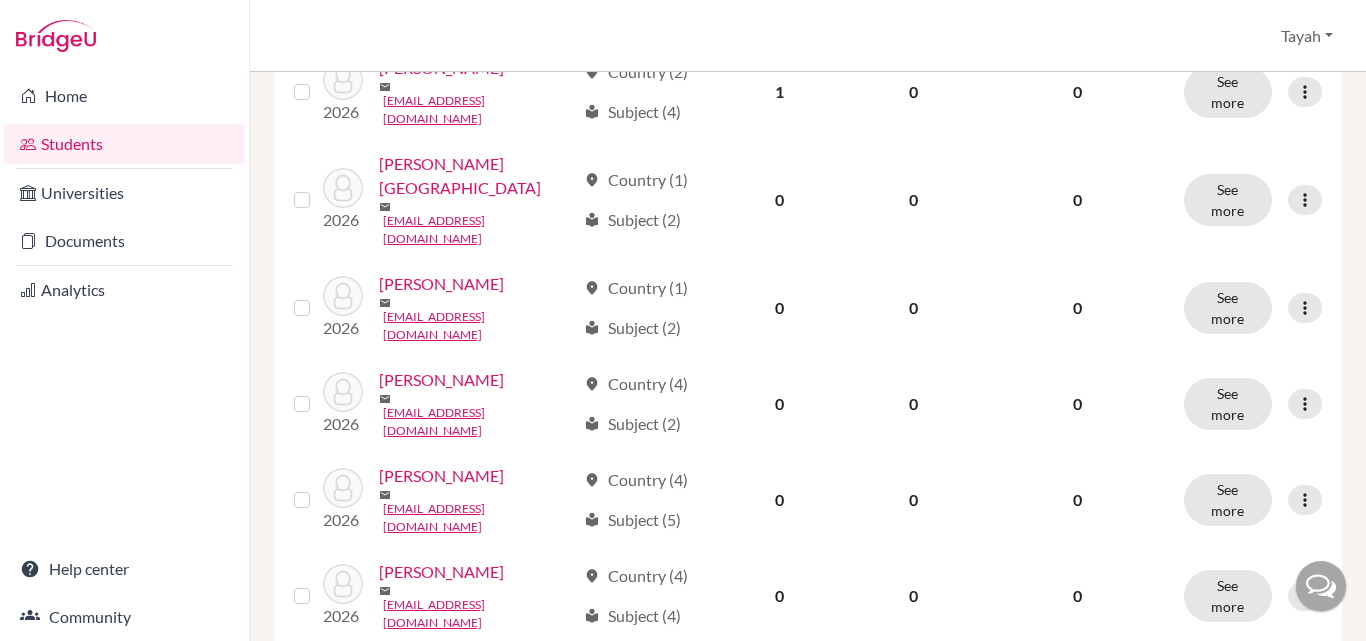 click at bounding box center [1305, 500] 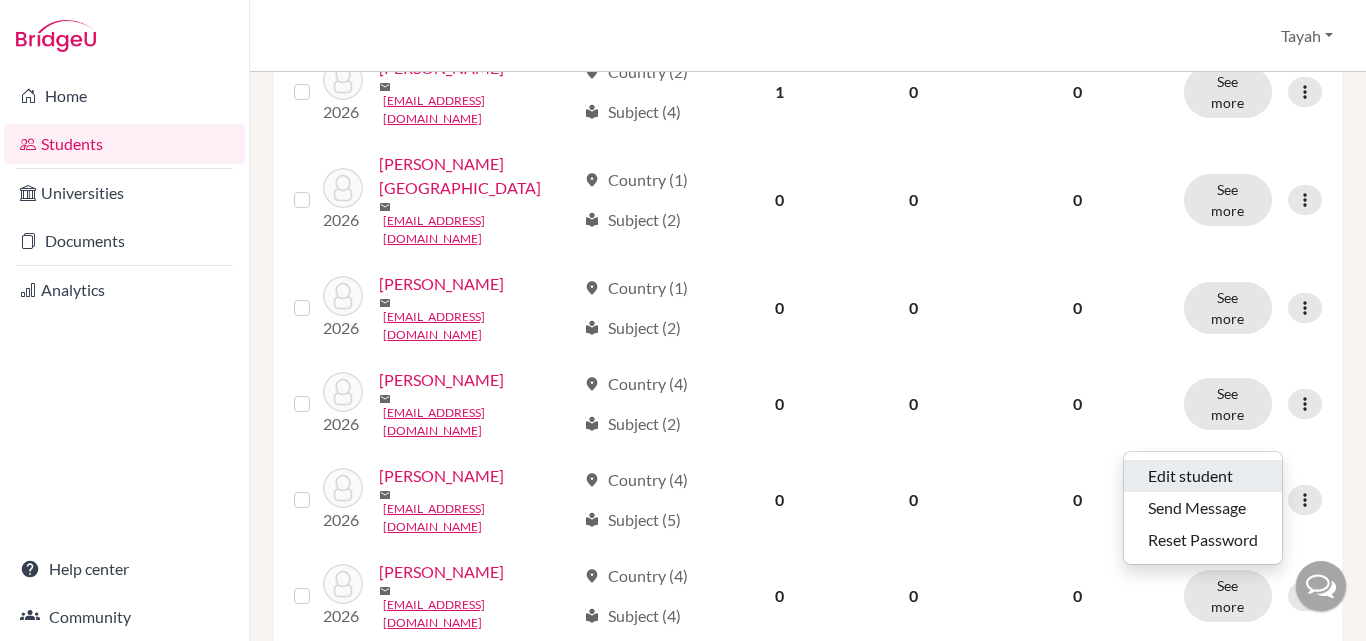 click on "Edit student" at bounding box center (1203, 476) 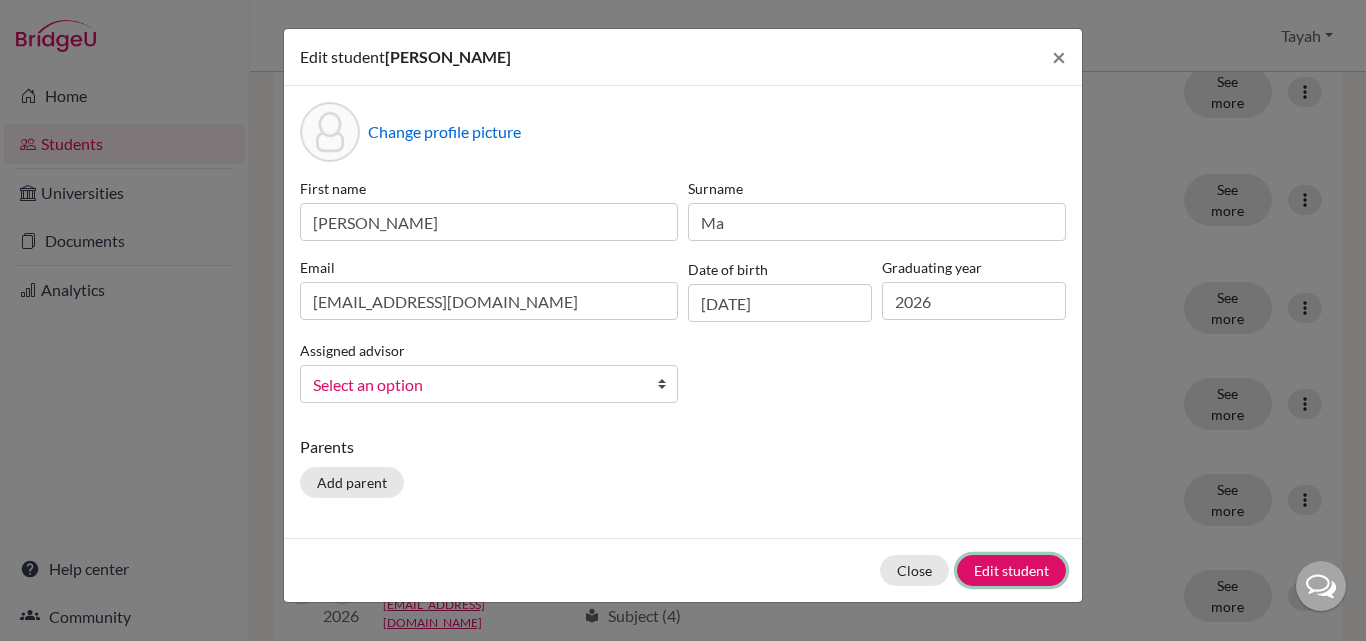 click on "Edit student" at bounding box center [1011, 570] 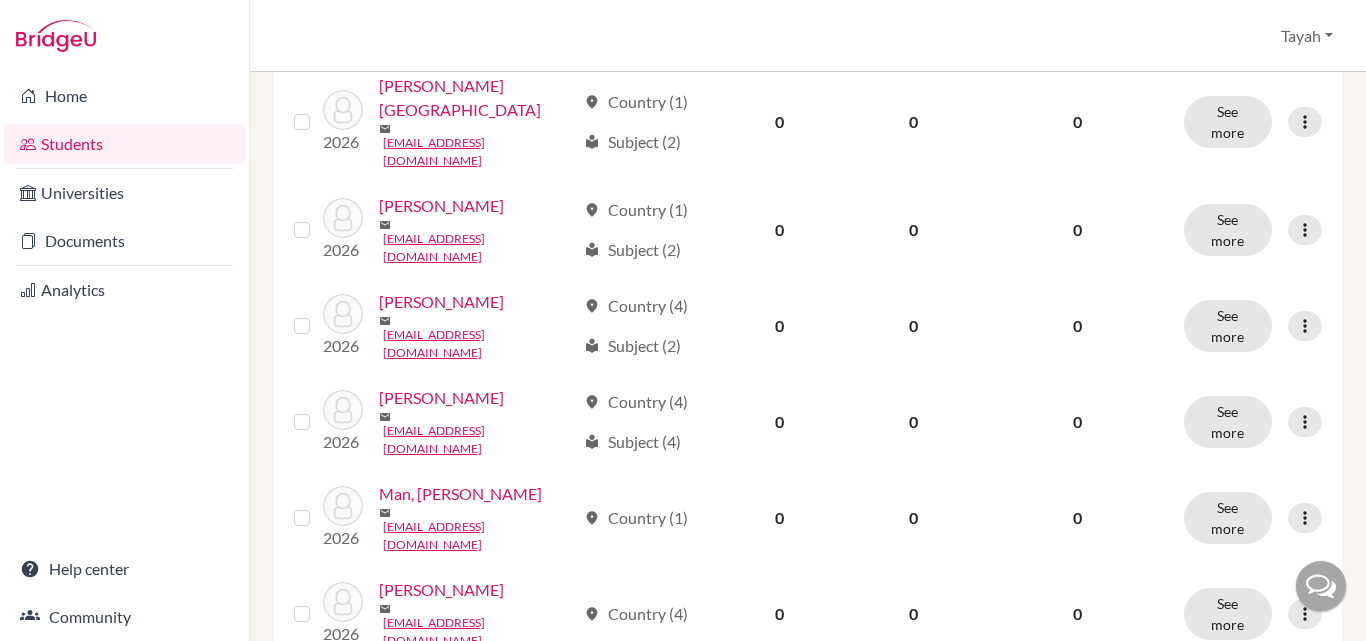 scroll, scrollTop: 852, scrollLeft: 0, axis: vertical 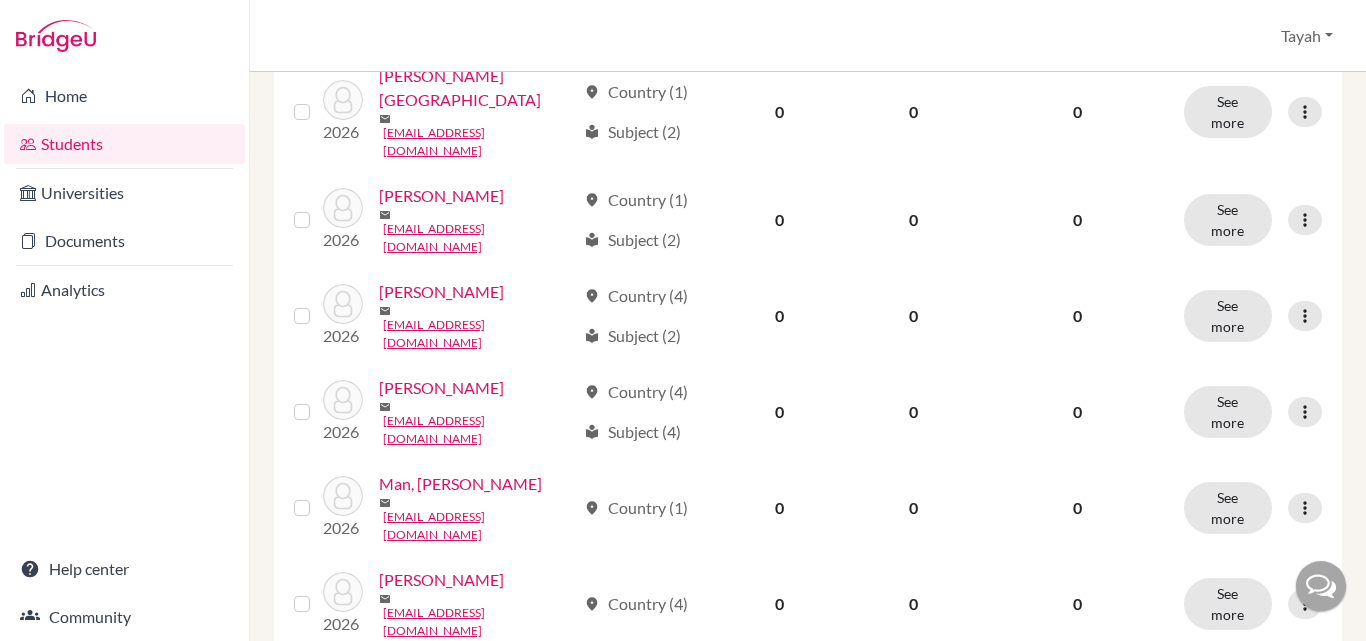 click at bounding box center [1305, 412] 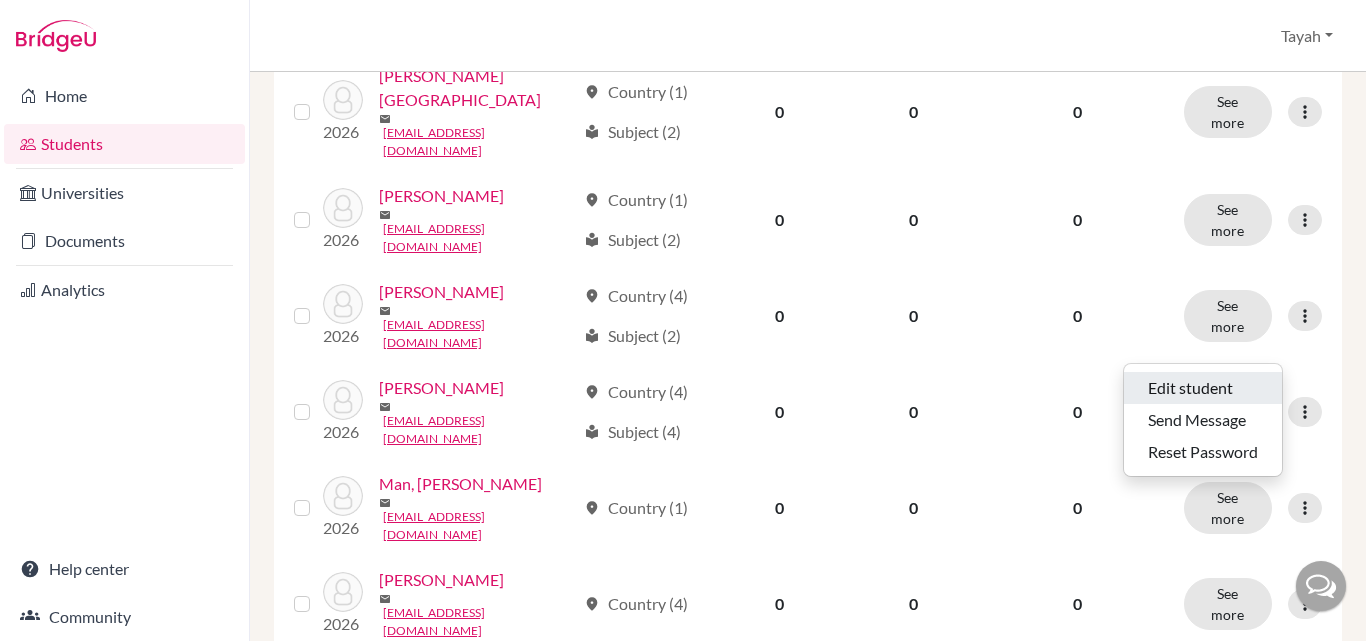 click on "Edit student" at bounding box center (1203, 388) 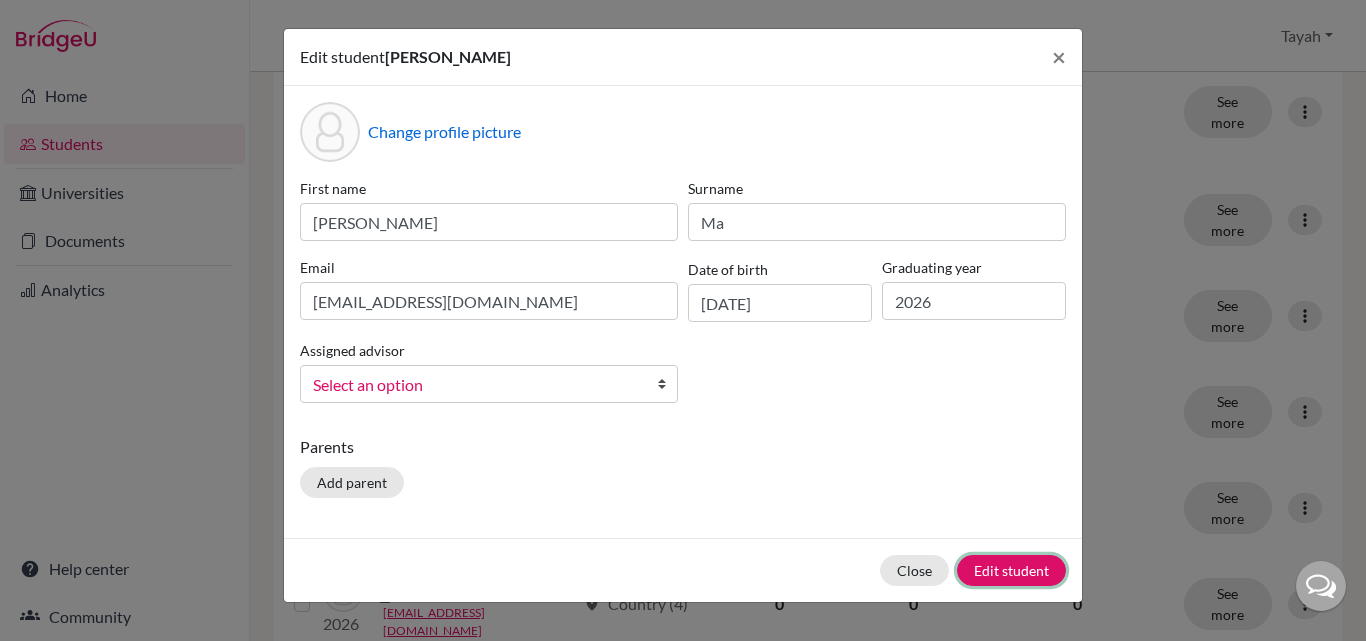 click on "Edit student" at bounding box center (1011, 570) 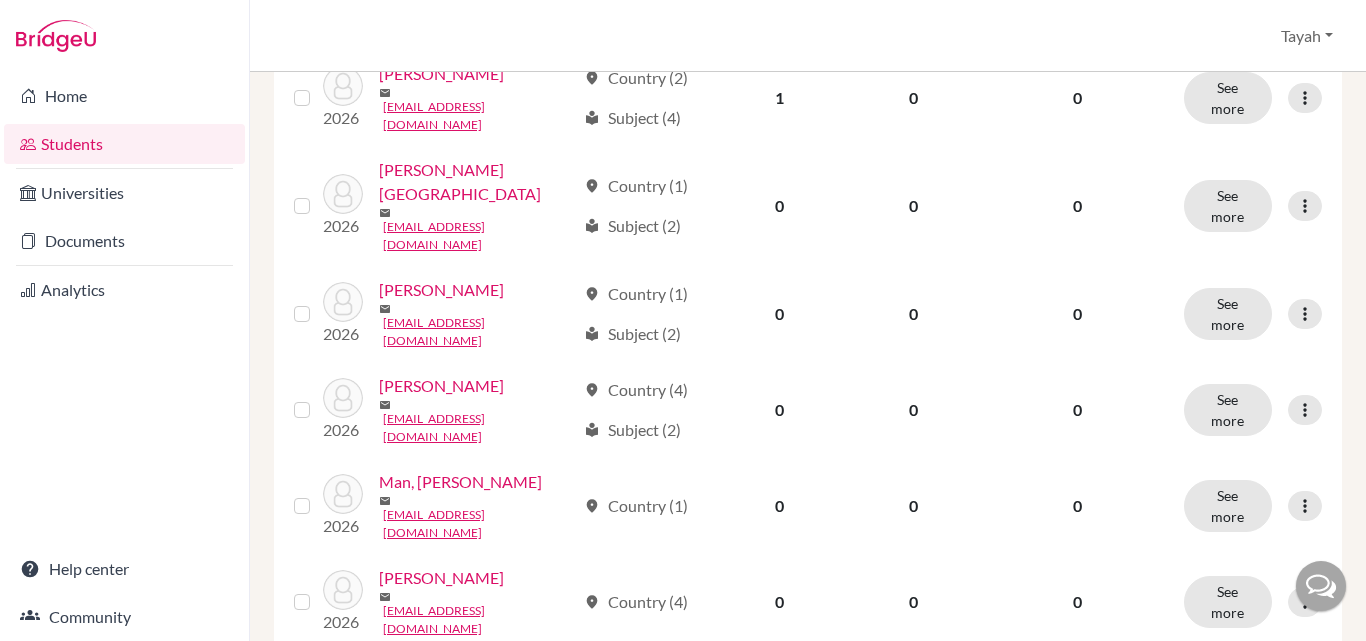 scroll, scrollTop: 759, scrollLeft: 0, axis: vertical 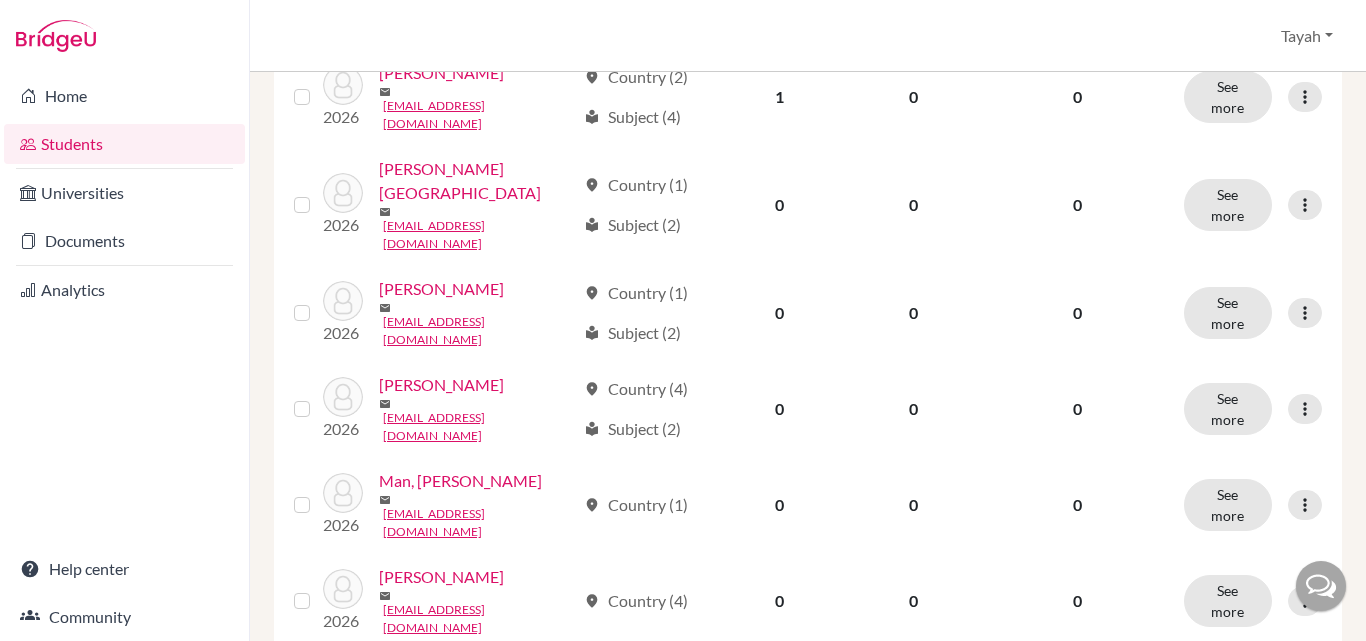 click at bounding box center (1305, 601) 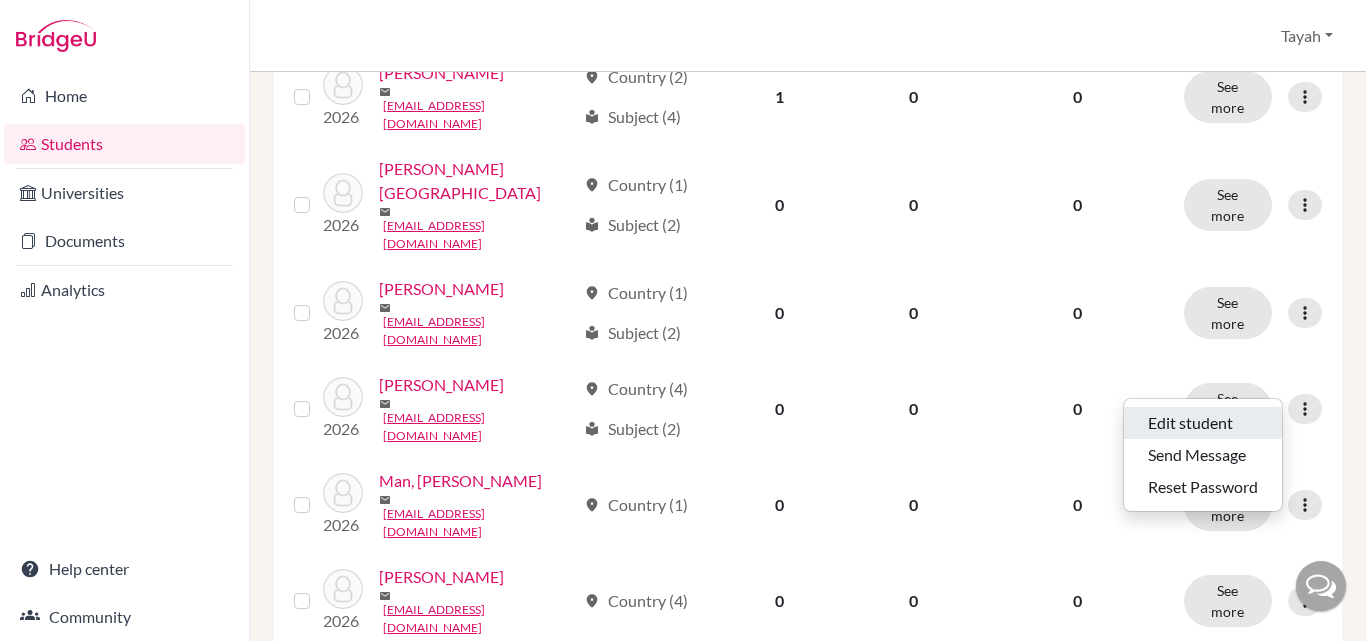 click on "Edit student" at bounding box center [1203, 423] 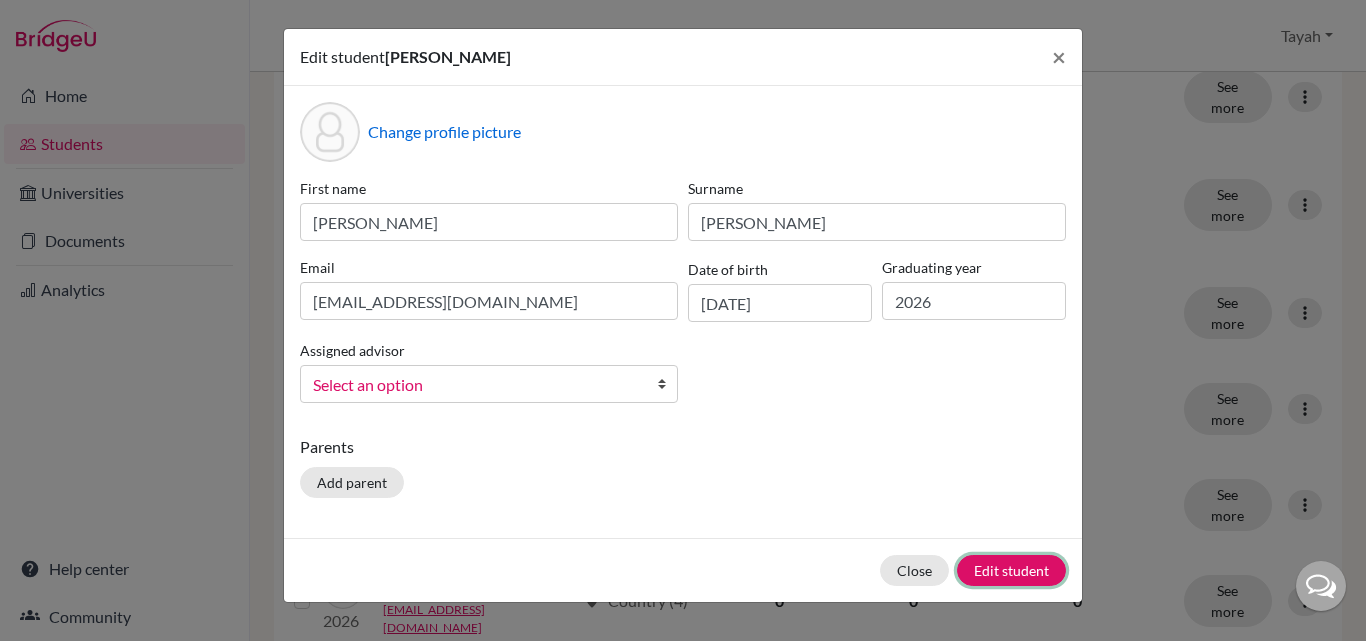 click on "Edit student" at bounding box center [1011, 570] 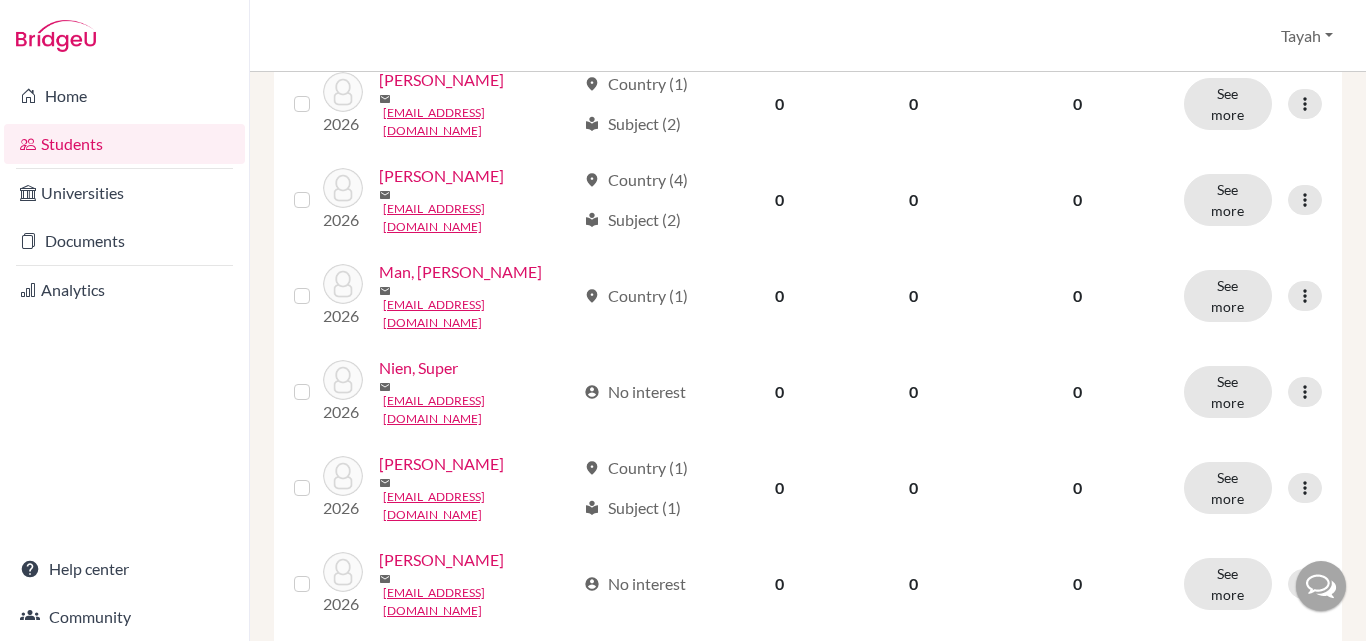 scroll, scrollTop: 974, scrollLeft: 0, axis: vertical 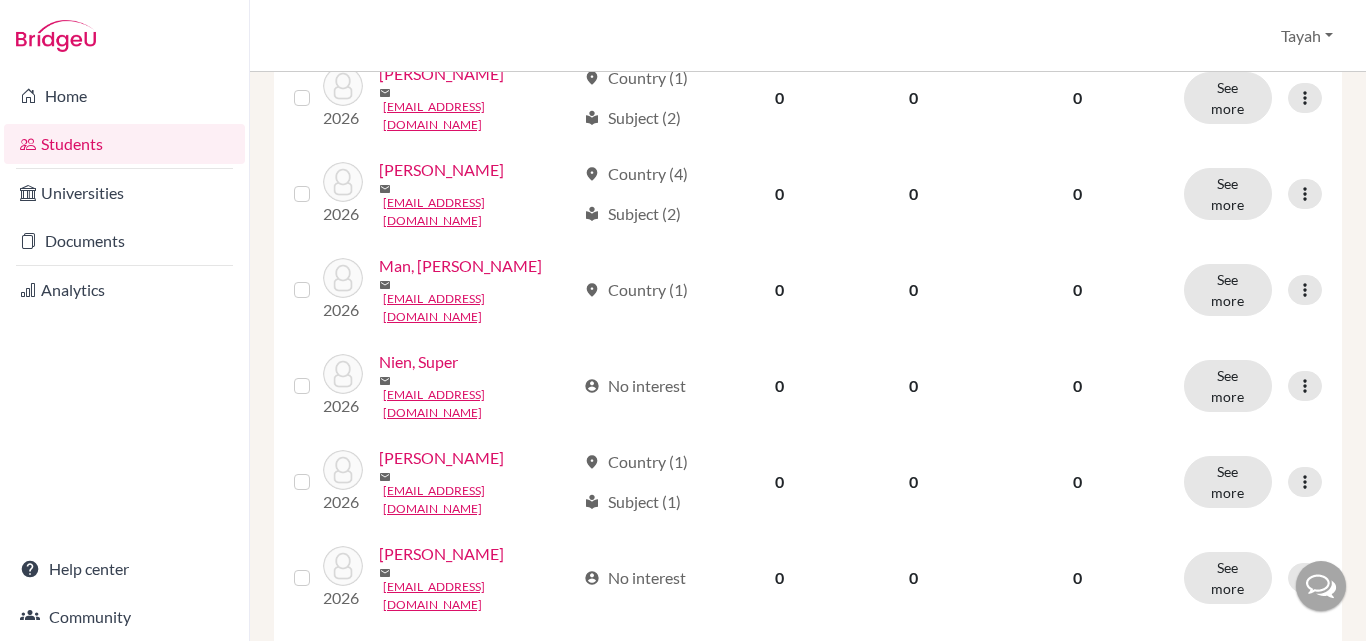 click at bounding box center [1305, 482] 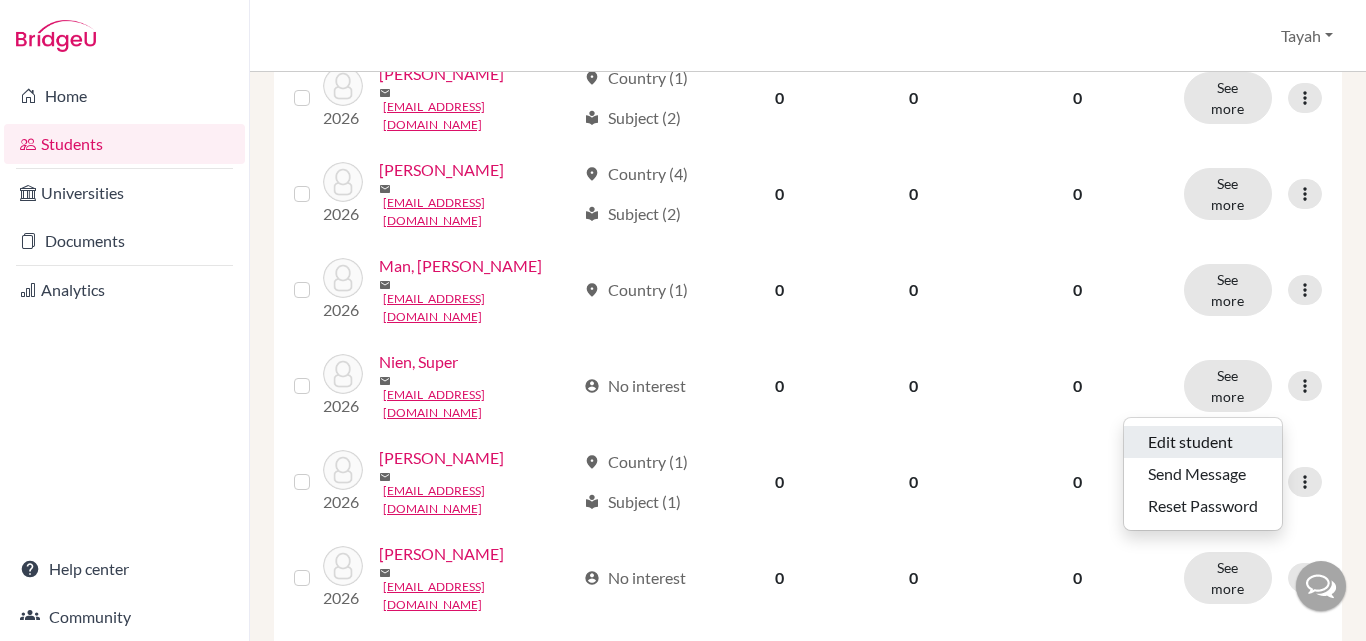click on "Edit student" at bounding box center [1203, 442] 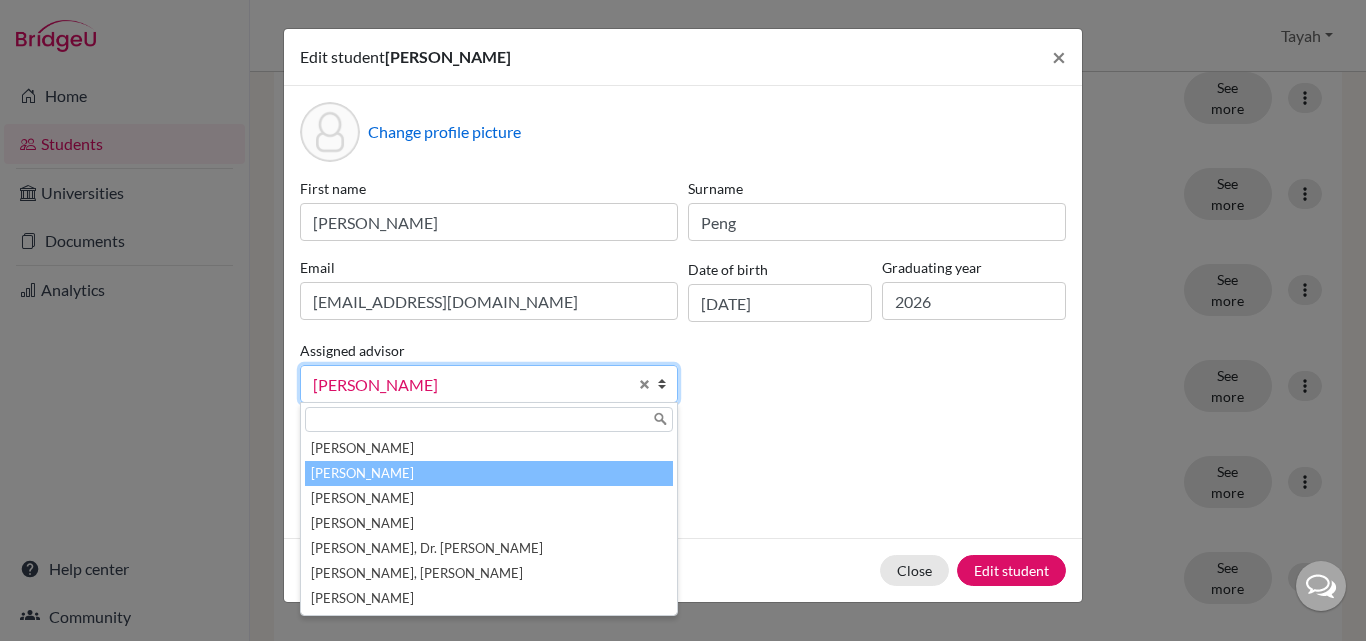 click on "[PERSON_NAME]" at bounding box center [470, 385] 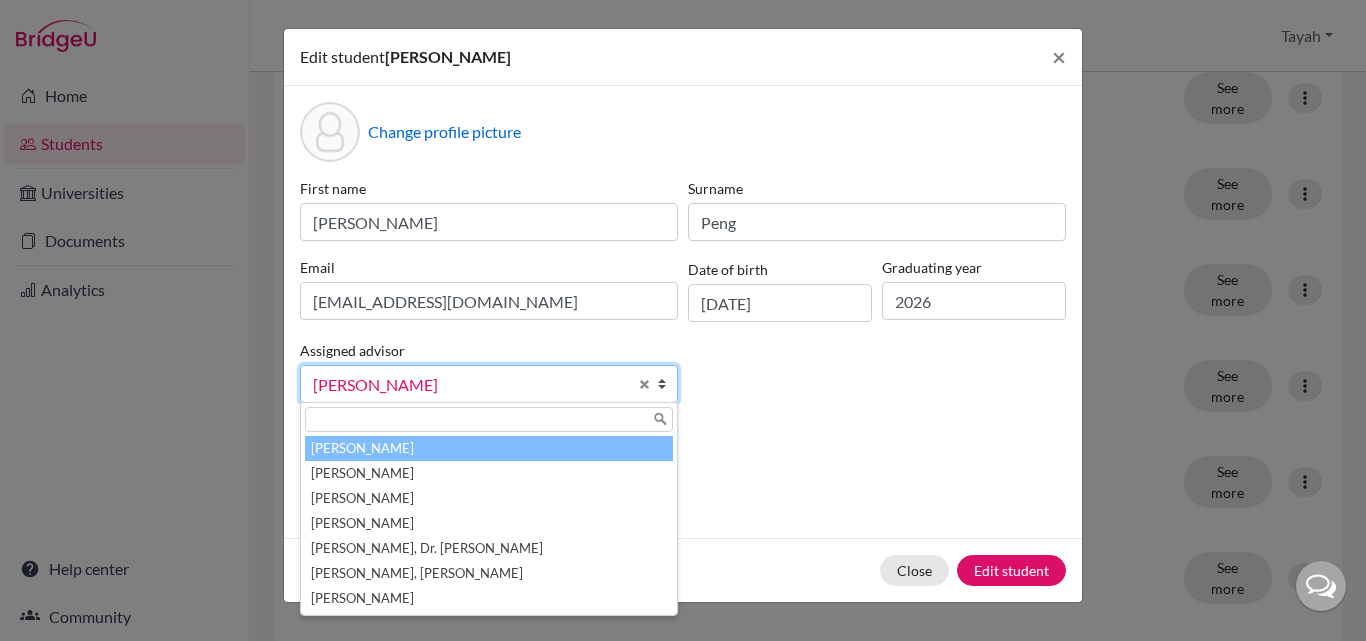 click on "[PERSON_NAME]" at bounding box center [489, 448] 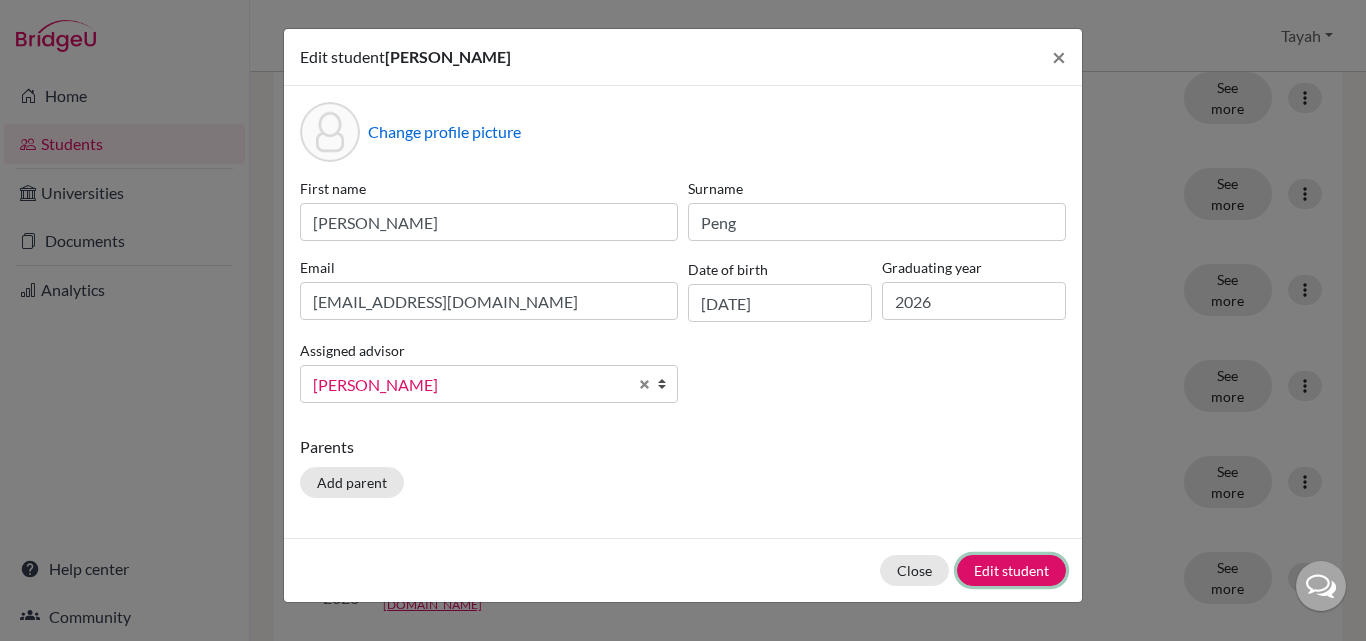 click on "Edit student" at bounding box center [1011, 570] 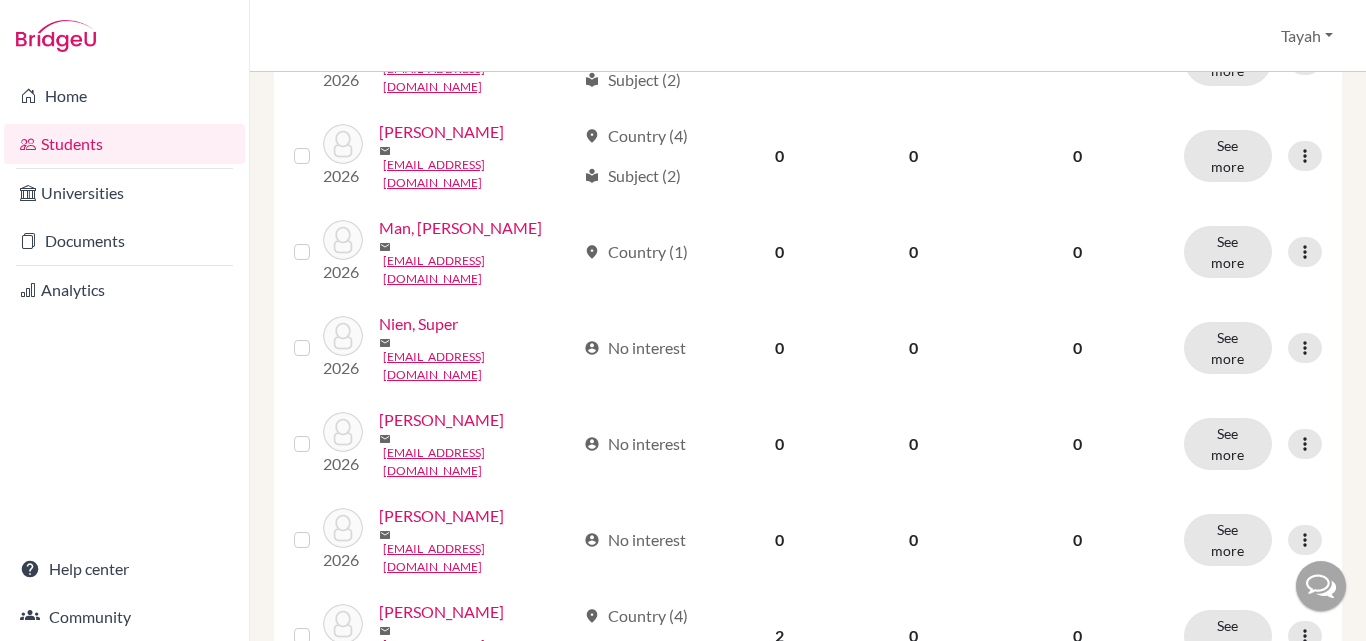 scroll, scrollTop: 1024, scrollLeft: 0, axis: vertical 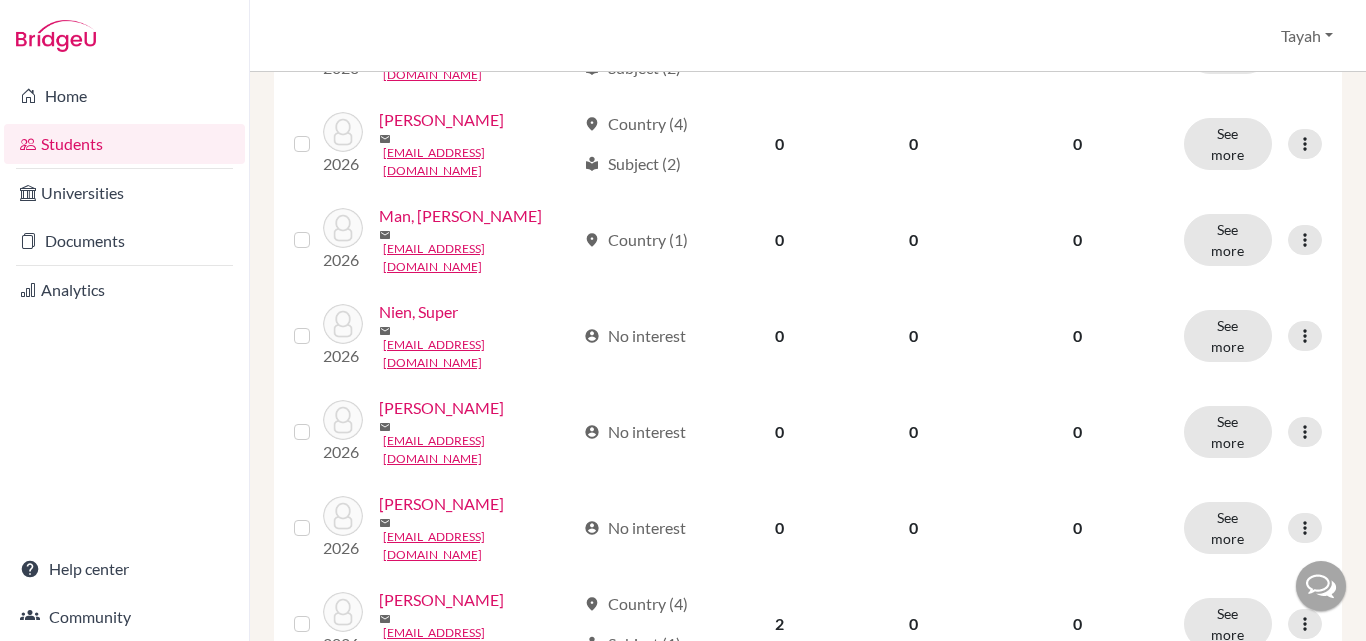 click at bounding box center (1305, 432) 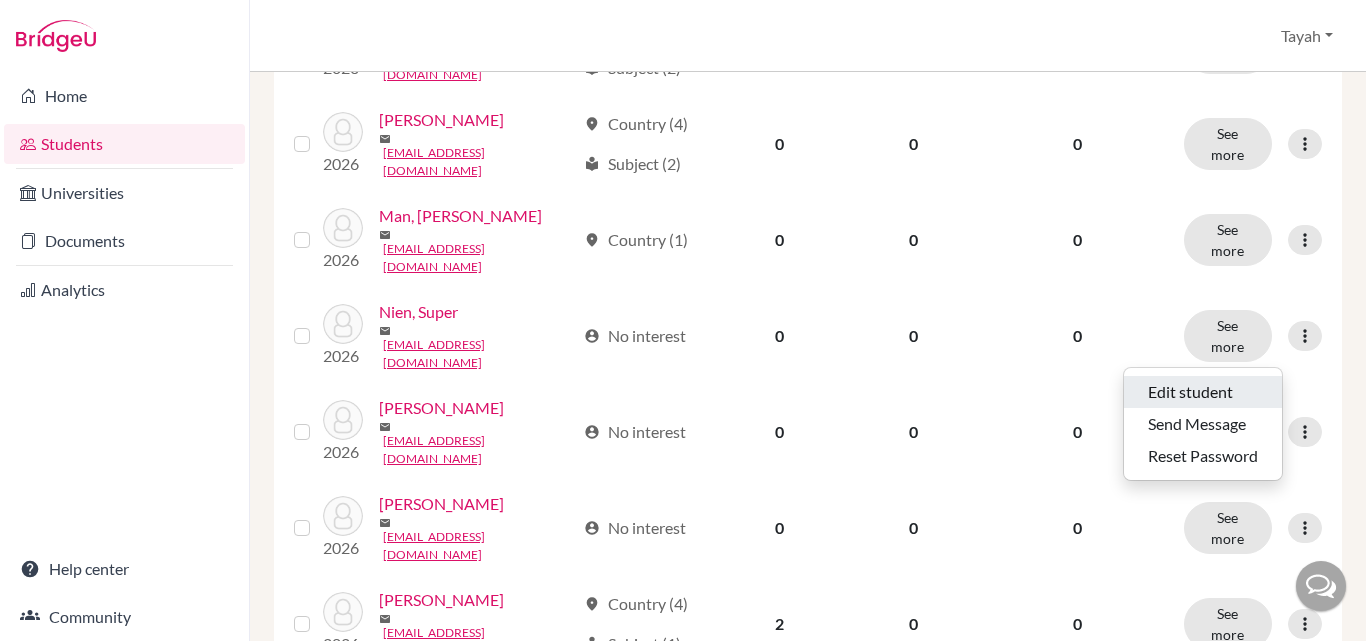 click on "Edit student" at bounding box center (1203, 392) 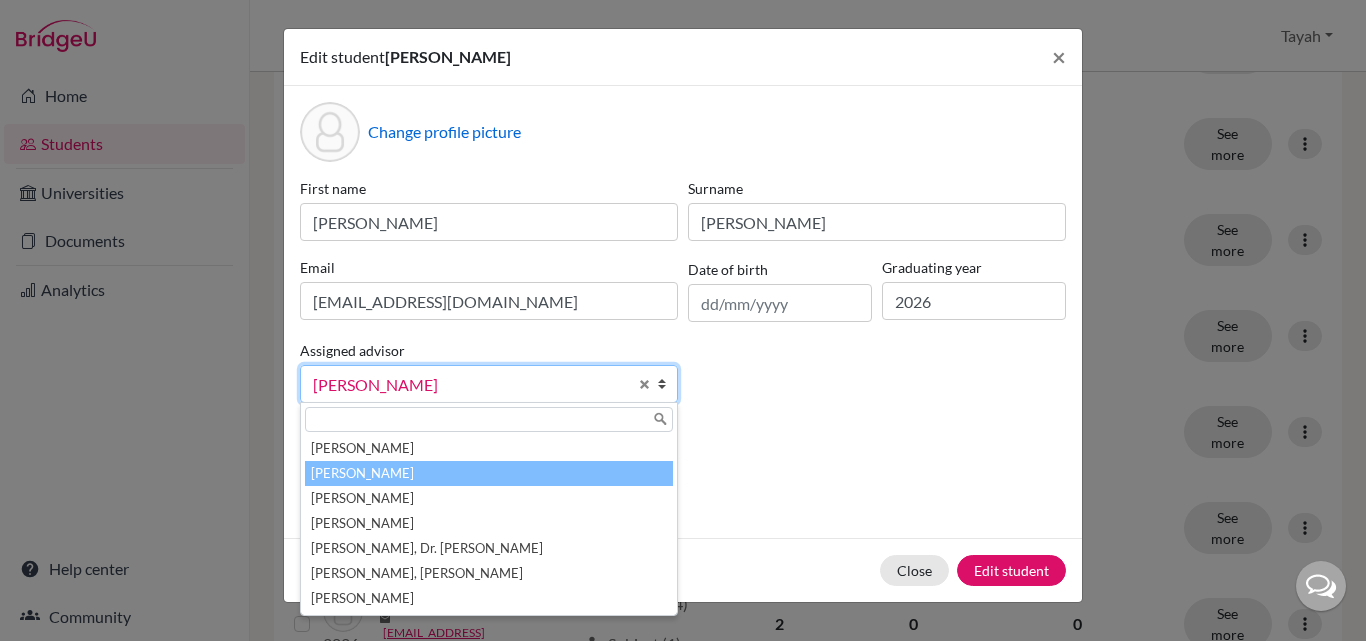 click on "[PERSON_NAME]" at bounding box center [470, 385] 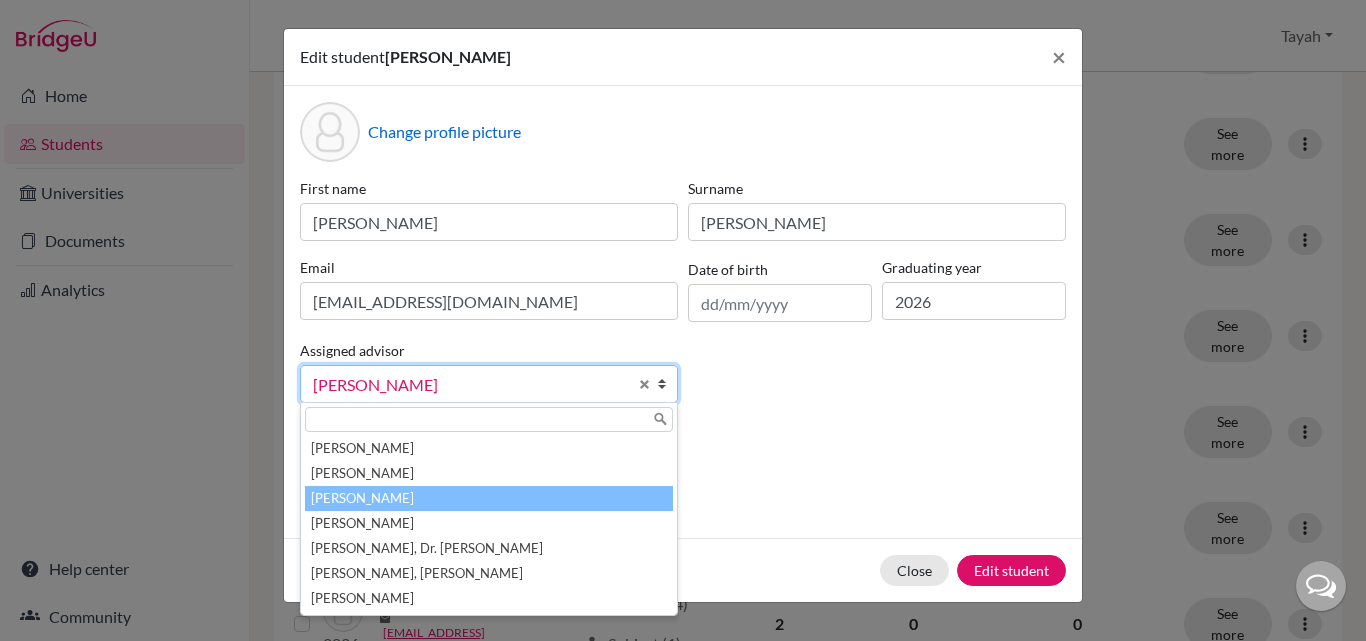 click on "[PERSON_NAME]" at bounding box center [489, 498] 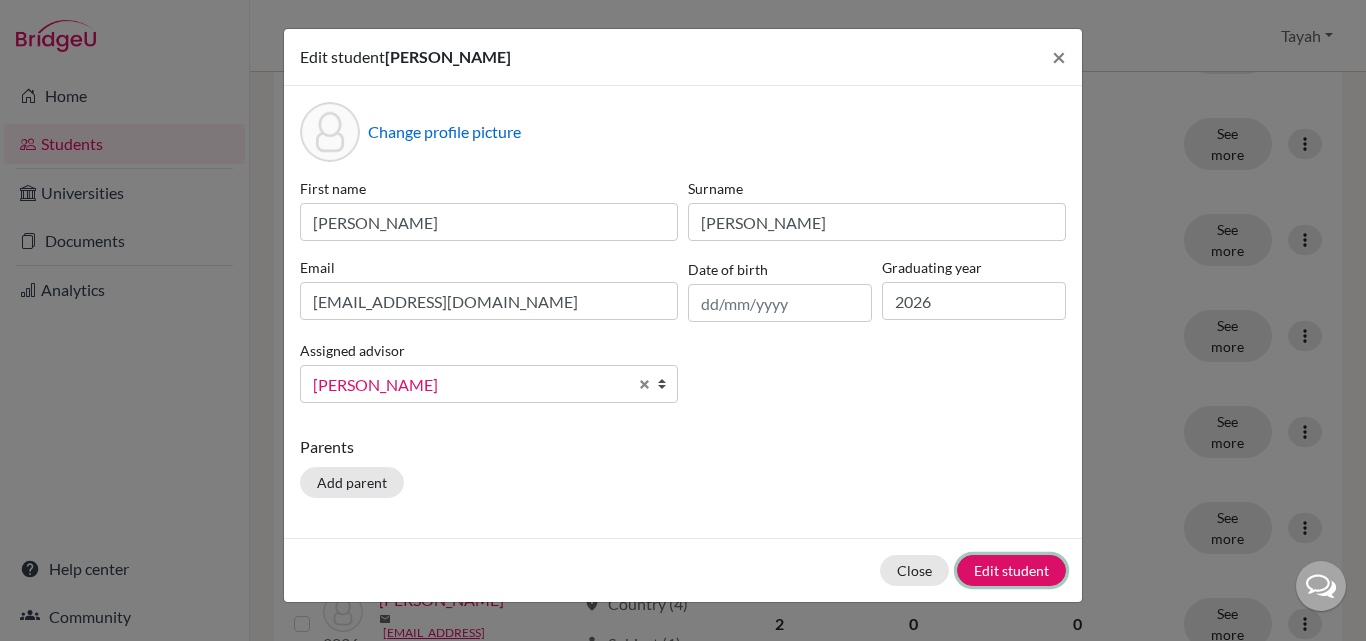 click on "Edit student" at bounding box center [1011, 570] 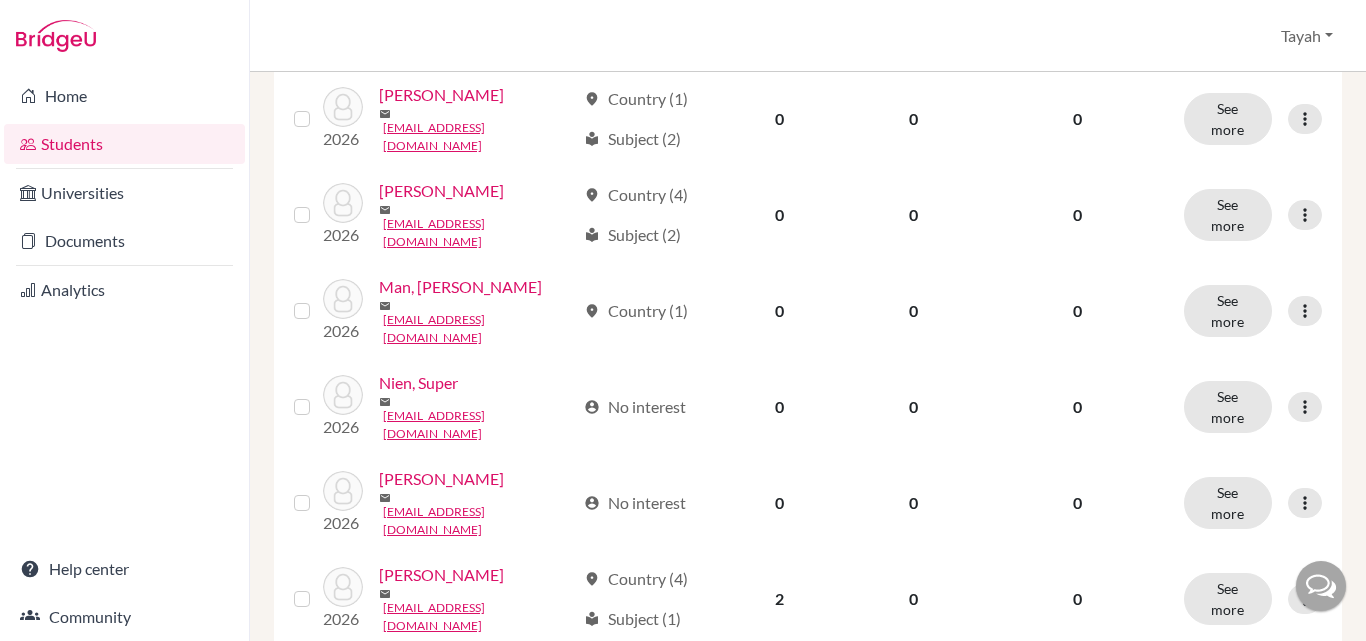 scroll, scrollTop: 956, scrollLeft: 0, axis: vertical 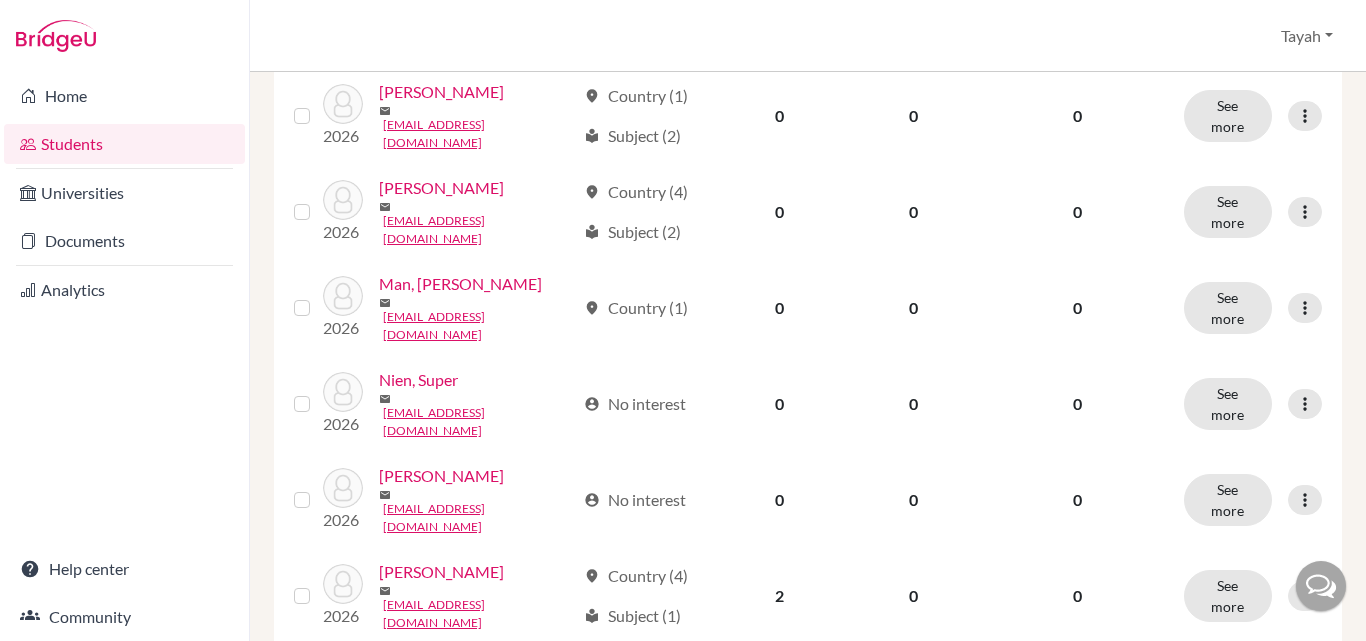 click at bounding box center (1305, 500) 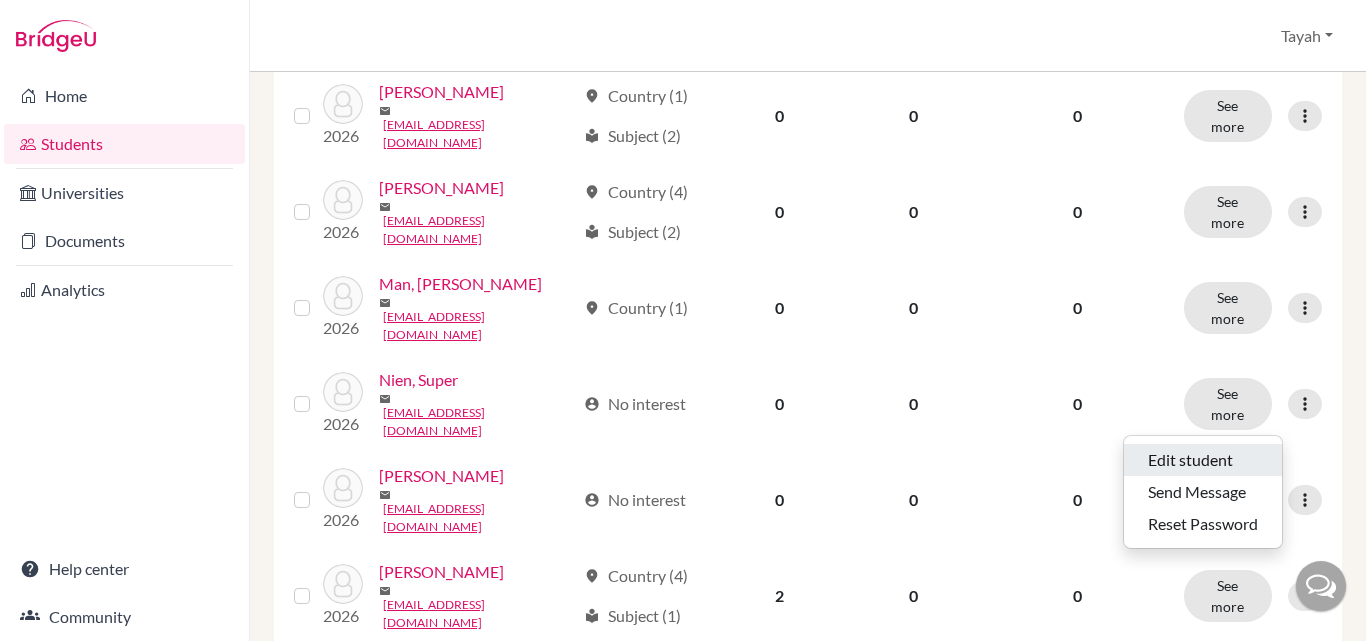 click on "Edit student" at bounding box center [1203, 460] 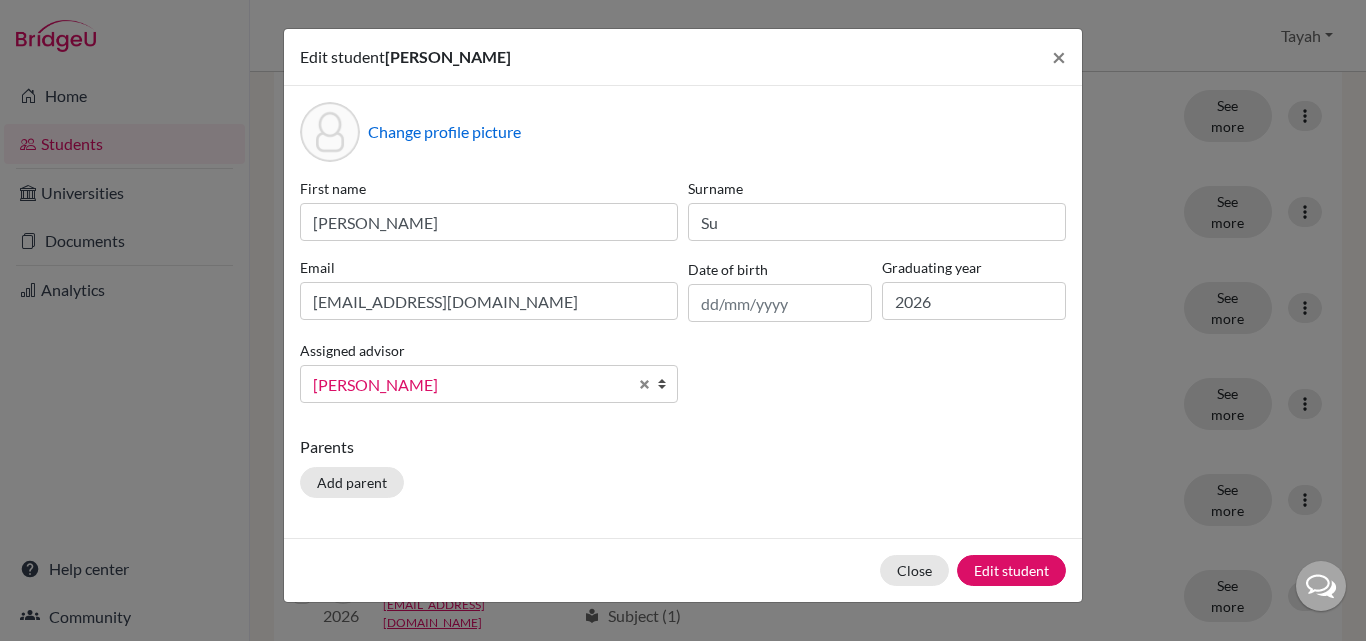 click on "[PERSON_NAME]" at bounding box center [470, 385] 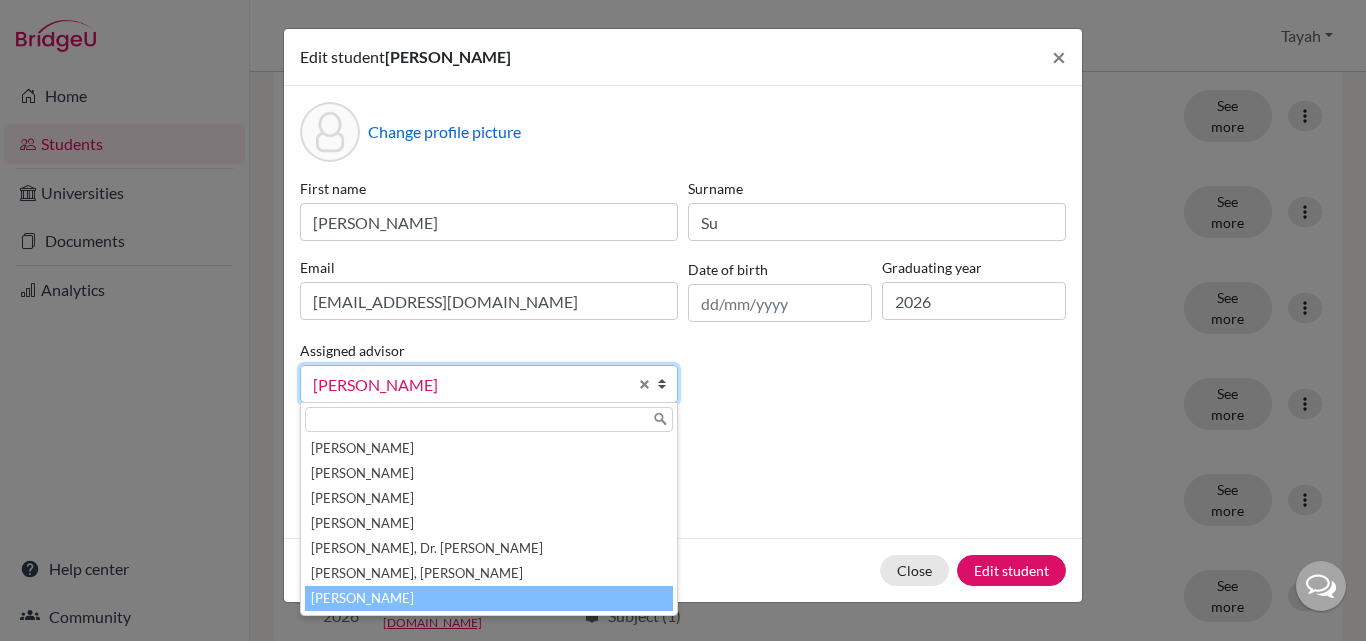 click on "[PERSON_NAME]" at bounding box center (489, 598) 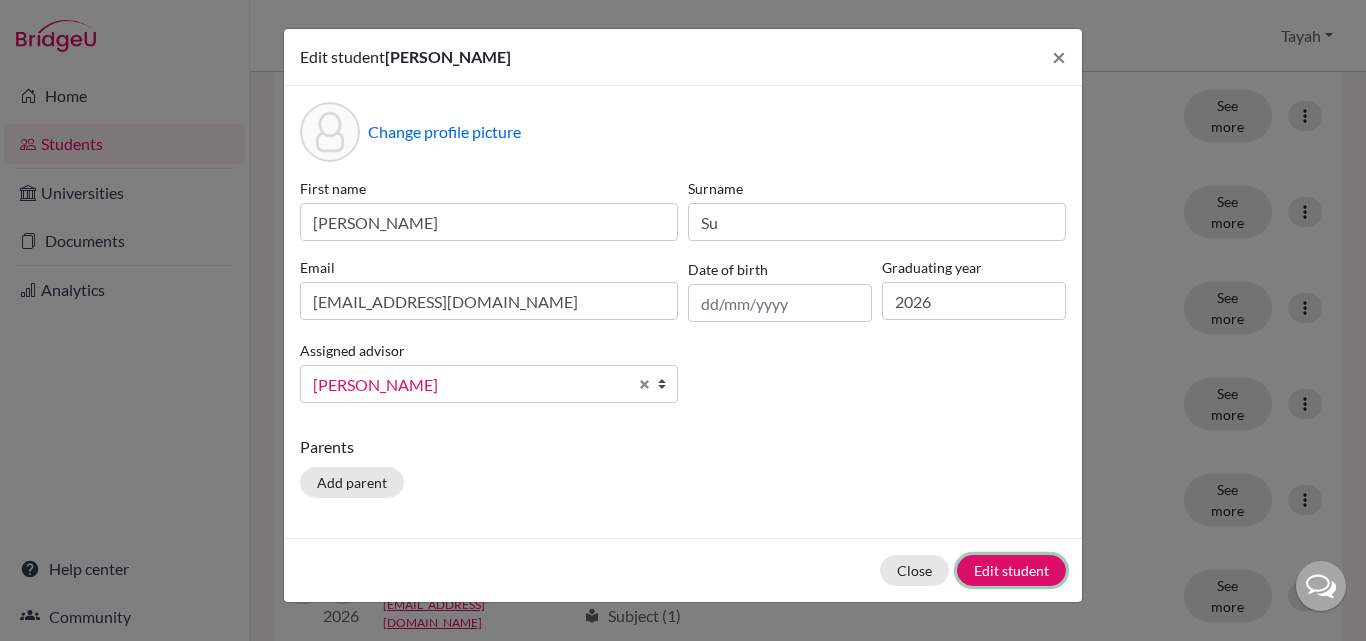 click on "Edit student" at bounding box center [1011, 570] 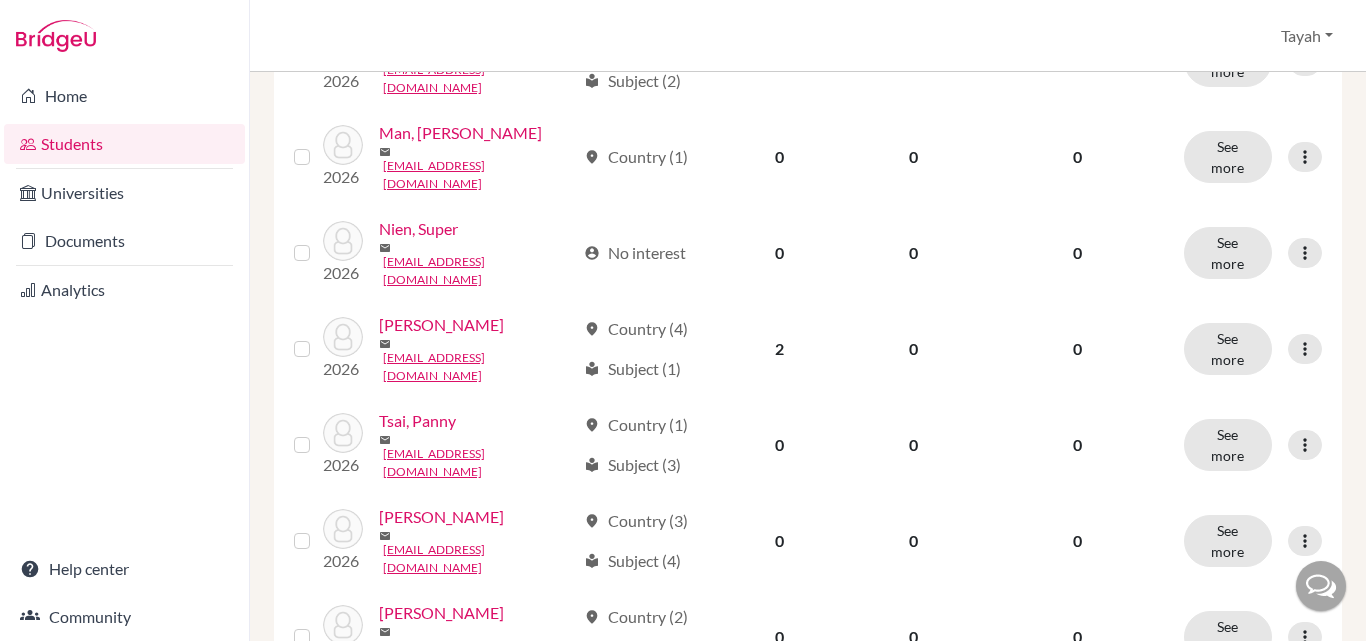 scroll, scrollTop: 1108, scrollLeft: 0, axis: vertical 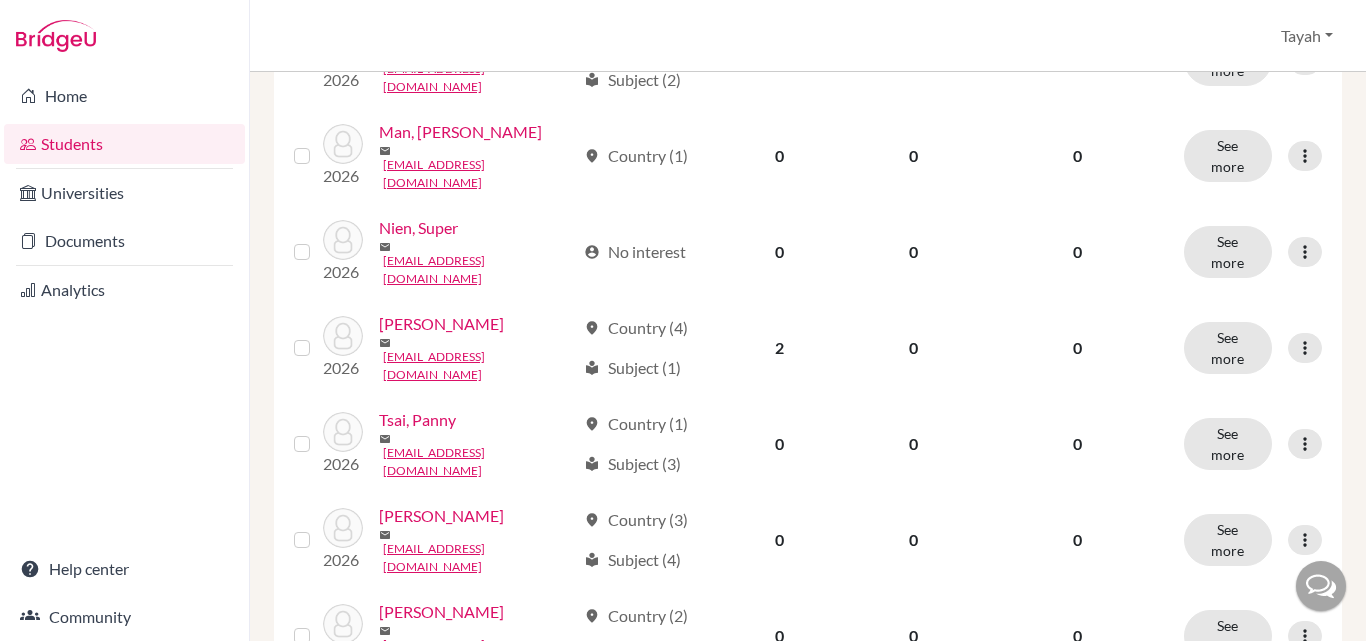 click at bounding box center [1305, 540] 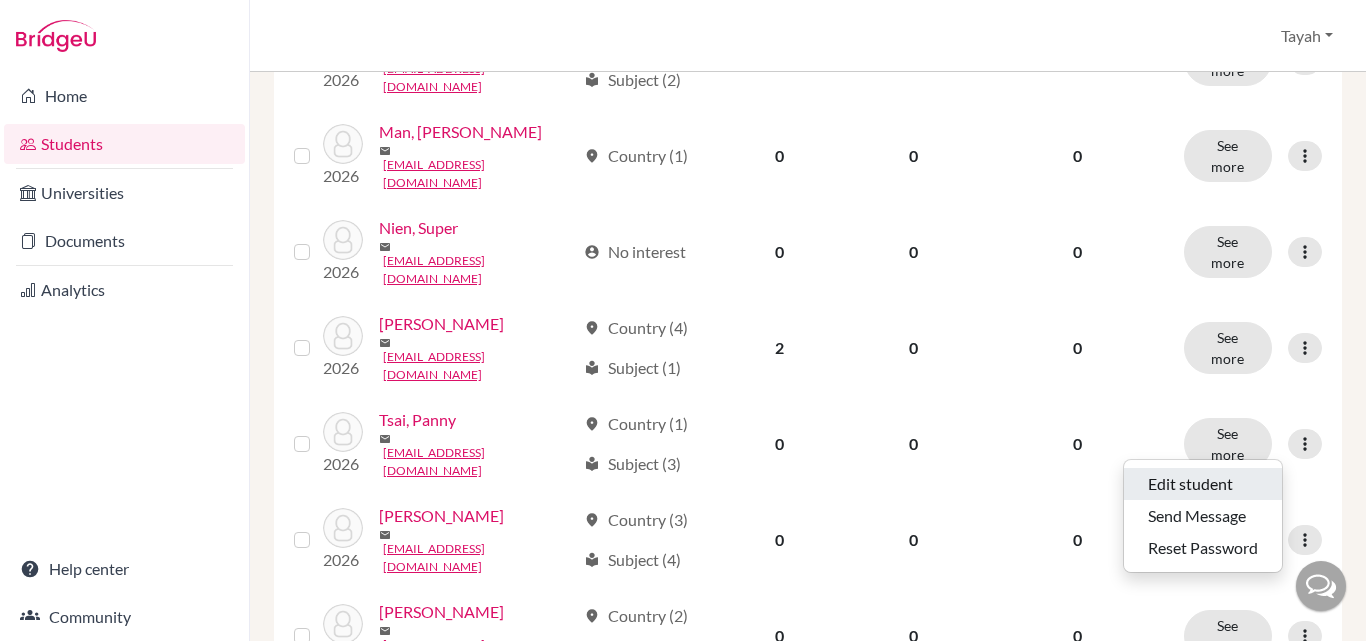 click on "Edit student" at bounding box center [1203, 484] 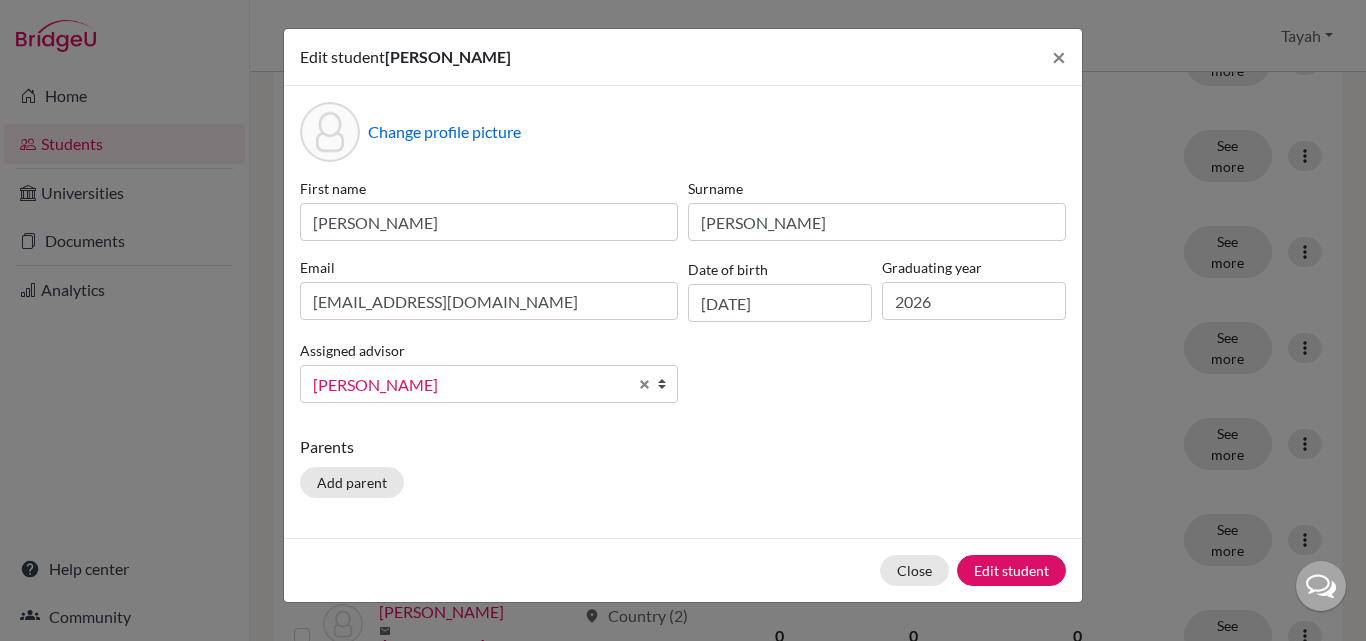 click on "[PERSON_NAME]" at bounding box center [470, 385] 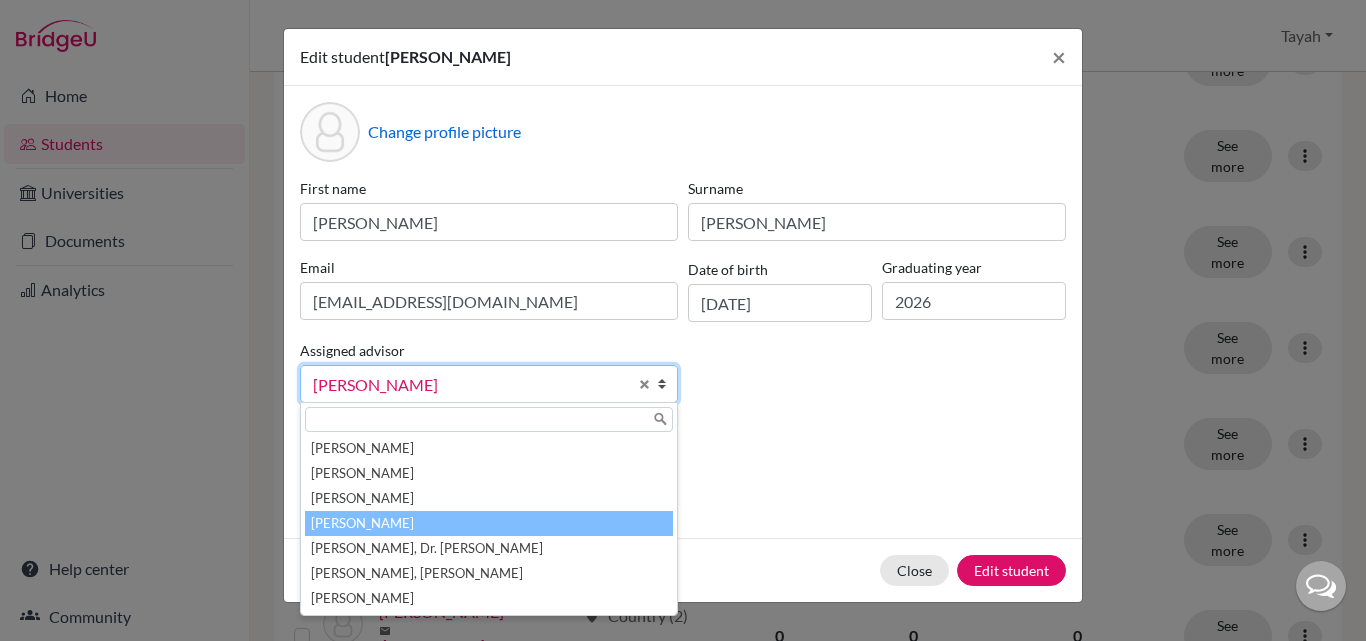 click on "[PERSON_NAME]" at bounding box center (489, 523) 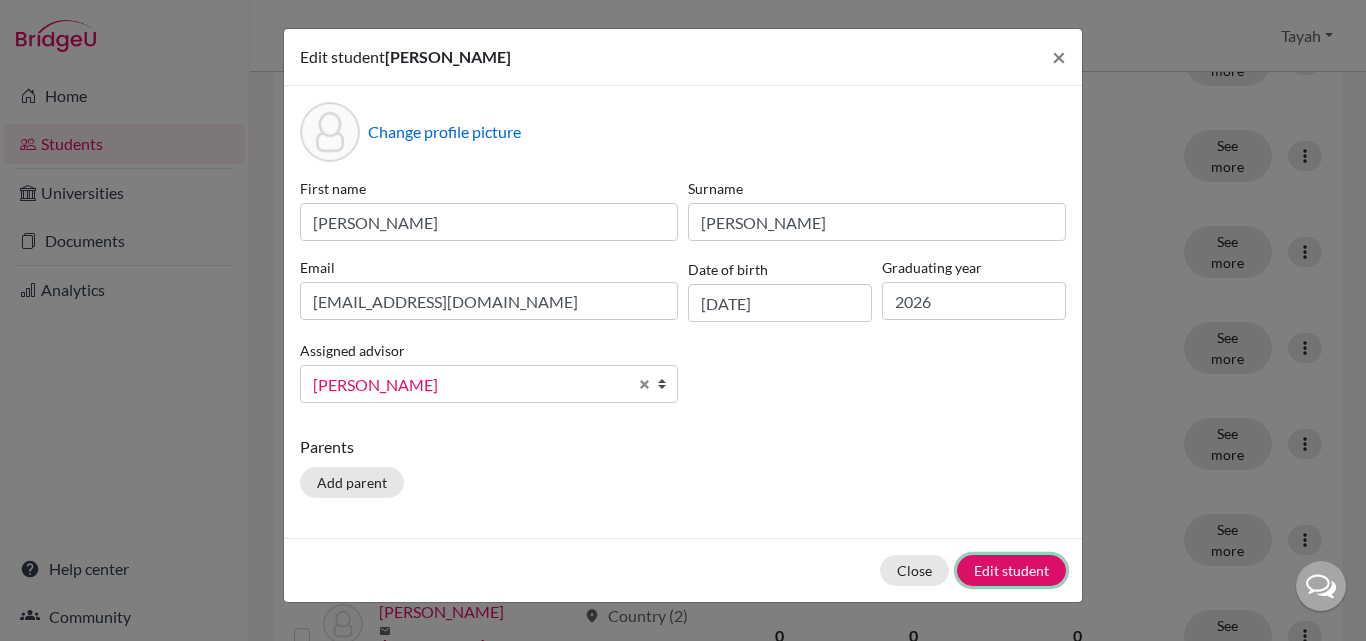 click on "Edit student" at bounding box center [1011, 570] 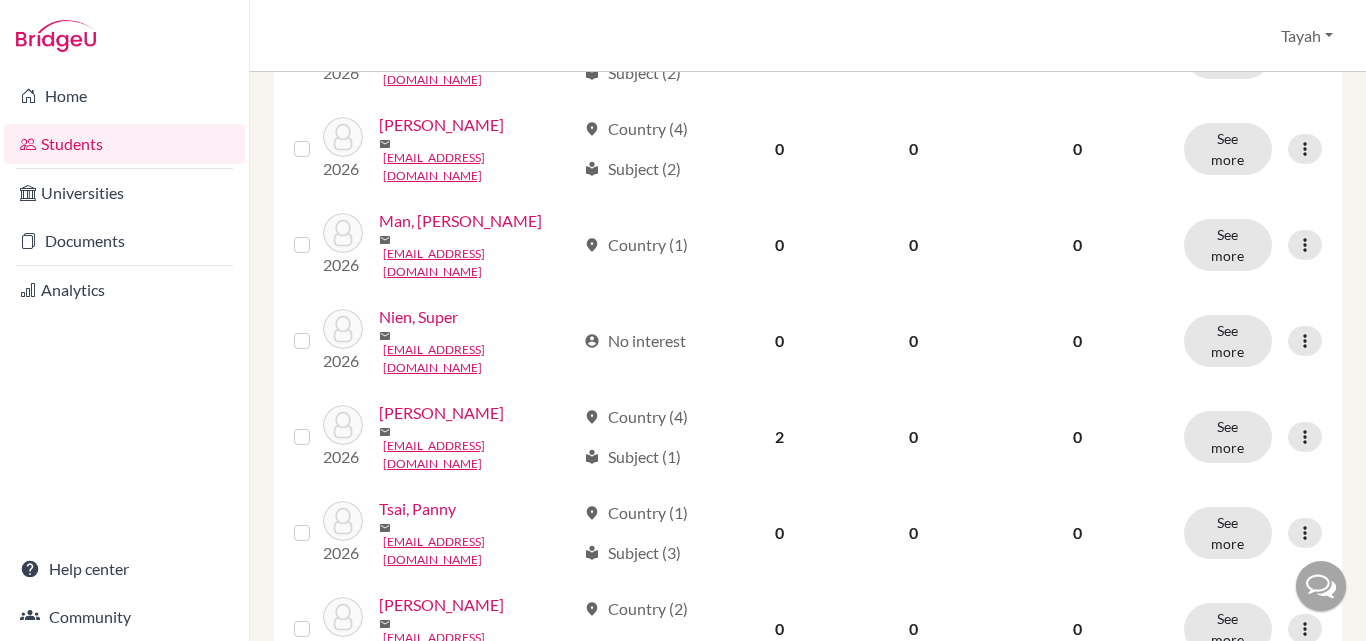 scroll, scrollTop: 1020, scrollLeft: 0, axis: vertical 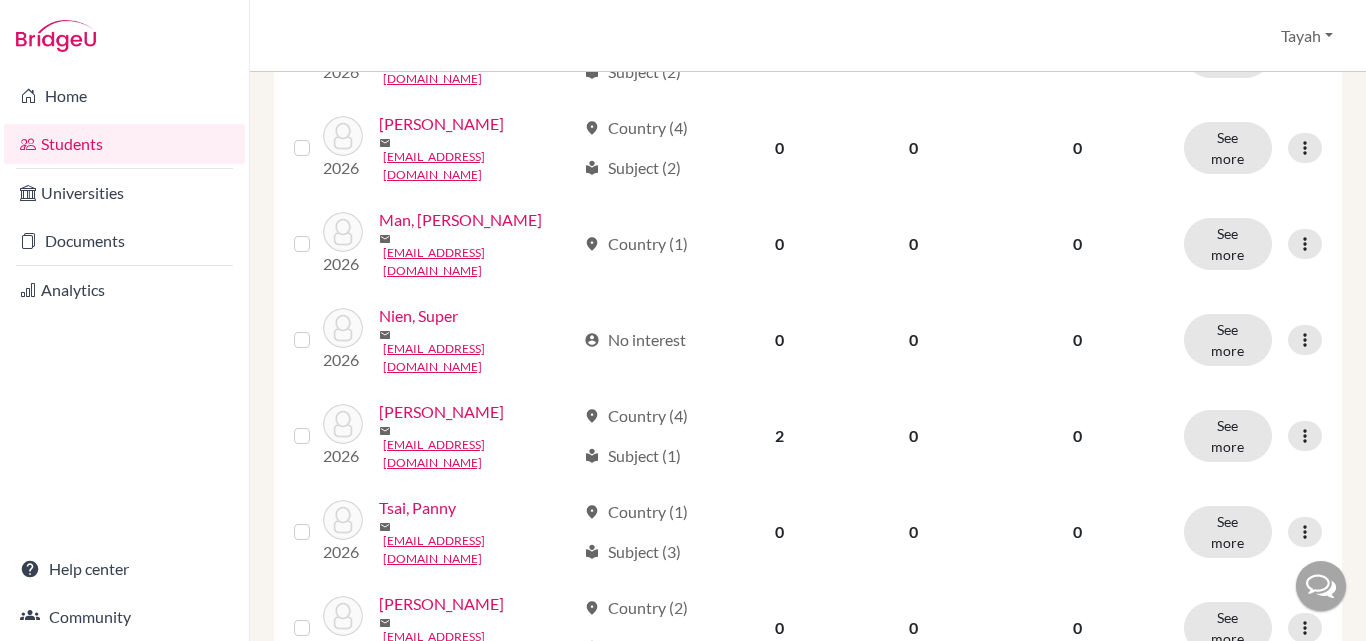 click at bounding box center [1305, 628] 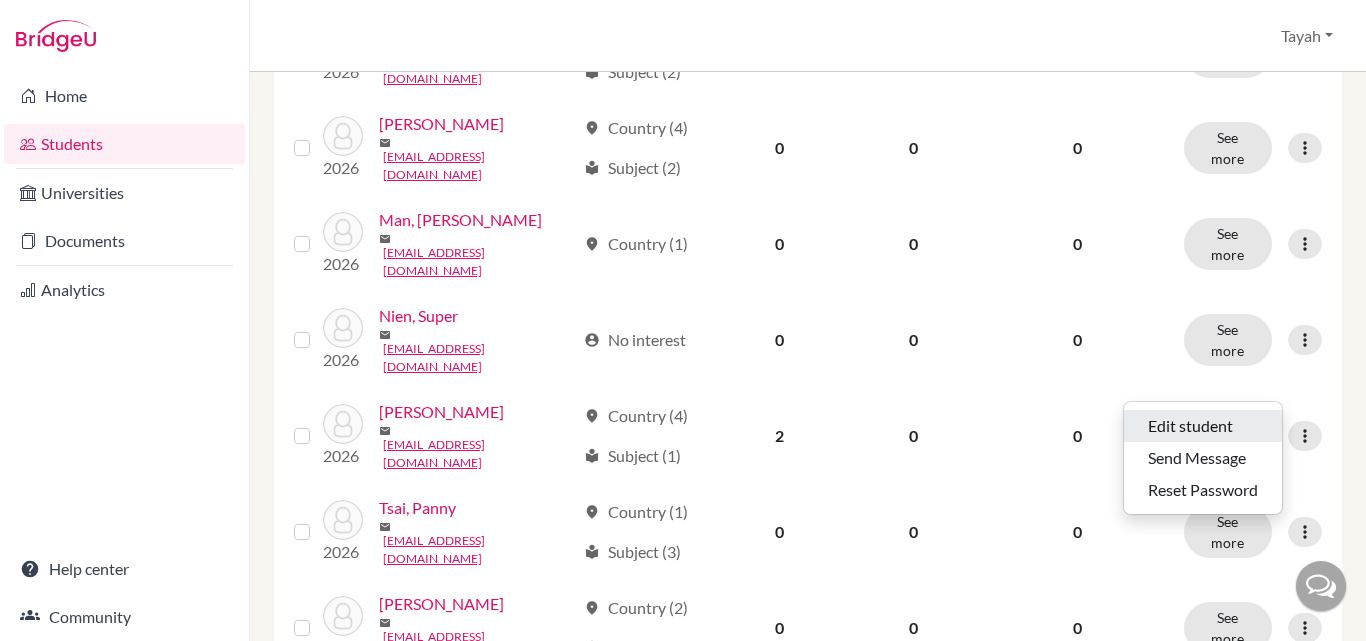 click on "Edit student" at bounding box center (1203, 426) 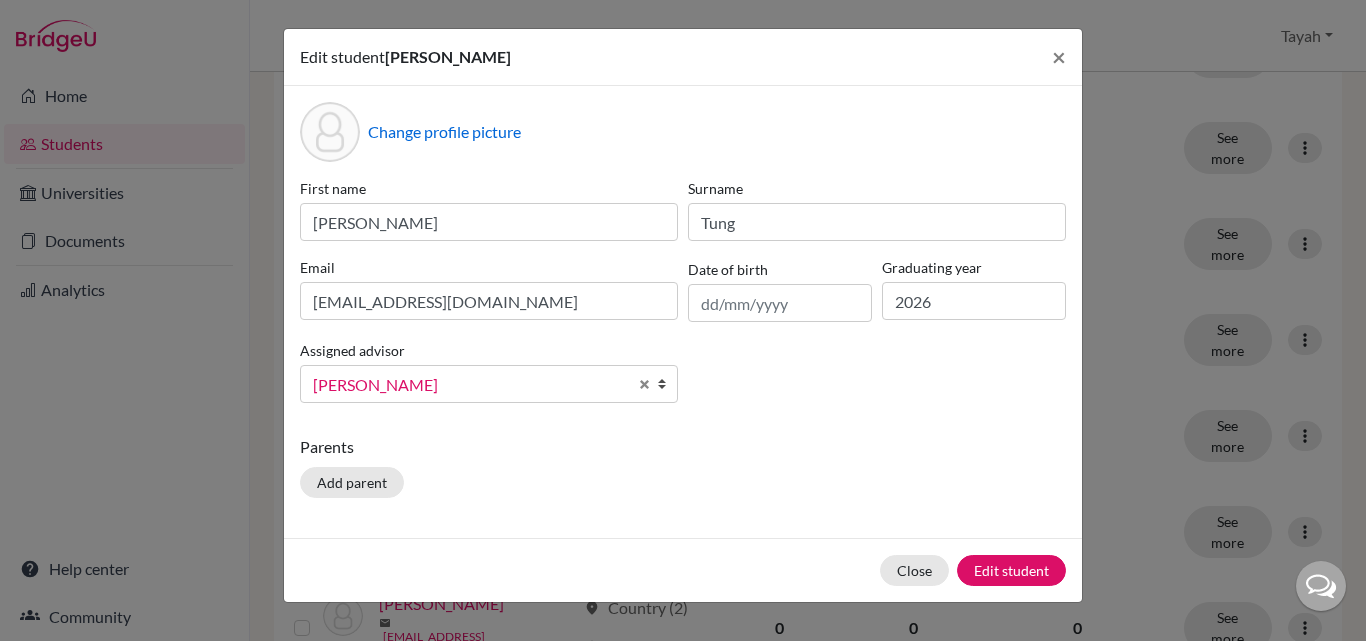 click on "[PERSON_NAME]" at bounding box center (470, 385) 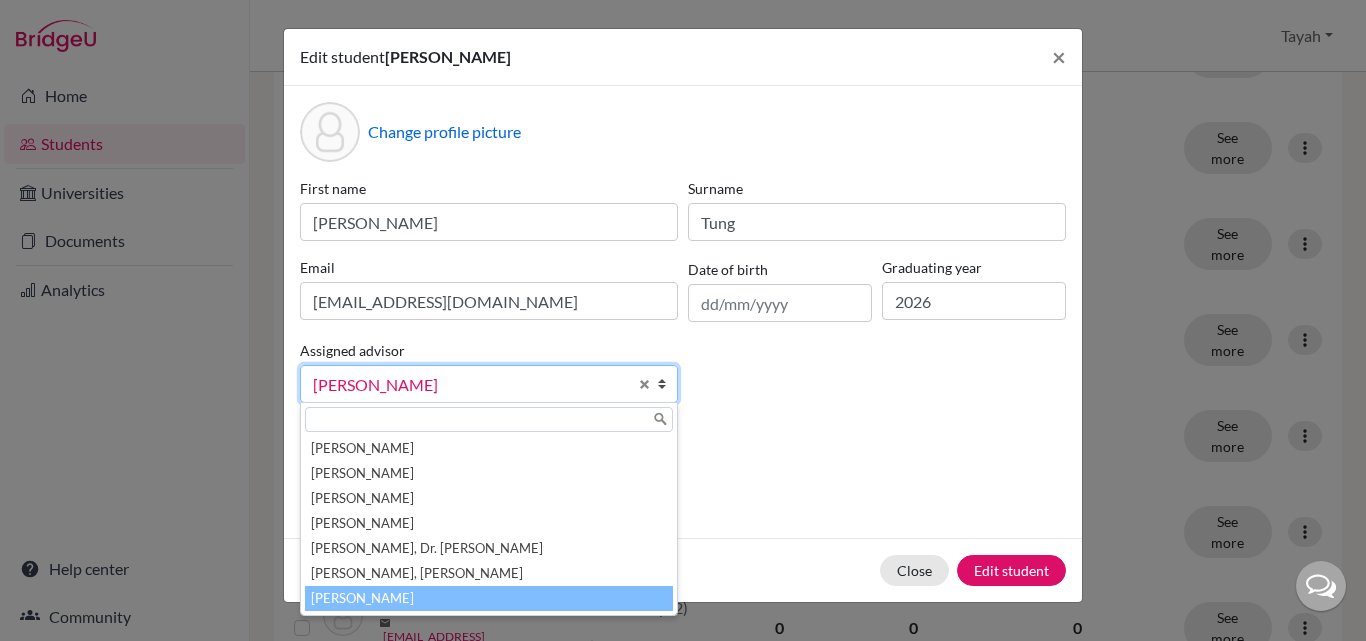 click on "[PERSON_NAME]" at bounding box center [489, 598] 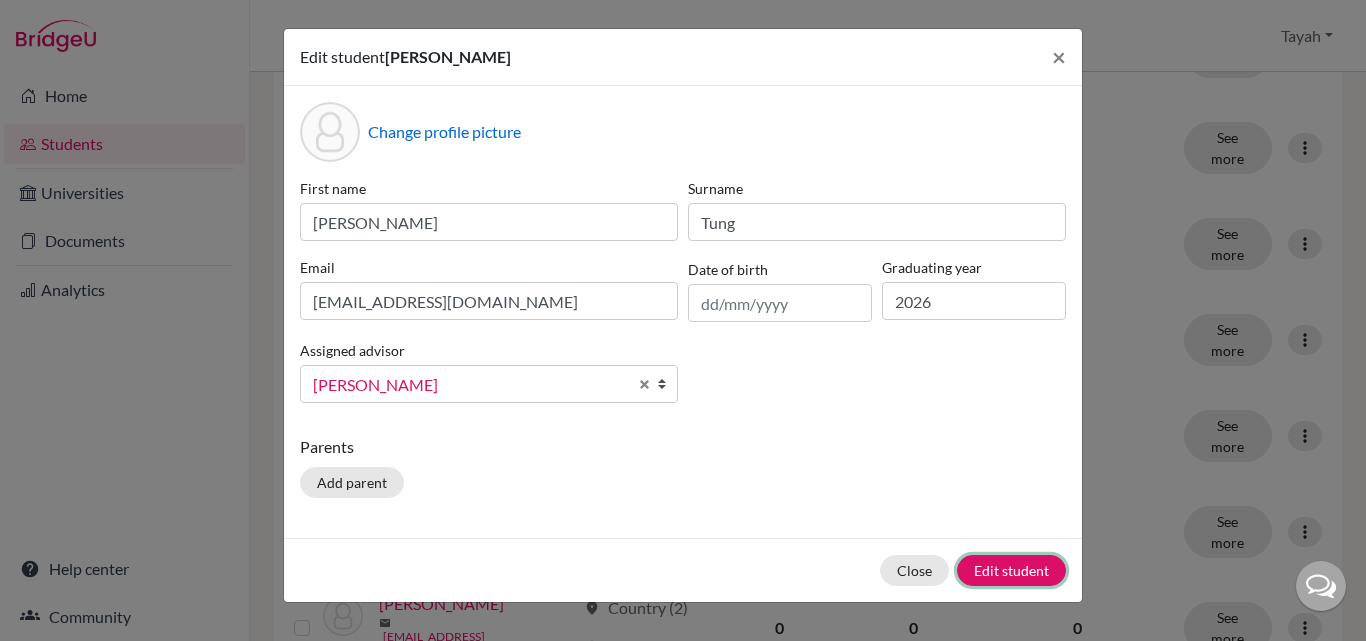click on "Edit student" at bounding box center (1011, 570) 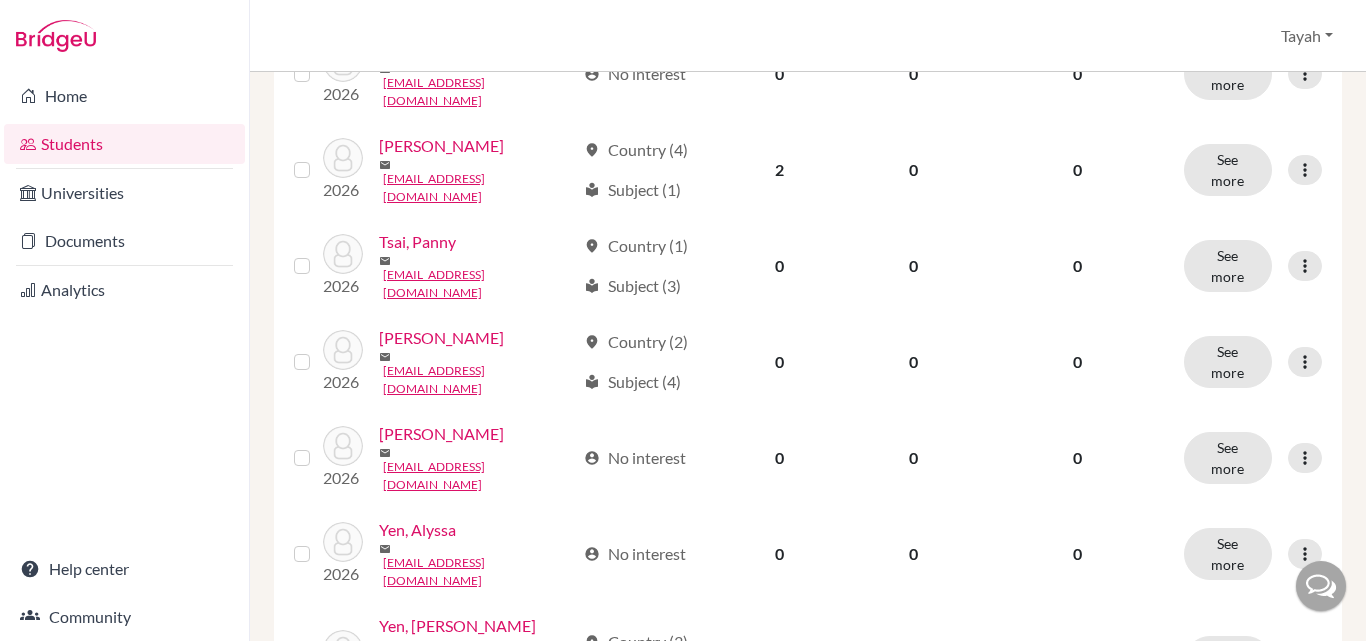 scroll, scrollTop: 1295, scrollLeft: 0, axis: vertical 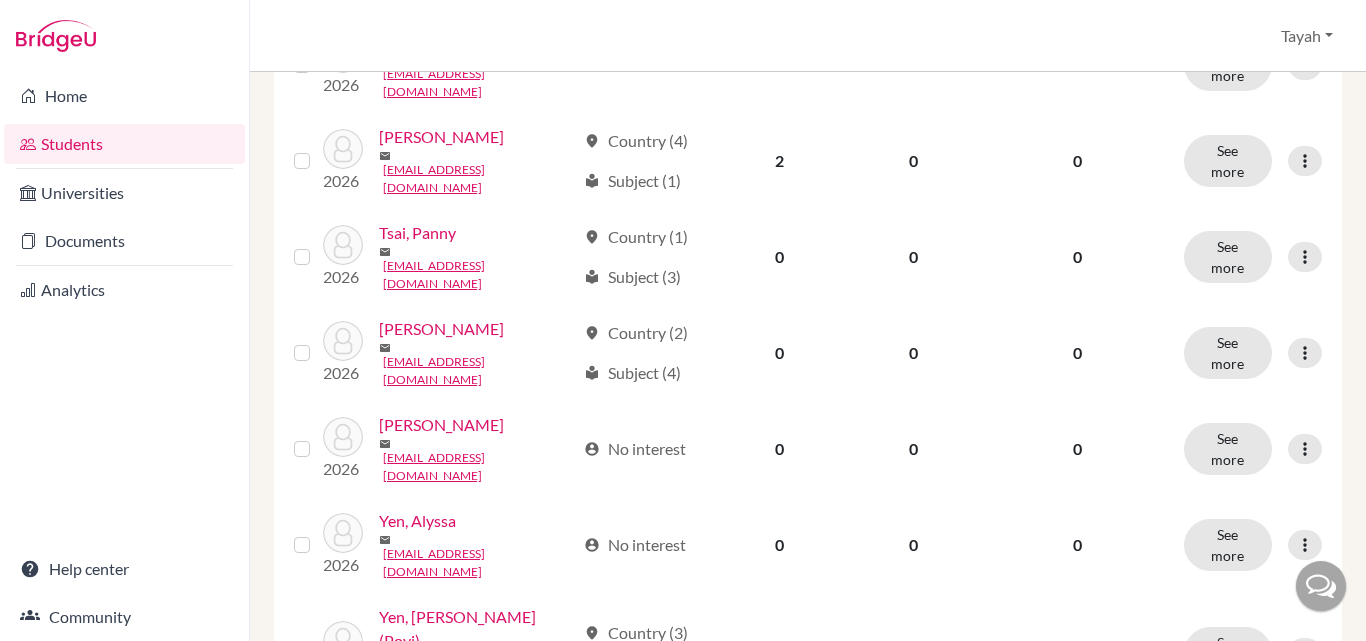 click at bounding box center (1305, 449) 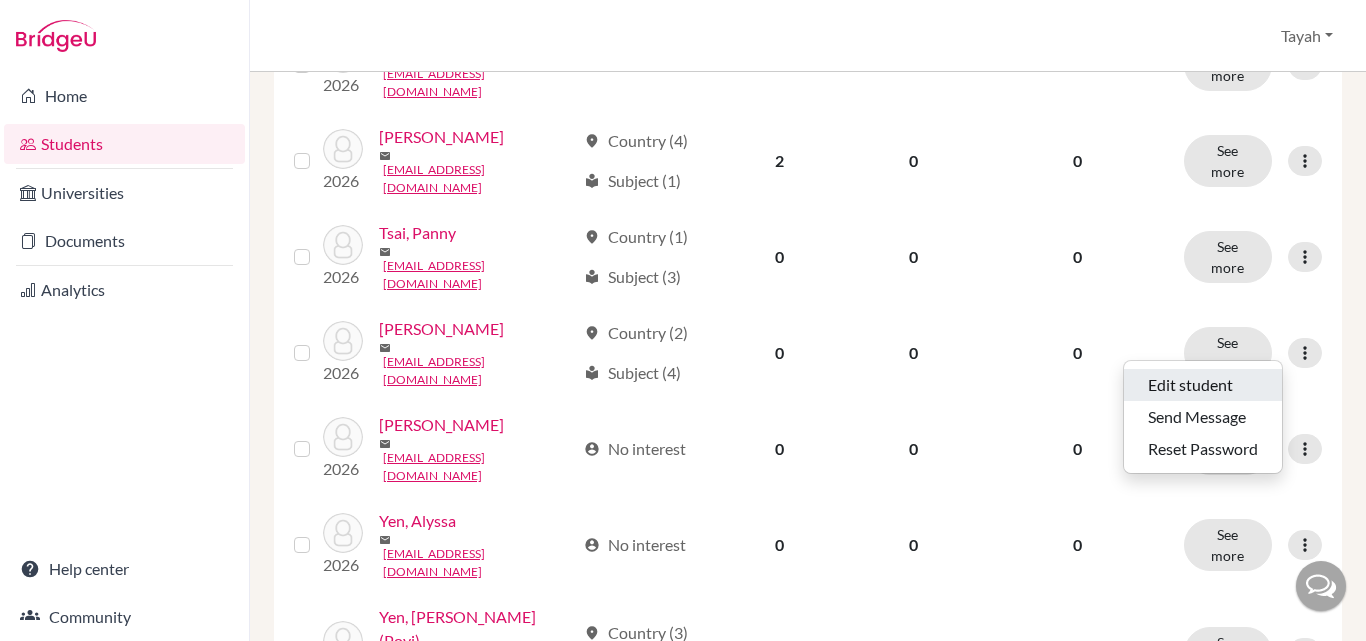 click on "Edit student" at bounding box center [1203, 385] 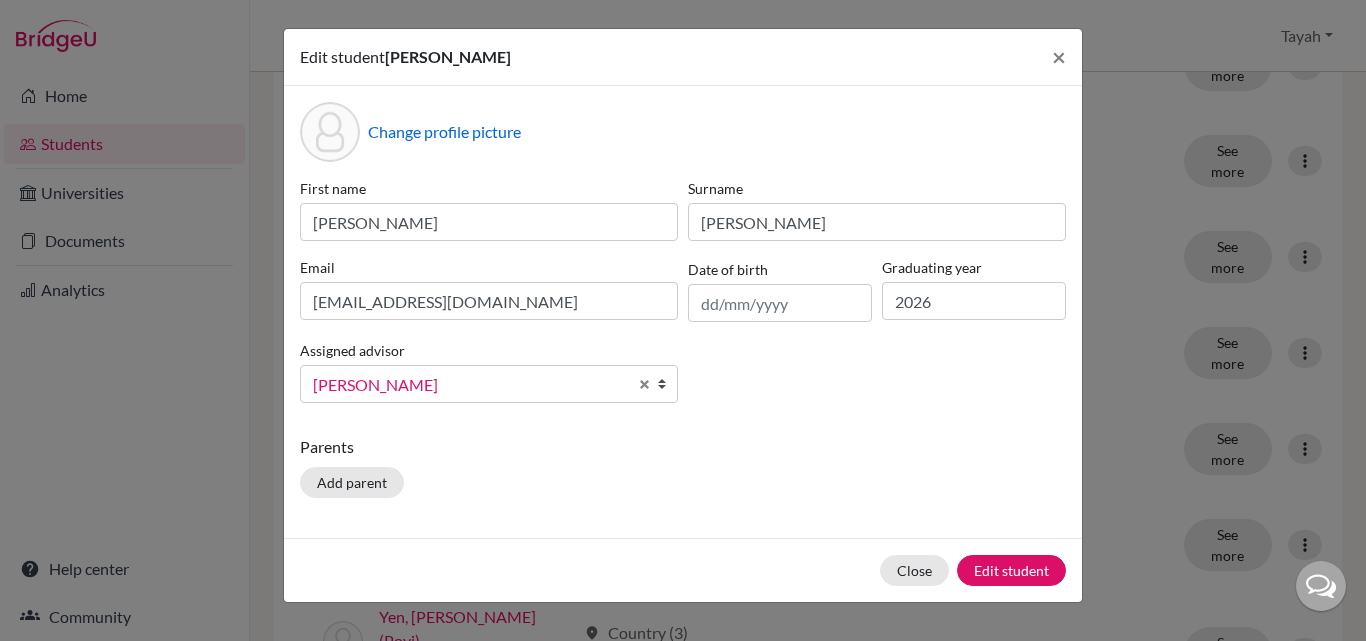 click on "[PERSON_NAME]" at bounding box center [470, 385] 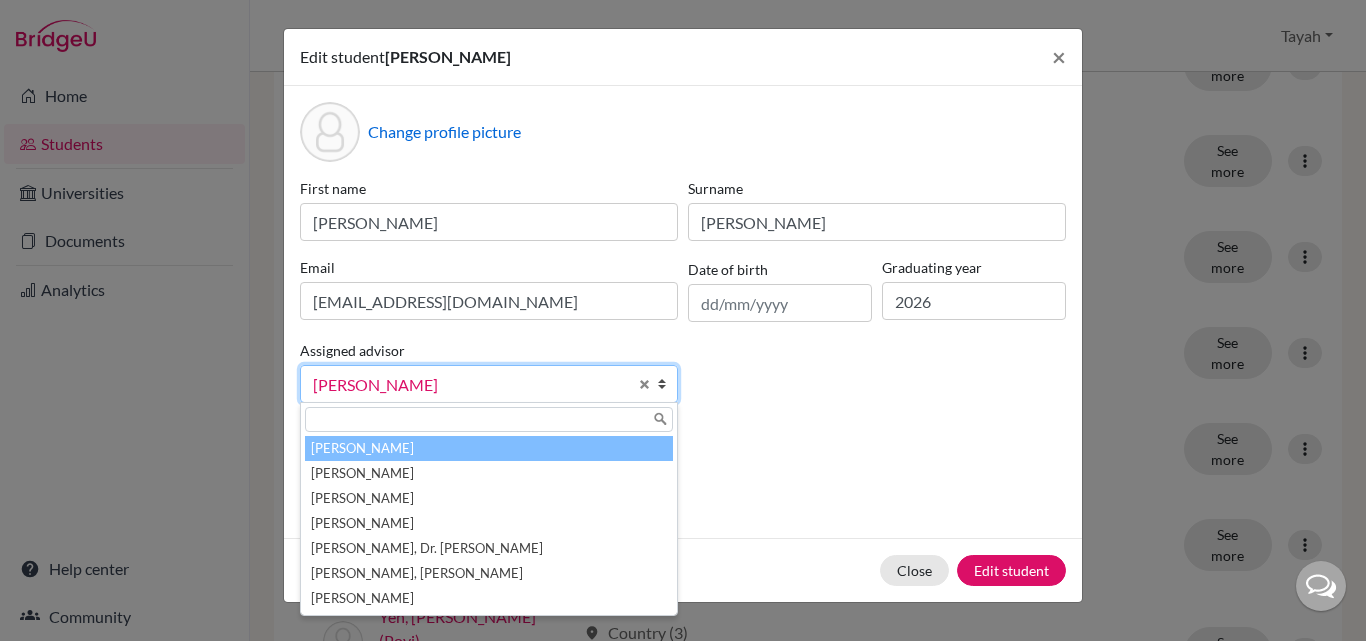 click on "[PERSON_NAME]" at bounding box center [489, 448] 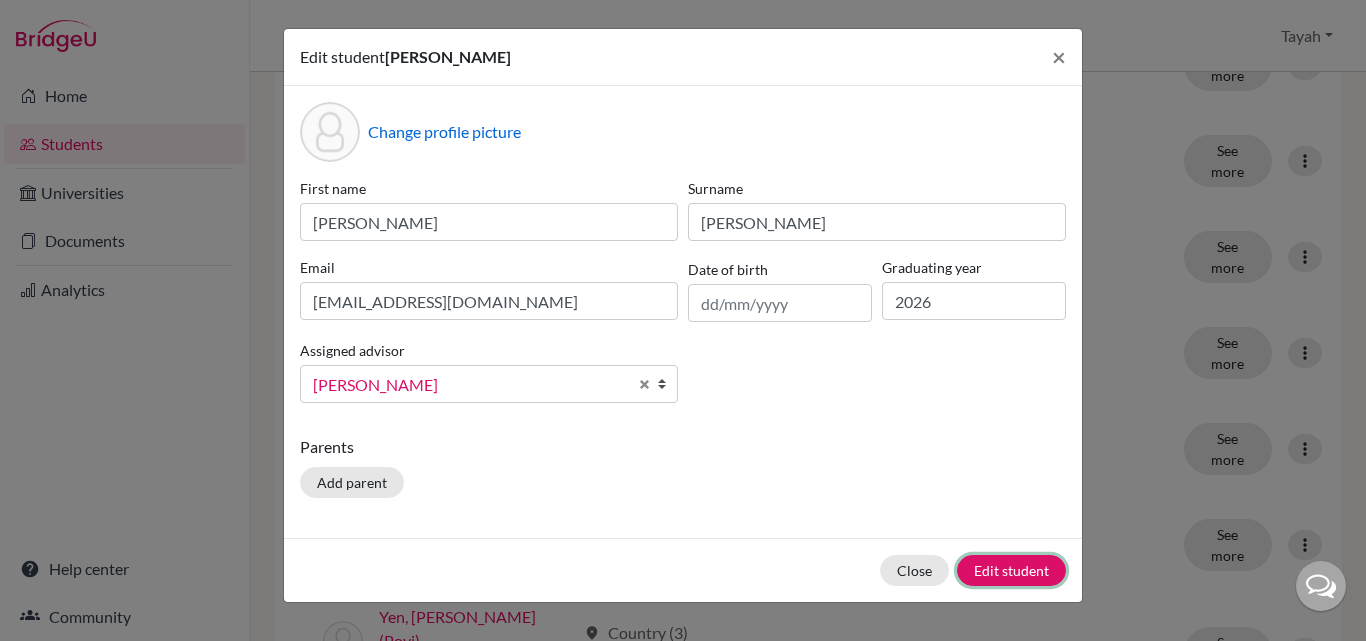 click on "Edit student" at bounding box center [1011, 570] 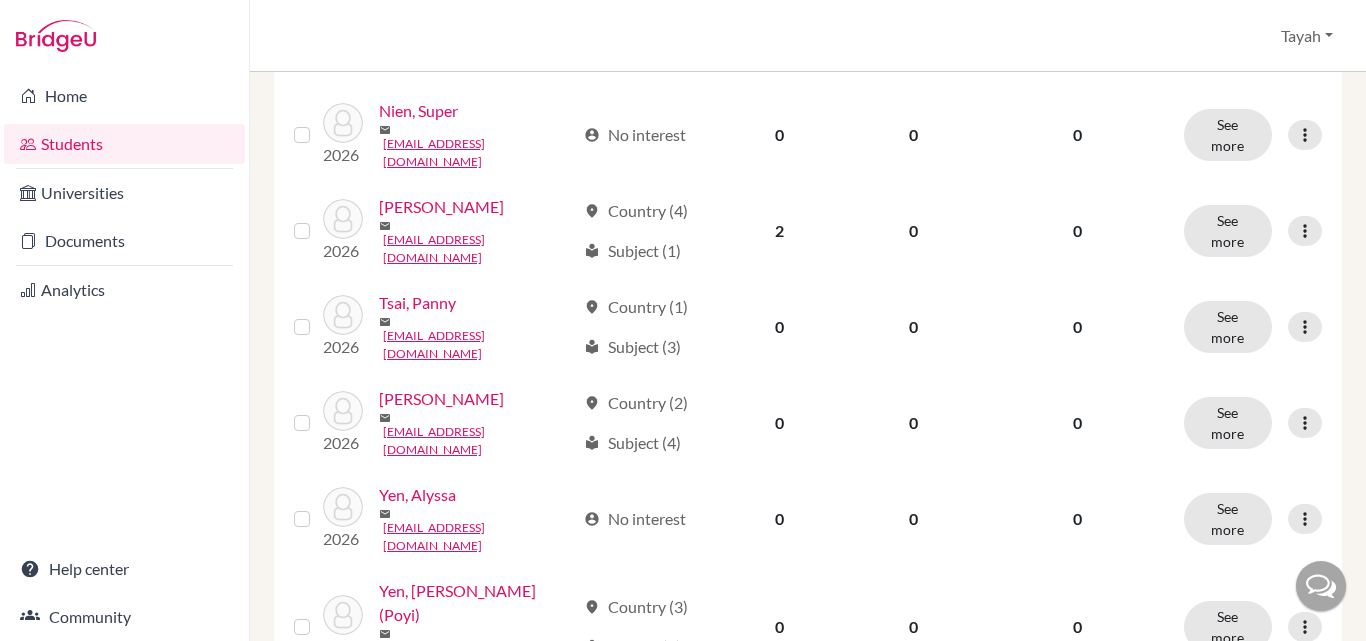 scroll, scrollTop: 1273, scrollLeft: 0, axis: vertical 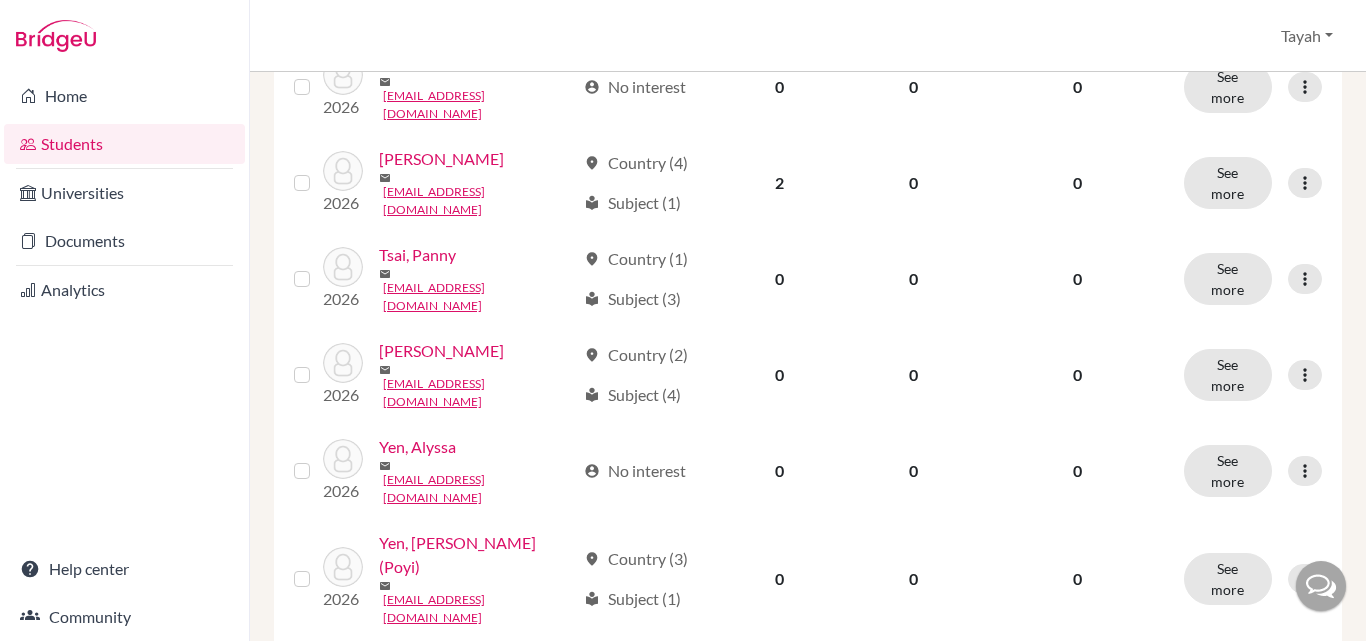 click at bounding box center (1305, 471) 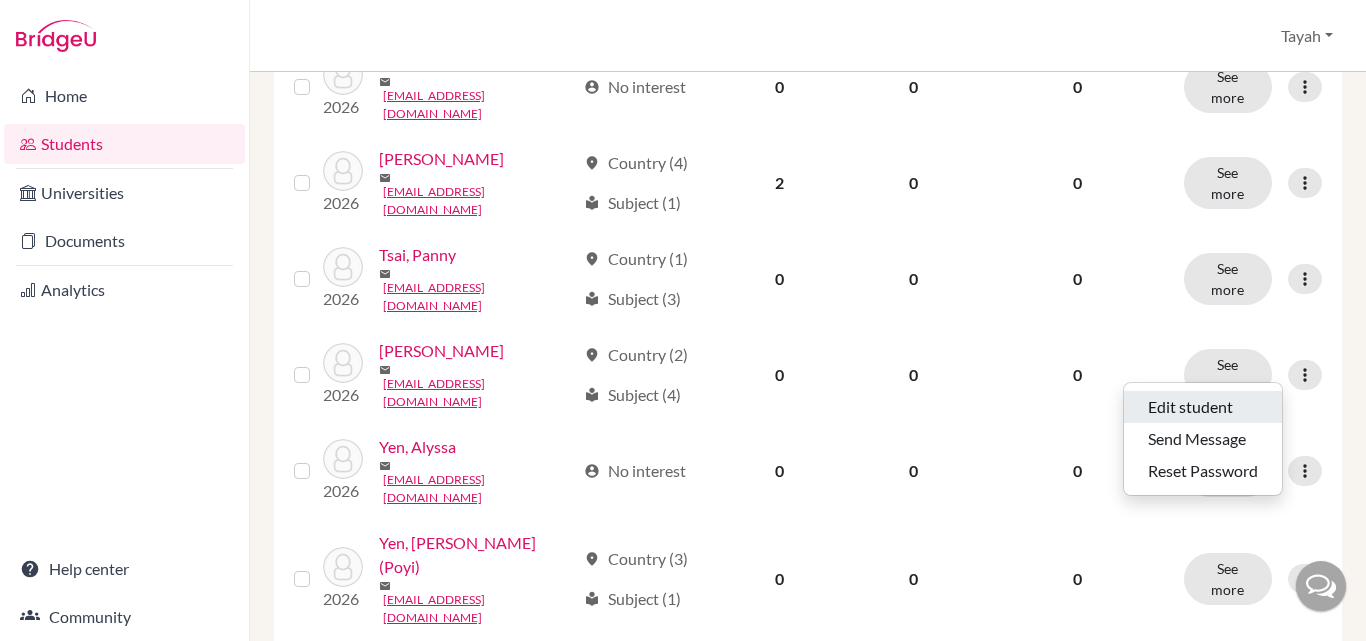 click on "Edit student" at bounding box center (1203, 407) 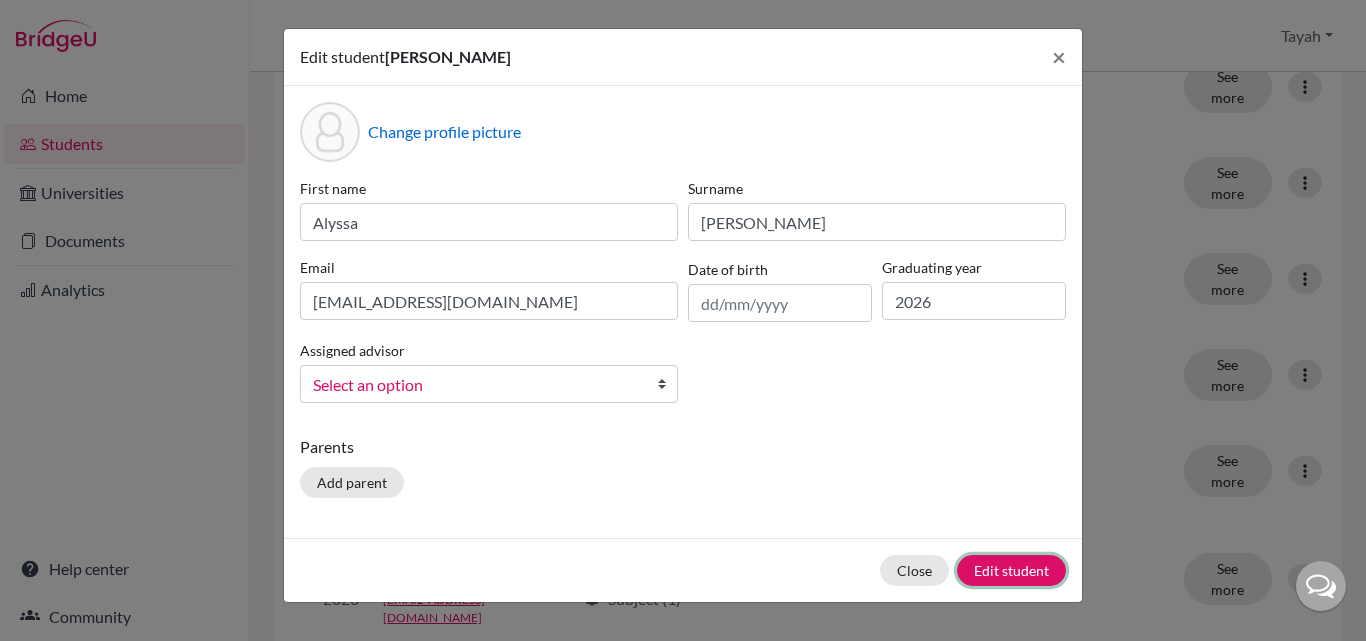 click on "Edit student" at bounding box center [1011, 570] 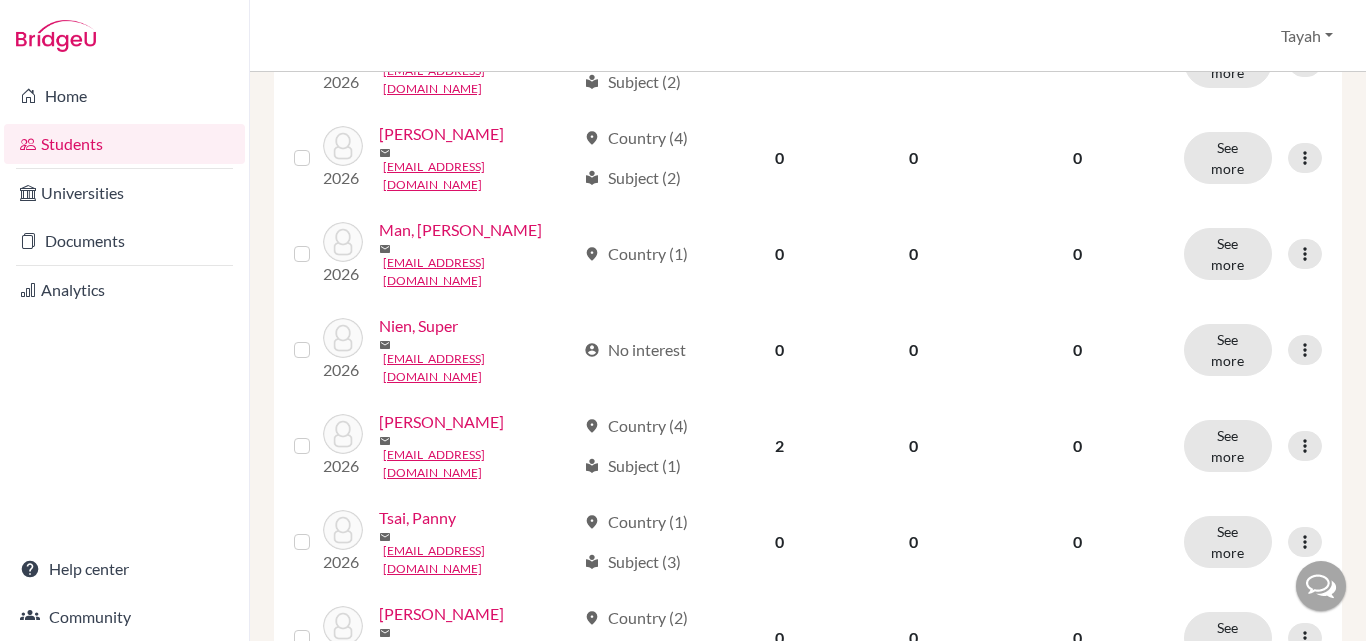 scroll, scrollTop: 1185, scrollLeft: 0, axis: vertical 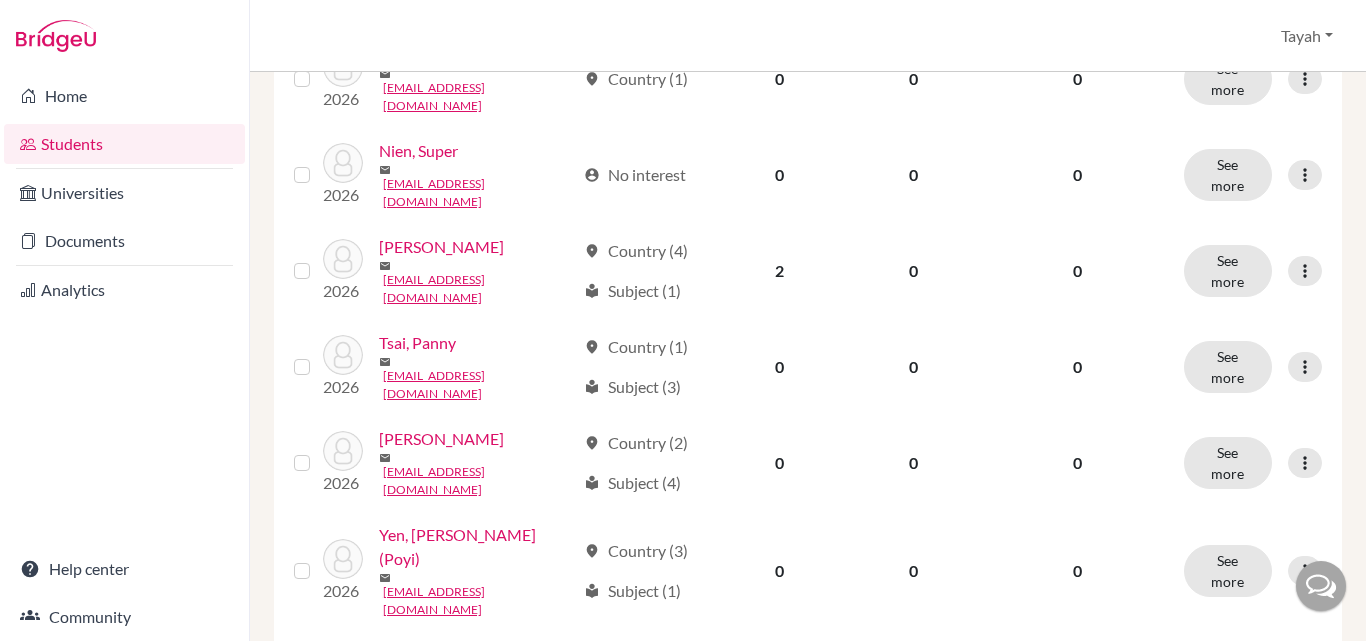 click at bounding box center (1305, 571) 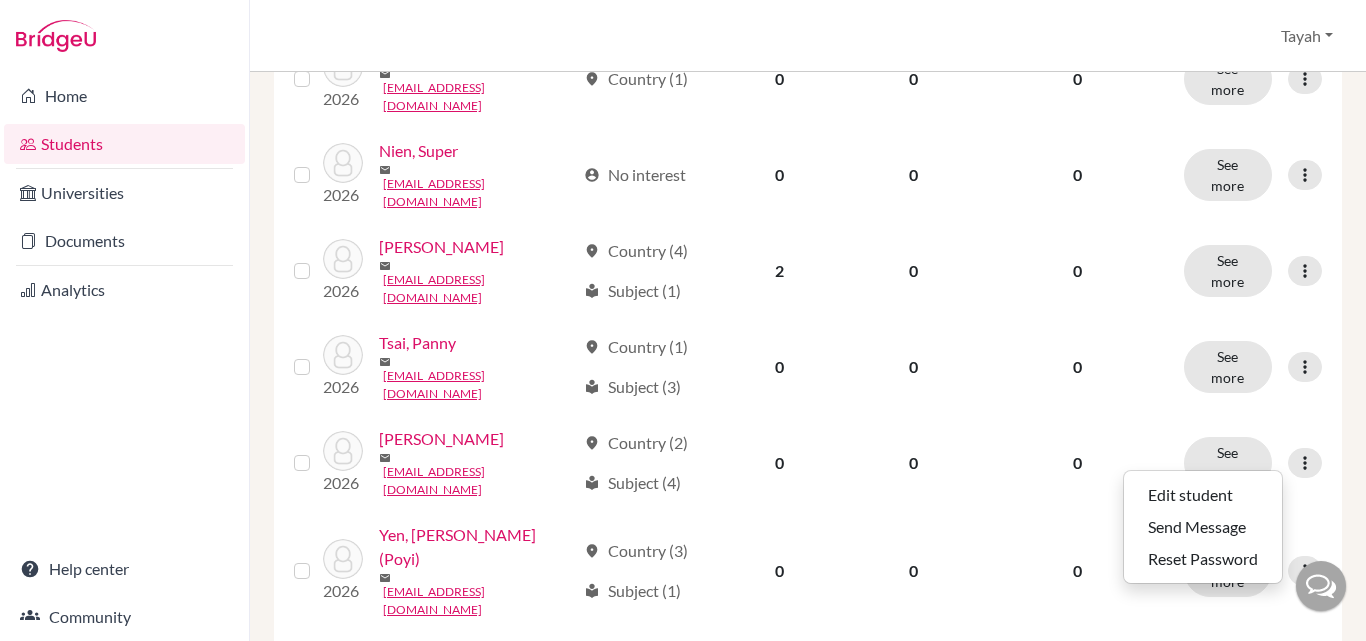 click at bounding box center [1305, 571] 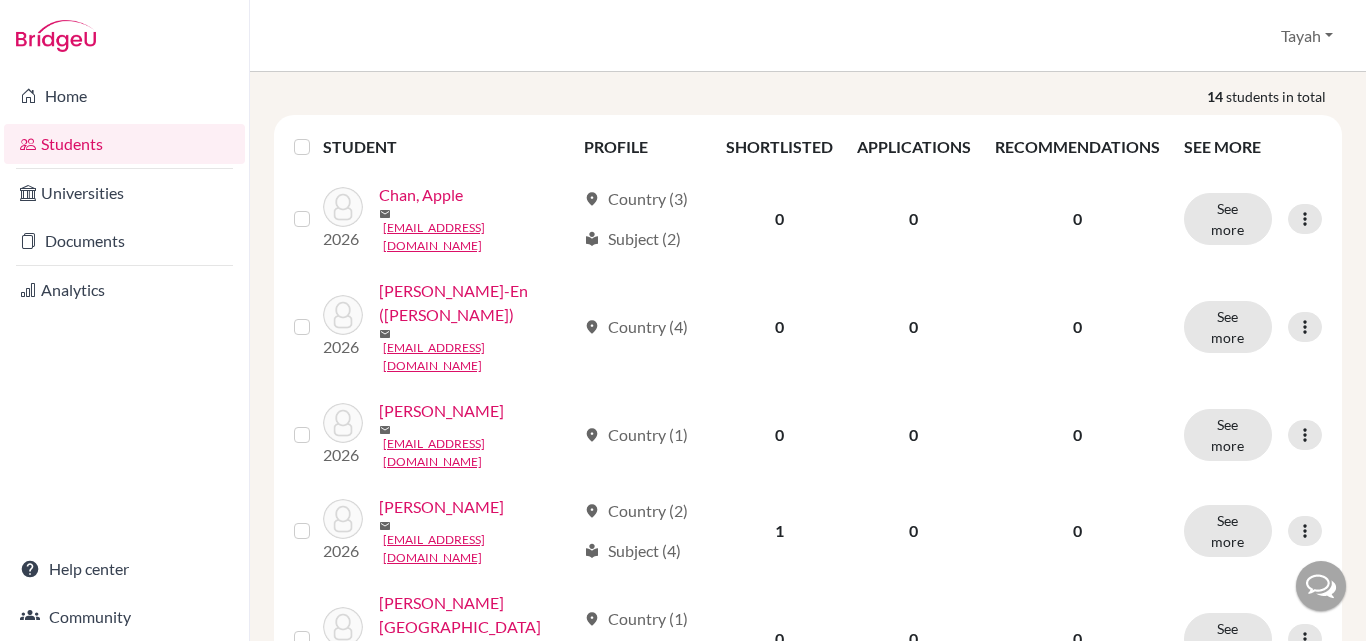 scroll, scrollTop: 323, scrollLeft: 0, axis: vertical 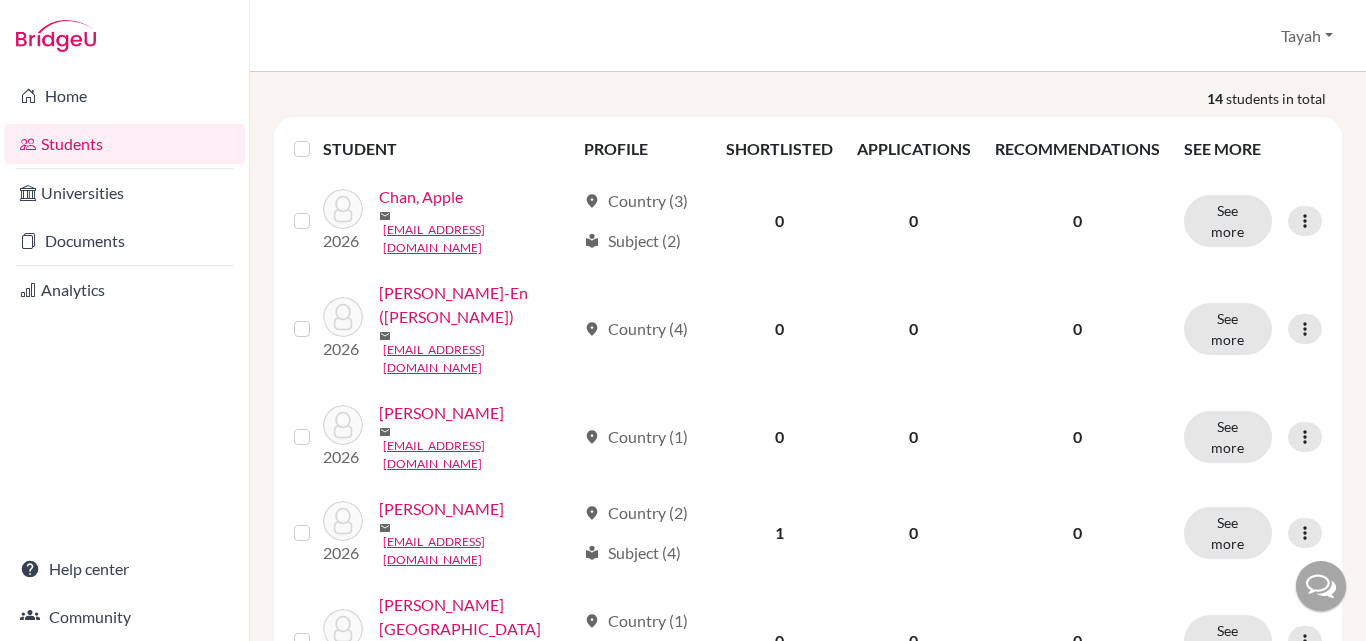 click at bounding box center [1305, 329] 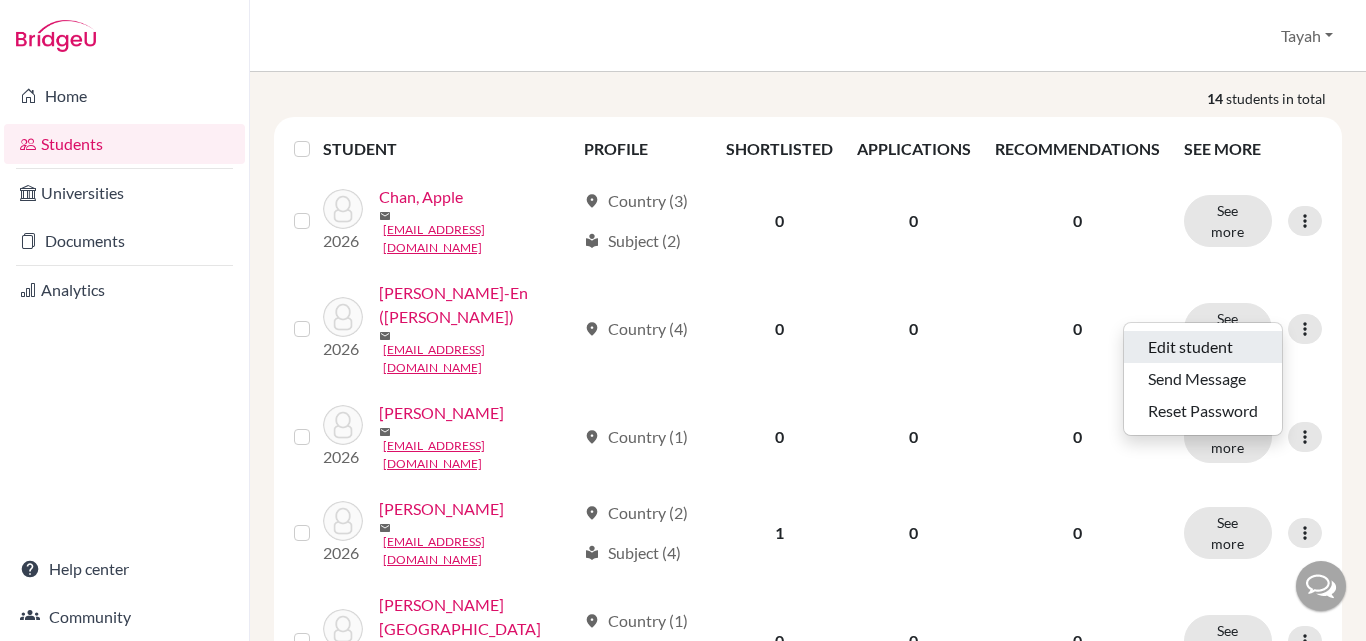 click on "Edit student" at bounding box center (1203, 347) 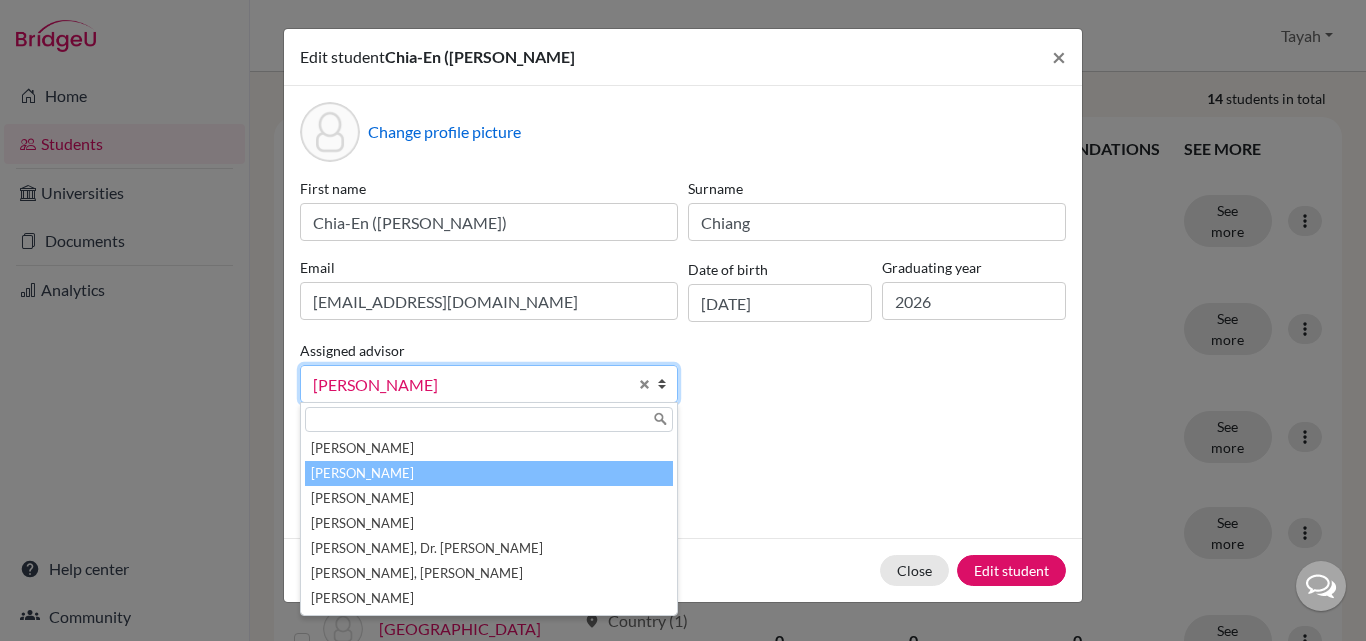 click on "[PERSON_NAME]" at bounding box center (470, 385) 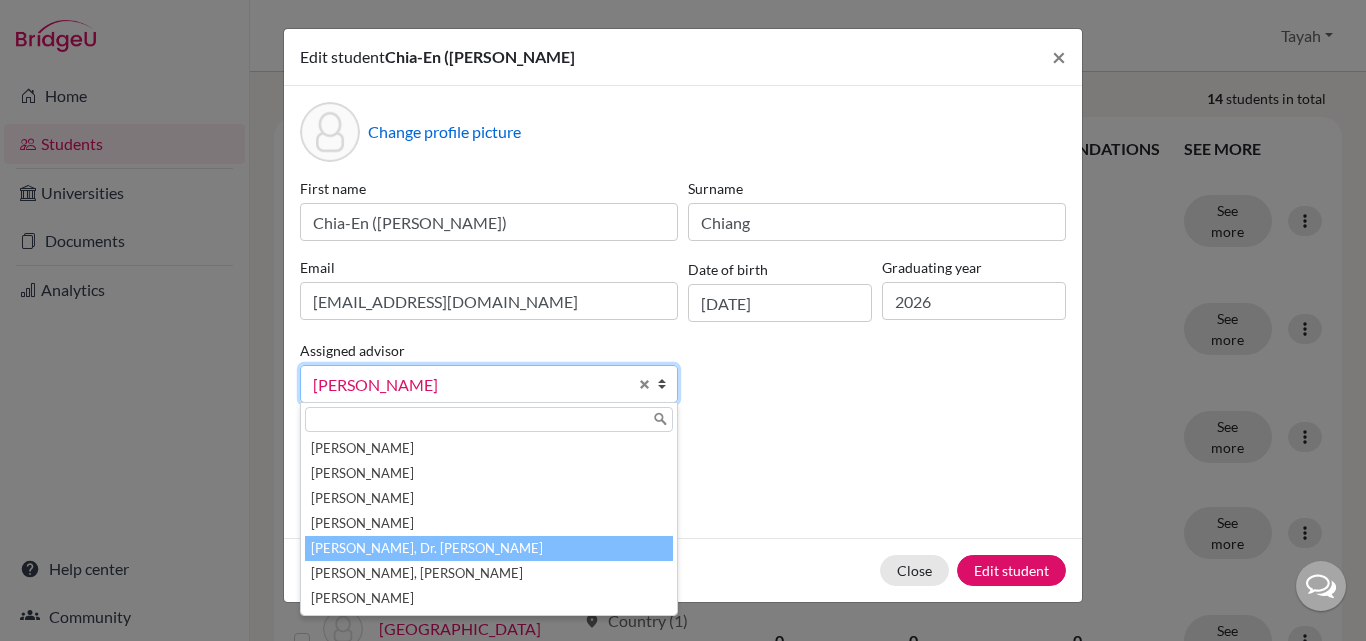 click on "[PERSON_NAME], Dr. [PERSON_NAME]" at bounding box center (489, 548) 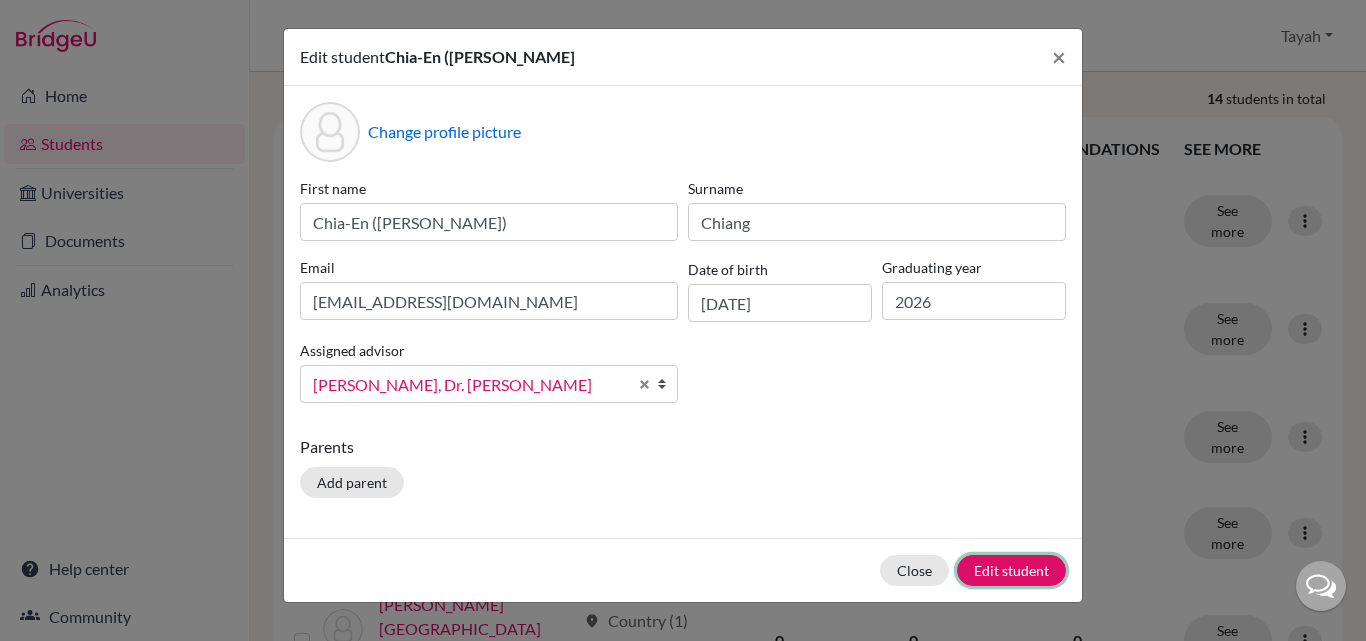 click on "Edit student" at bounding box center (1011, 570) 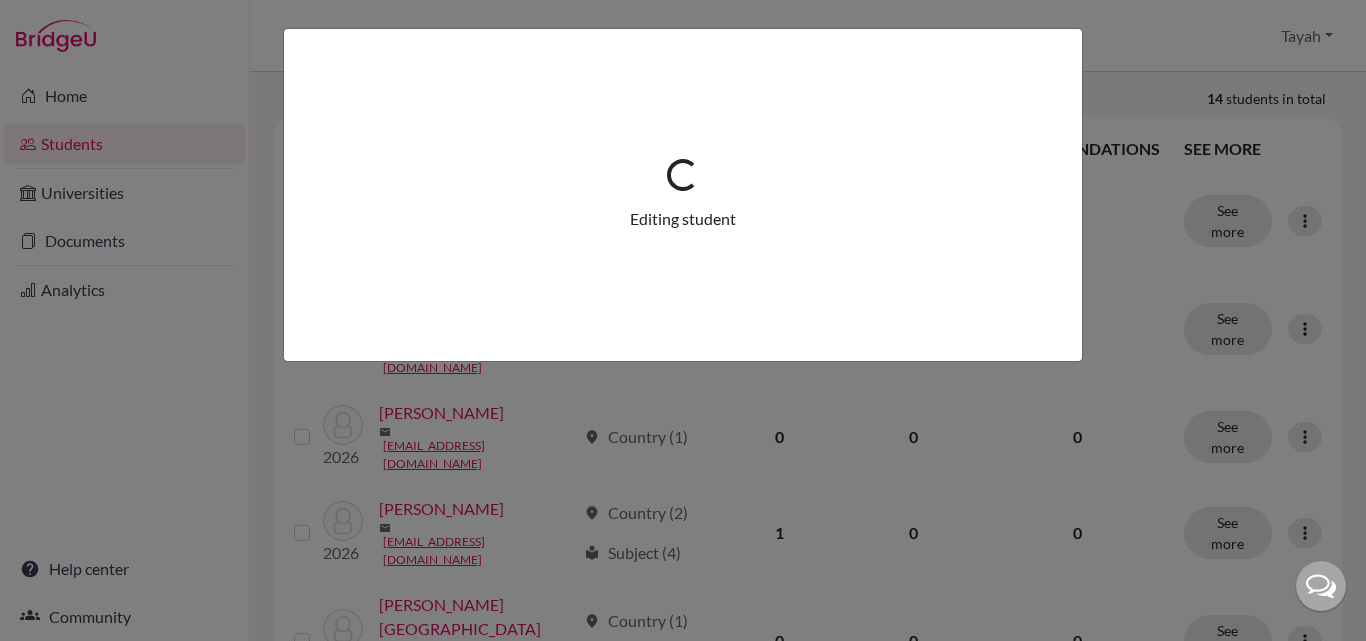 scroll, scrollTop: 0, scrollLeft: 0, axis: both 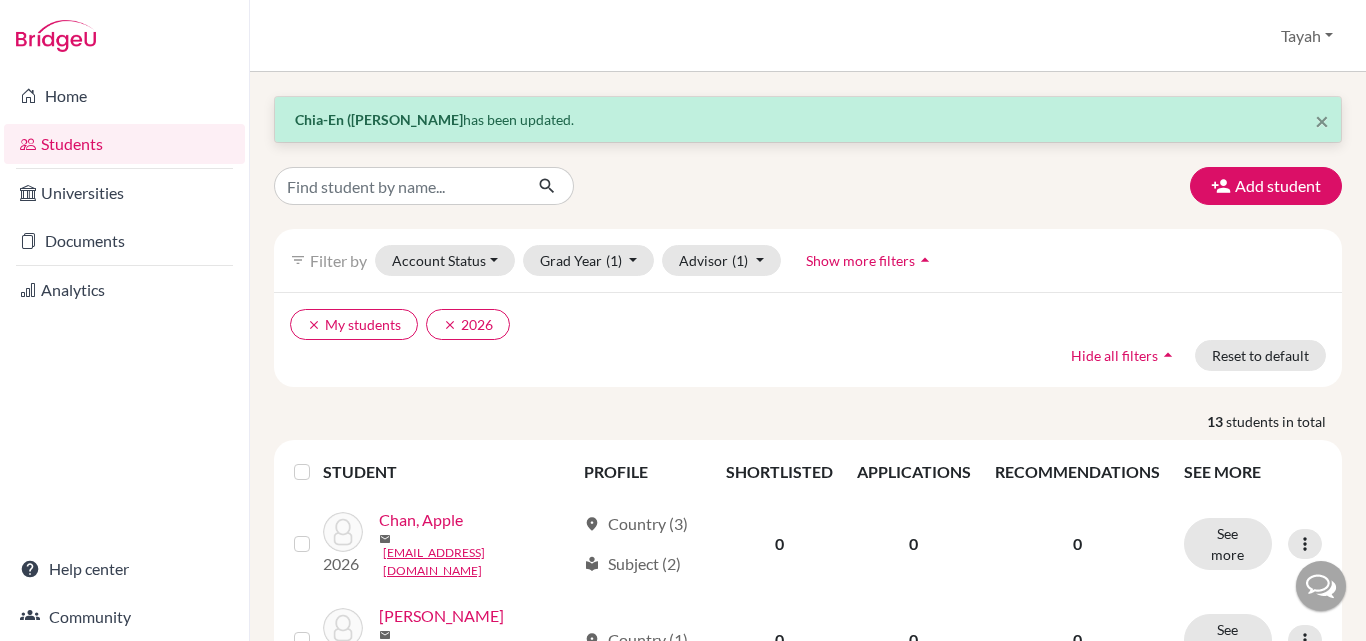click on "clear My students clear 2026 Hide all filters arrow_drop_up Reset to default" at bounding box center [808, 339] 